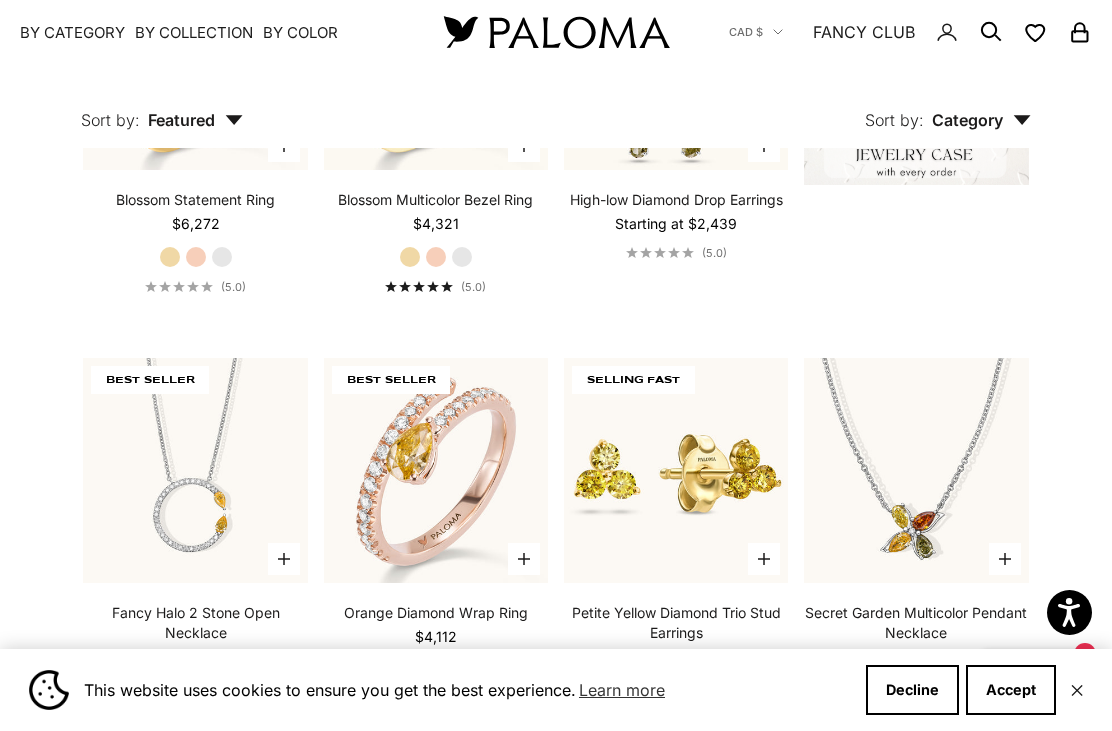 scroll, scrollTop: 498, scrollLeft: 0, axis: vertical 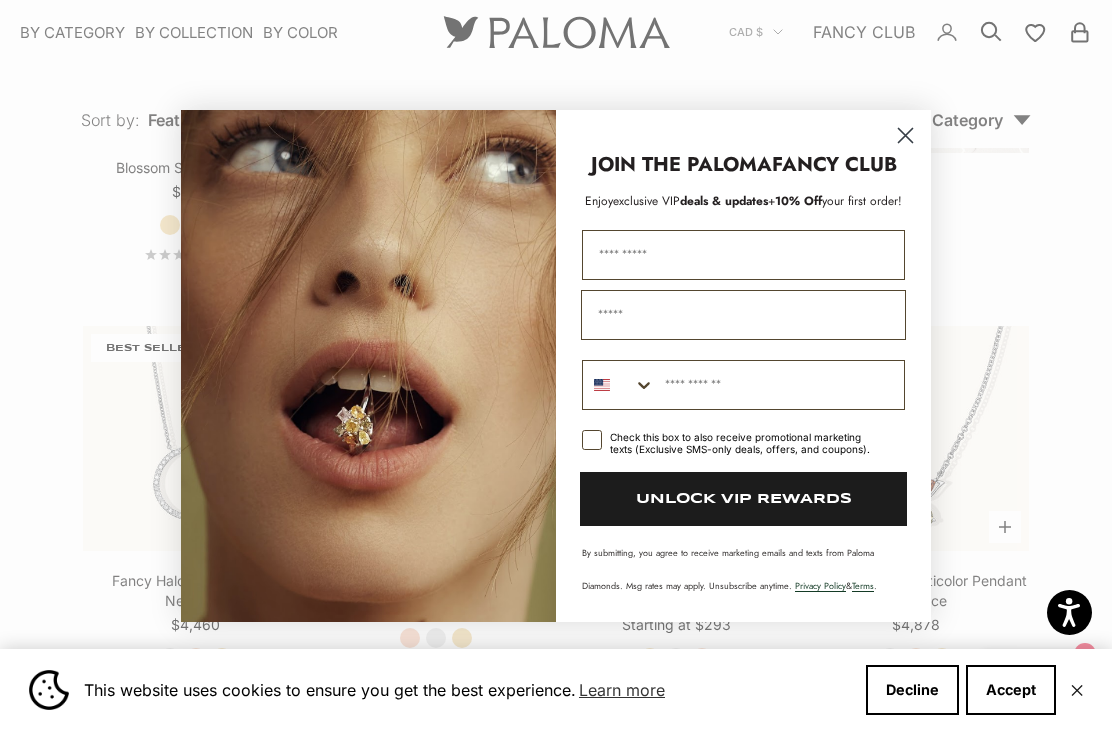 click 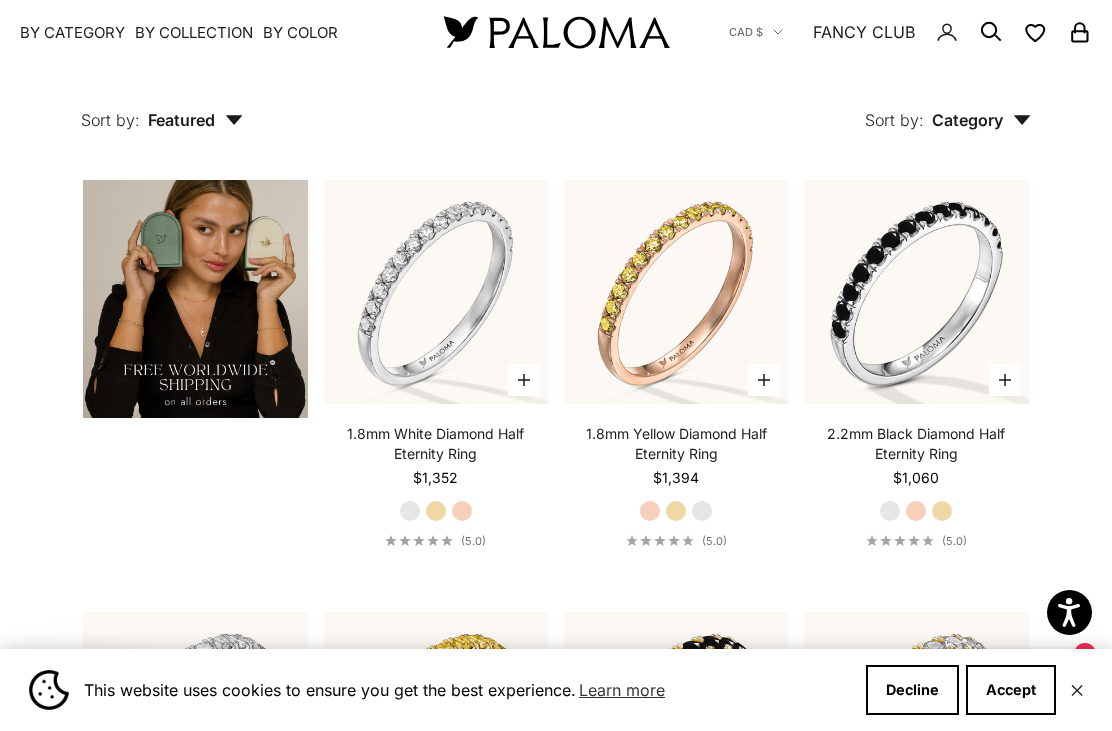scroll, scrollTop: 2752, scrollLeft: 0, axis: vertical 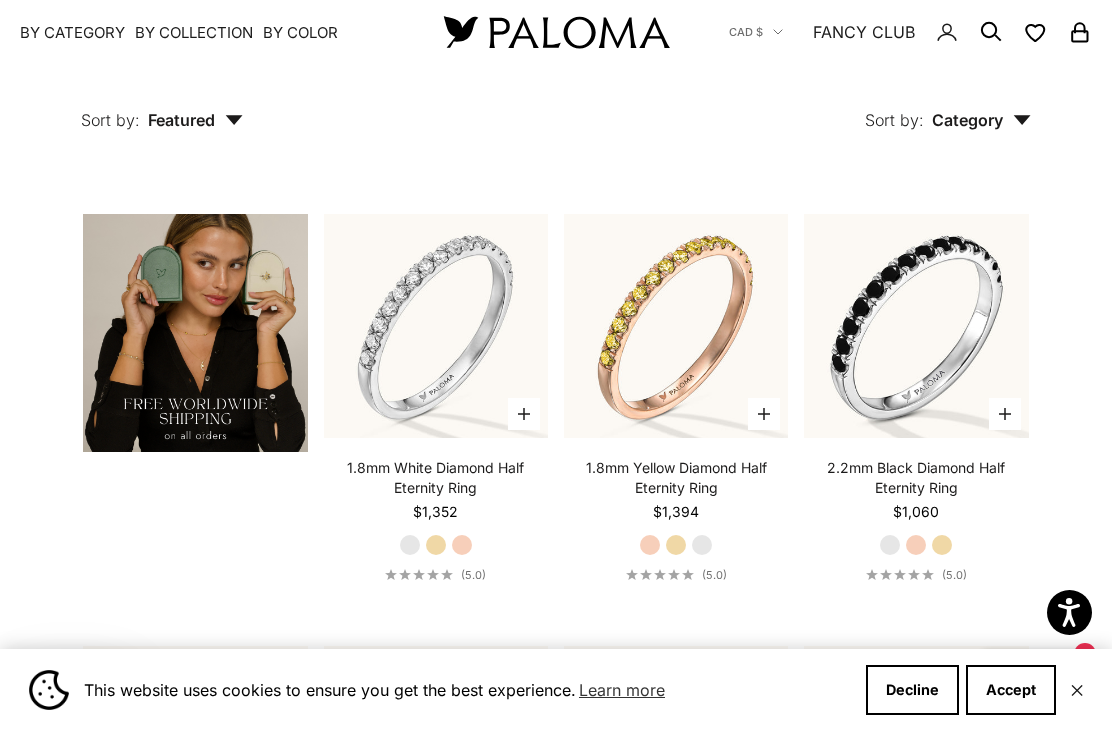 click at bounding box center [916, 326] 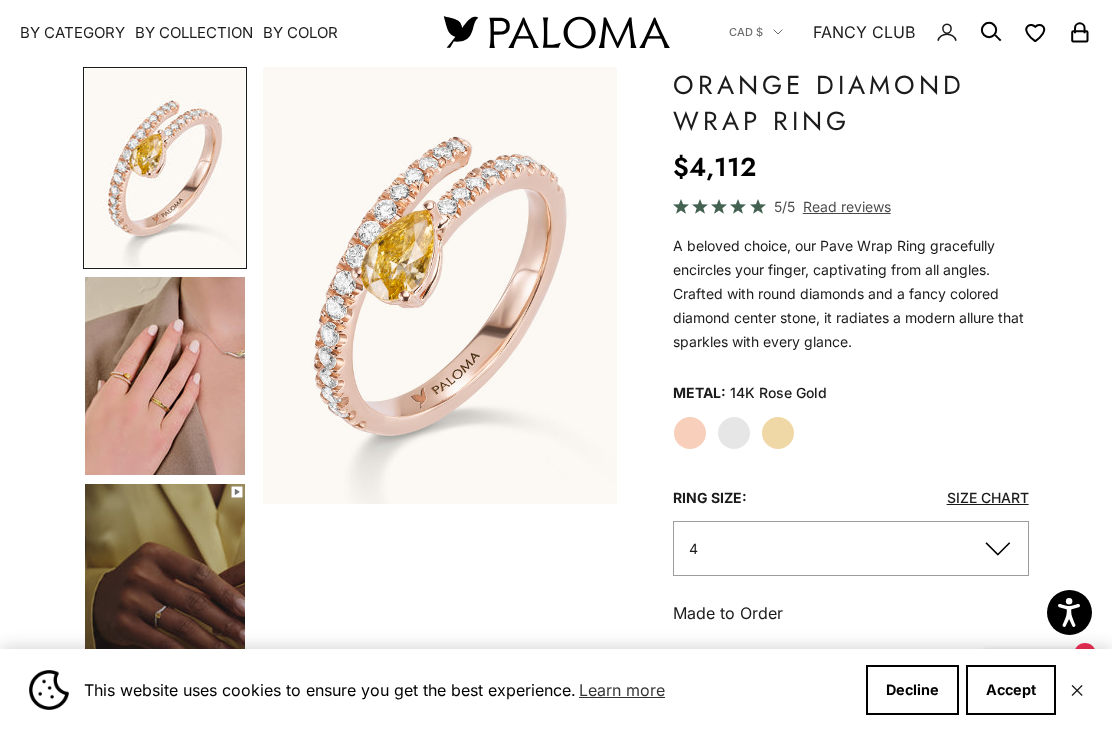 scroll, scrollTop: 131, scrollLeft: 0, axis: vertical 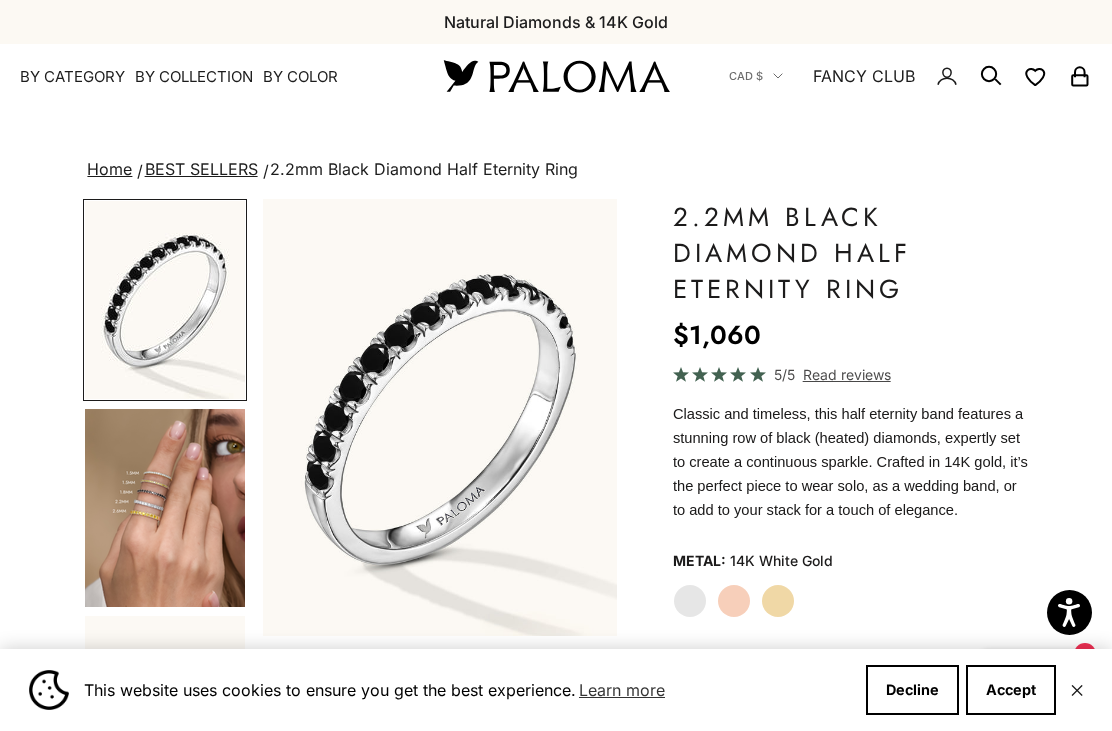 click at bounding box center (165, 508) 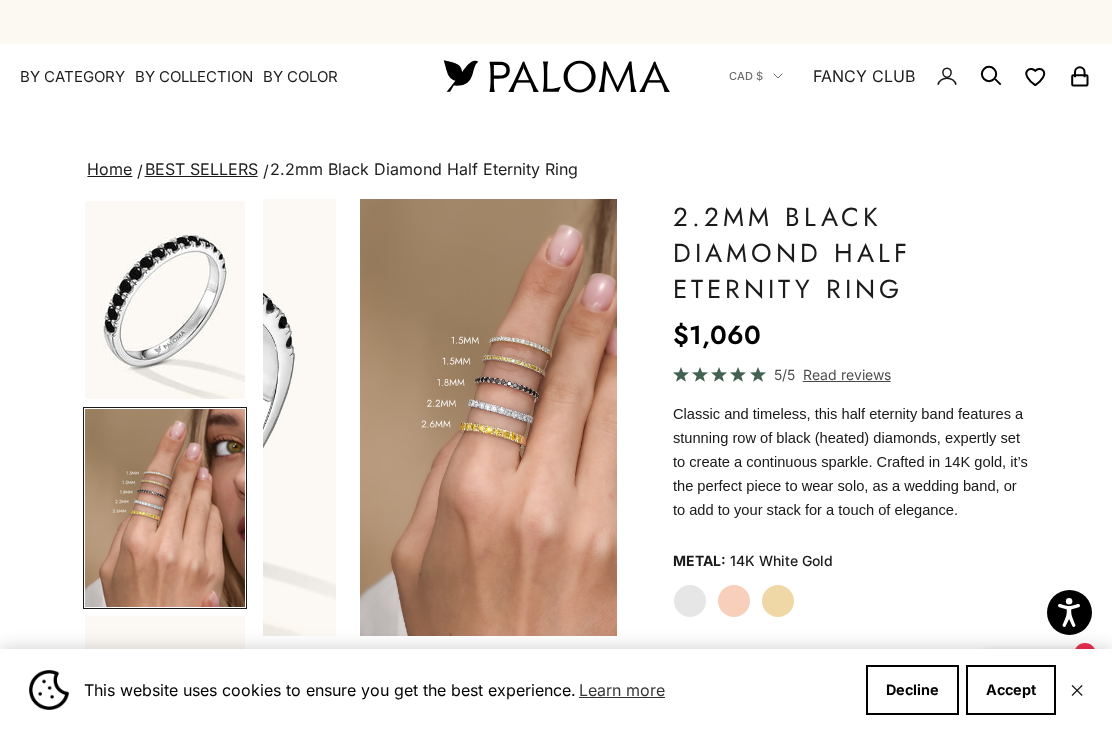 scroll, scrollTop: 0, scrollLeft: 378, axis: horizontal 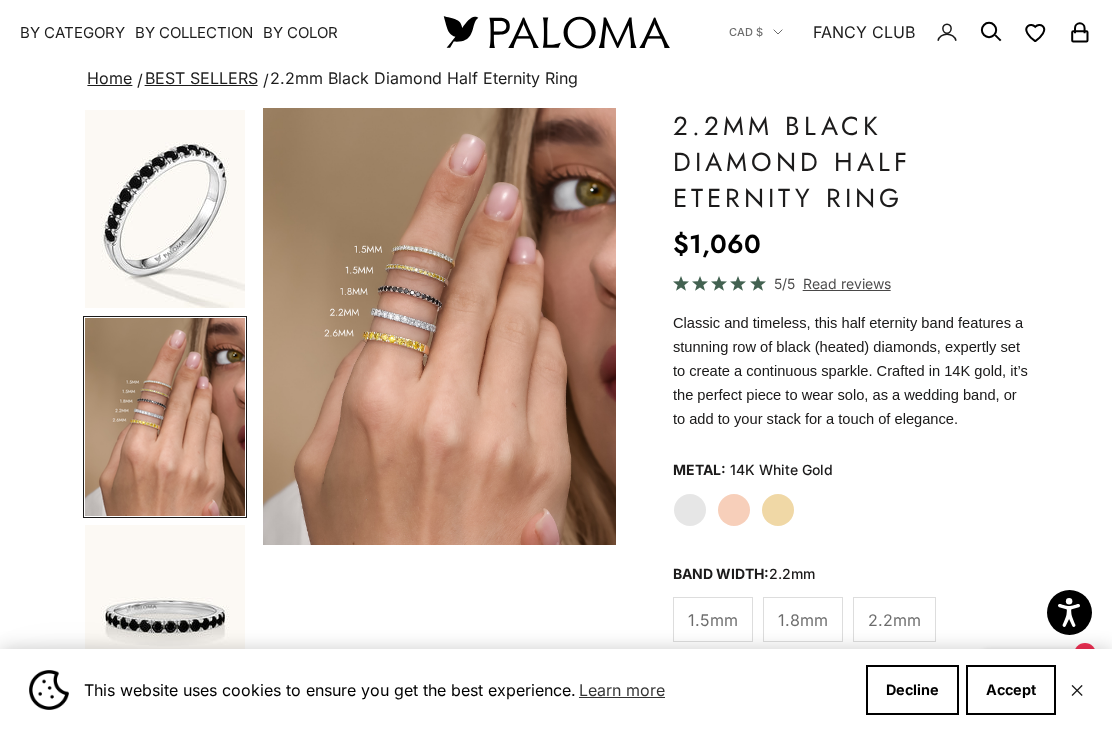 click on "Rose Gold" 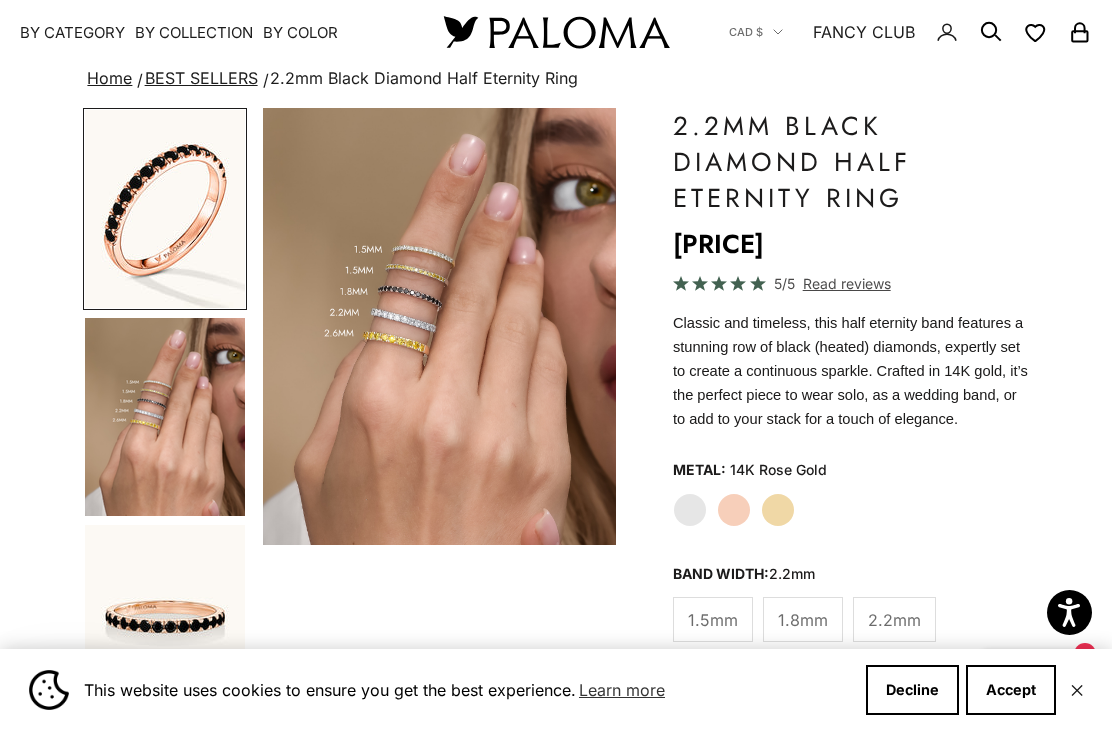 scroll, scrollTop: 0, scrollLeft: 0, axis: both 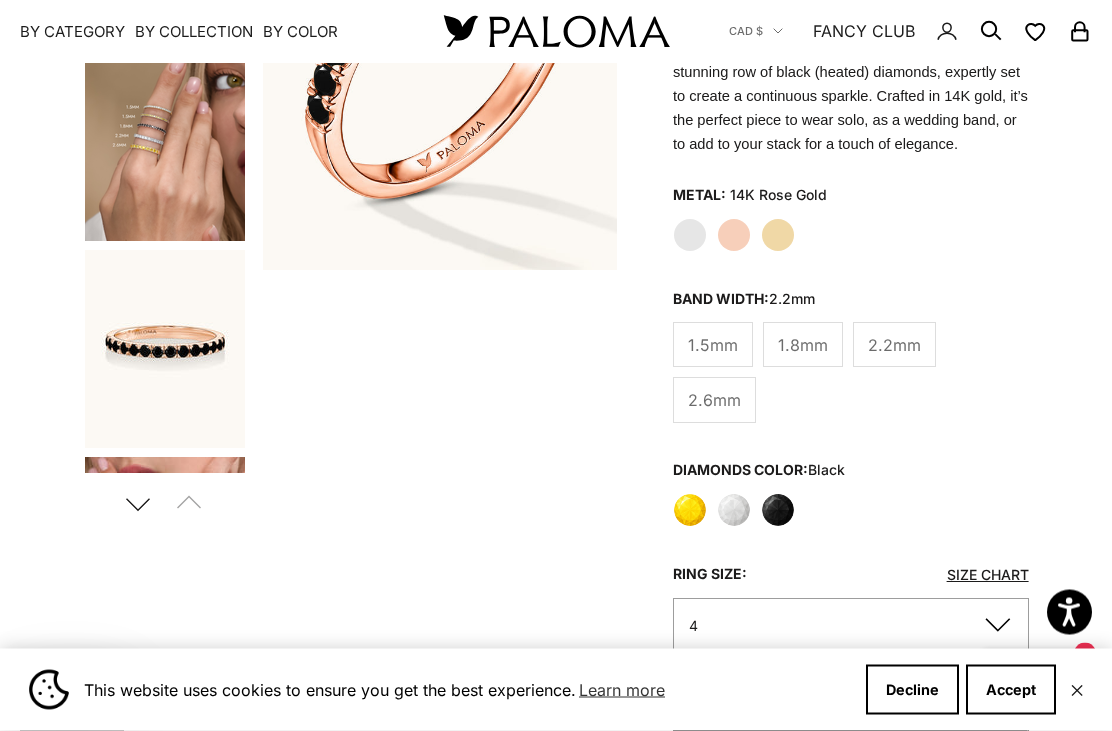 click on "4" 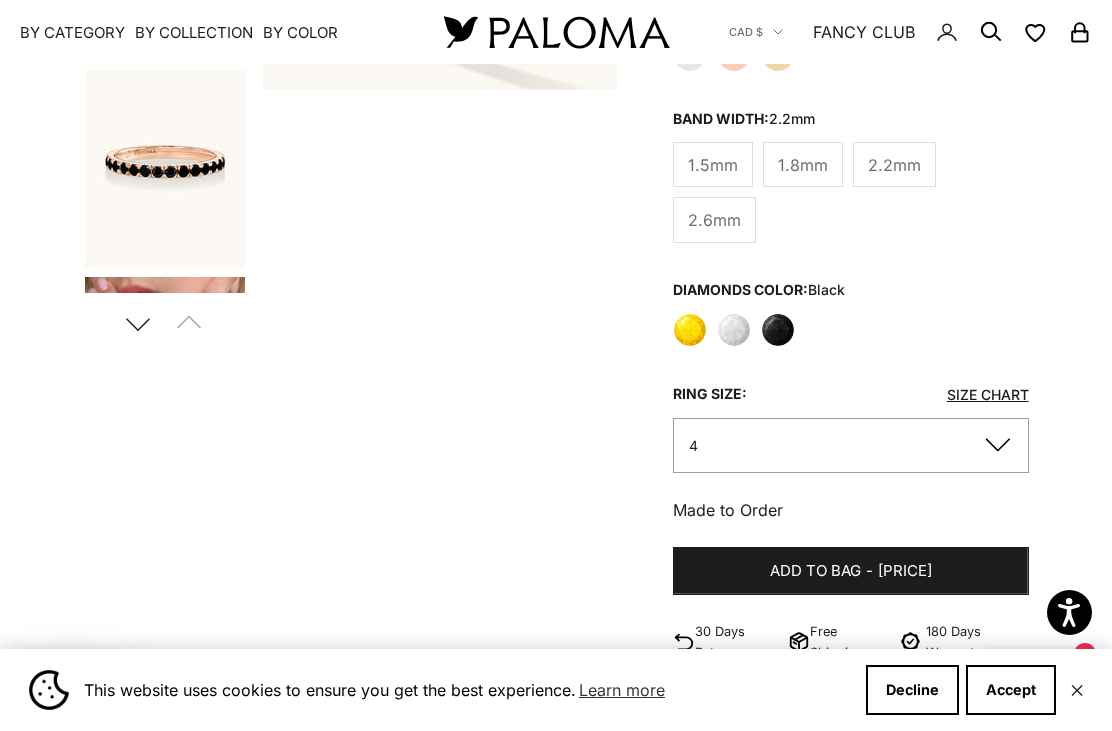 scroll, scrollTop: 548, scrollLeft: 0, axis: vertical 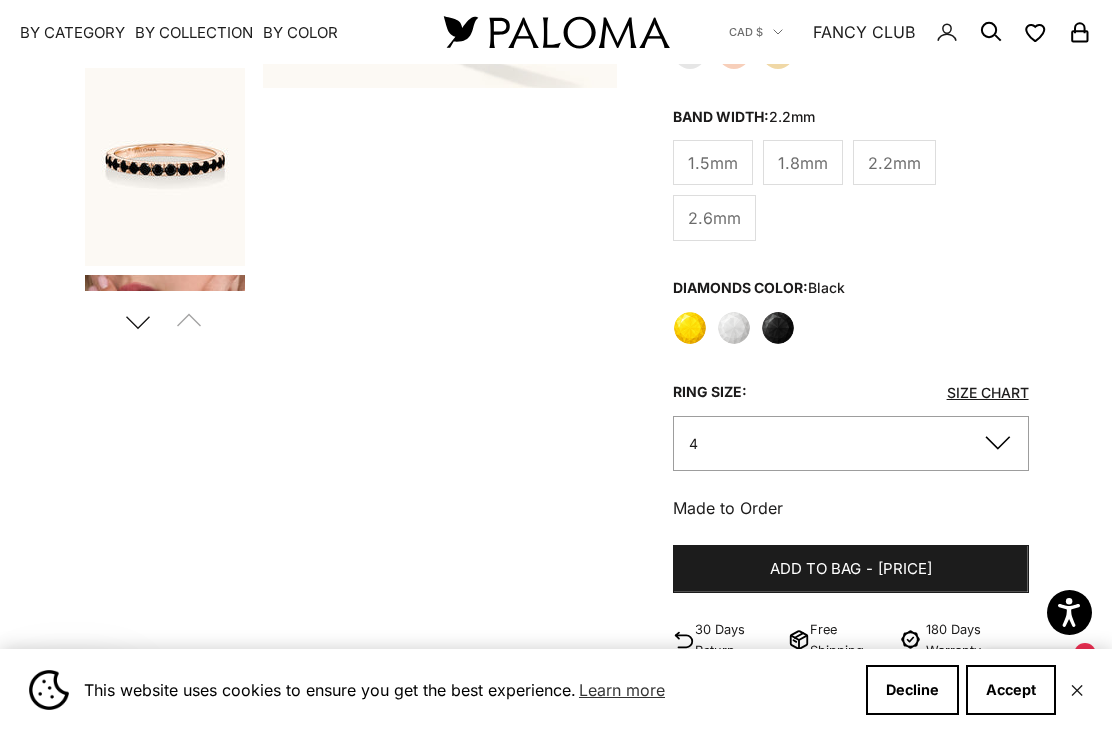 click on "4" 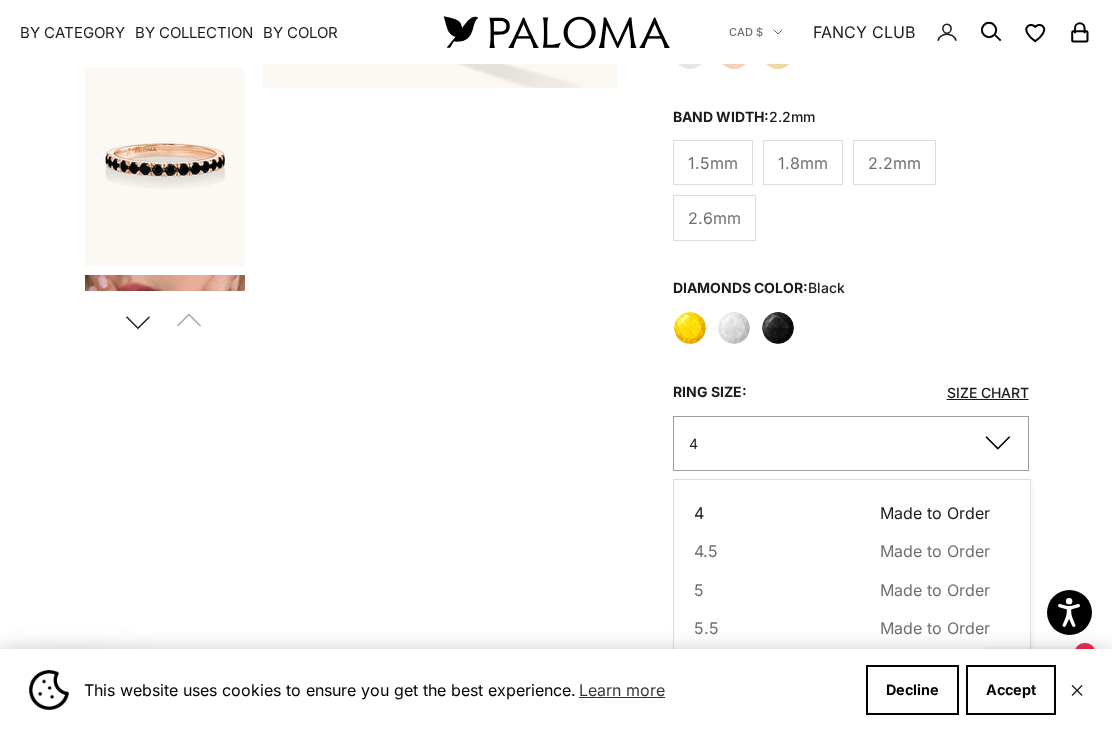 click on "5.5 Made to Order Sold out" at bounding box center (842, 628) 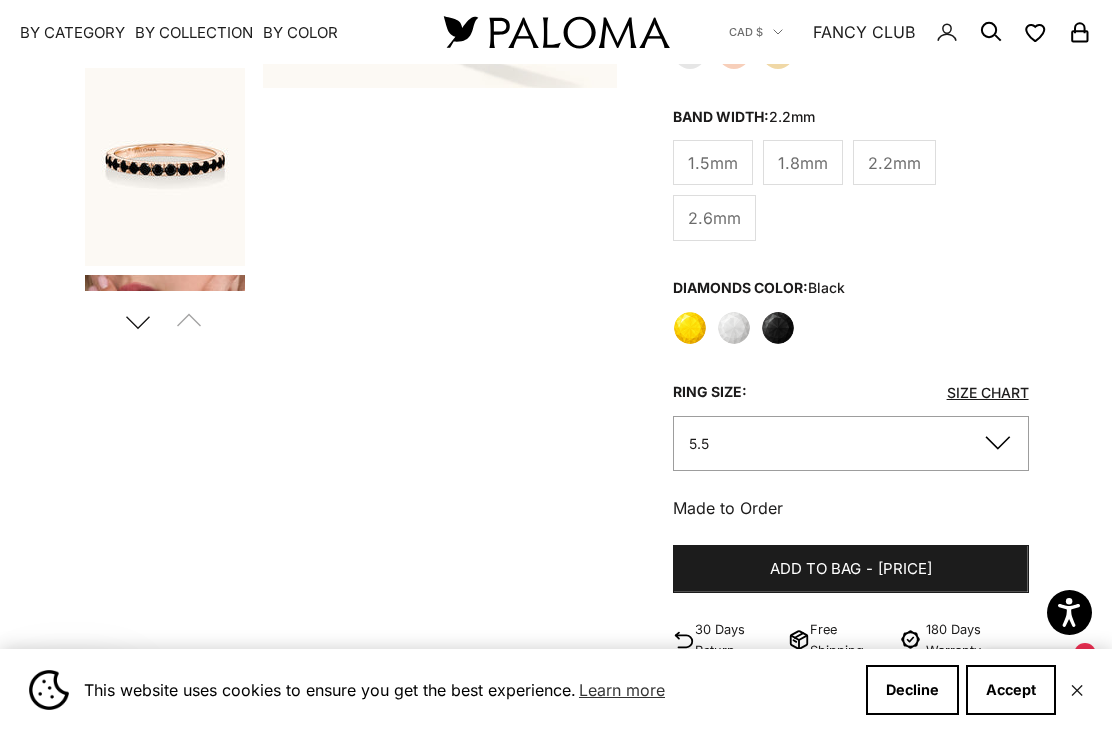 click on "Size Chart" 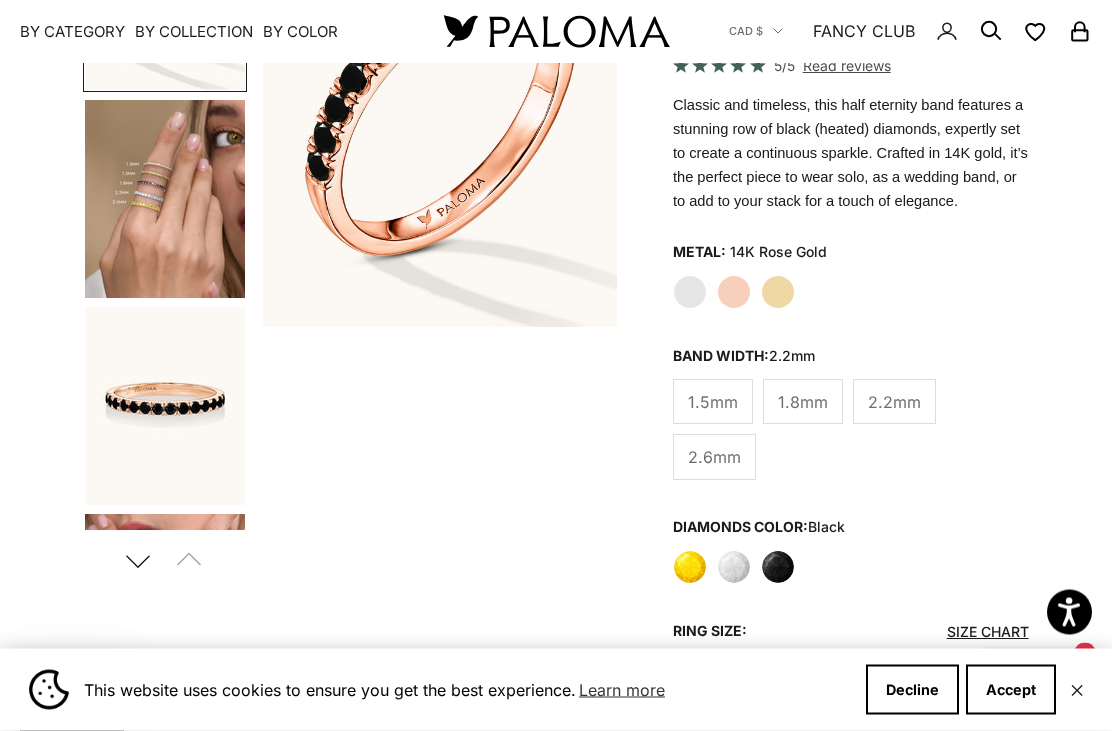 scroll, scrollTop: 327, scrollLeft: 0, axis: vertical 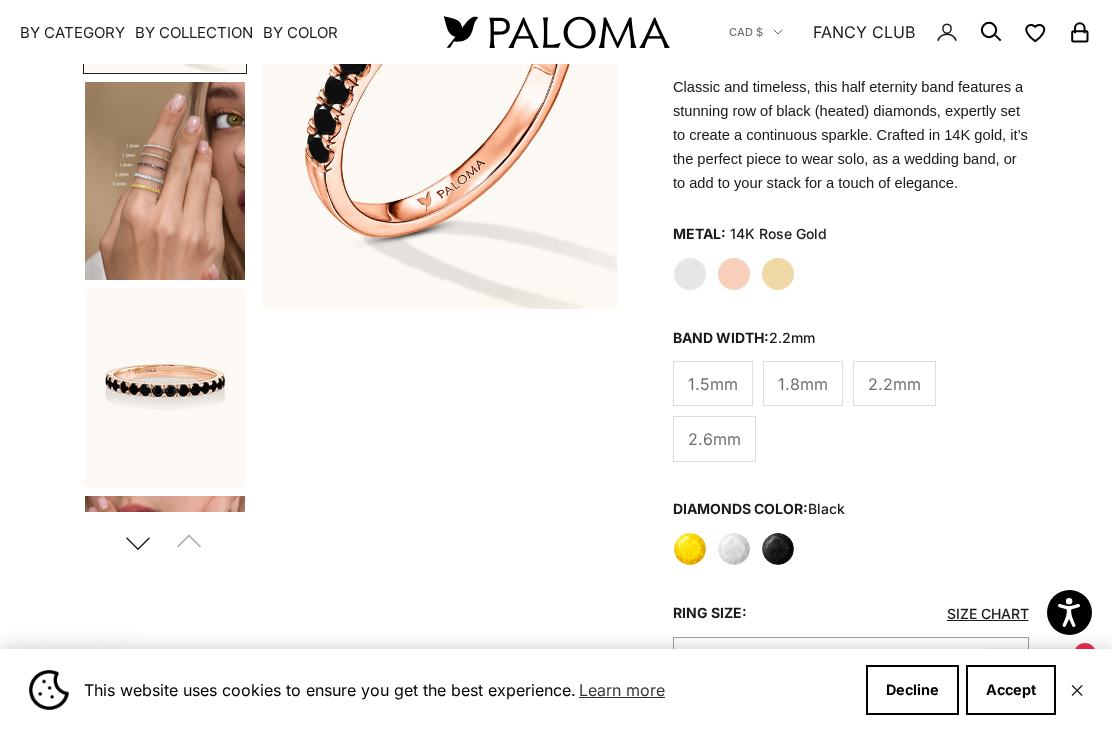 click on "Next" at bounding box center [138, 542] 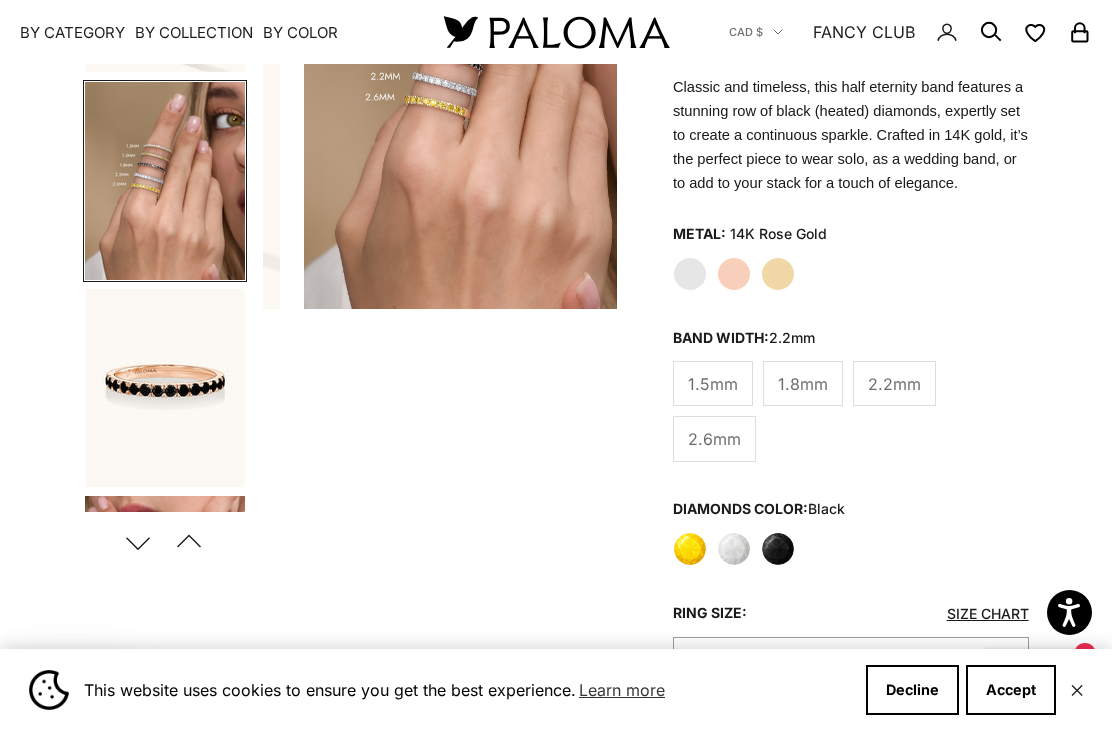 scroll, scrollTop: 0, scrollLeft: 378, axis: horizontal 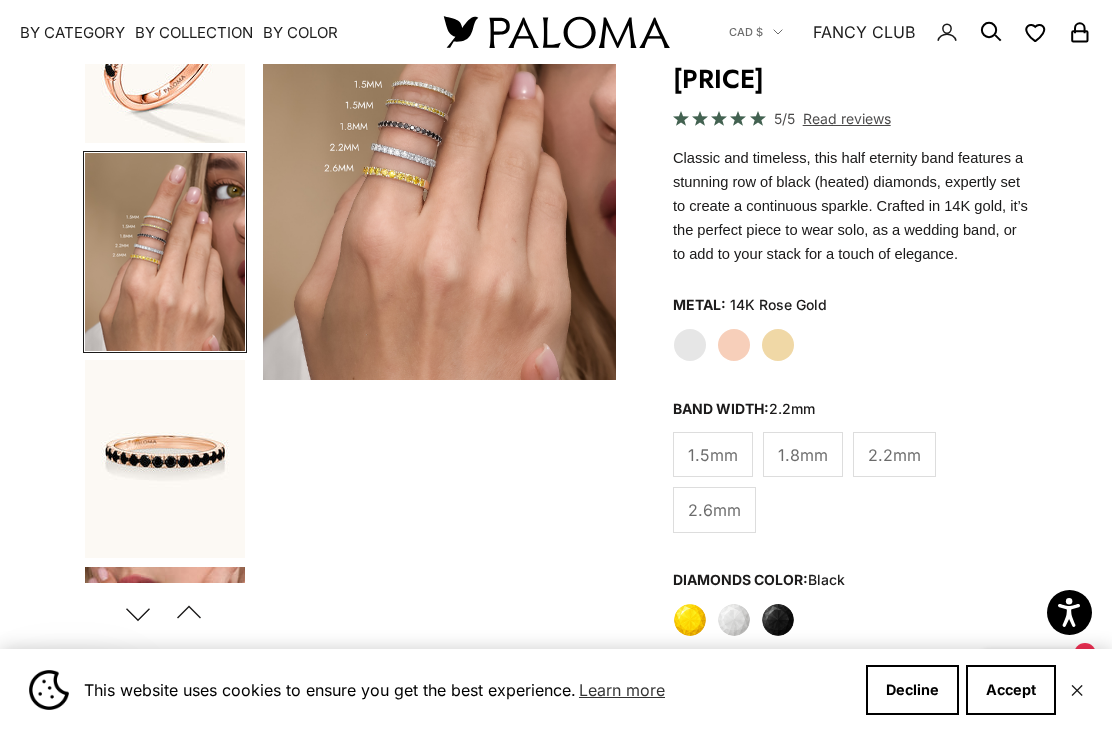 click at bounding box center (165, 459) 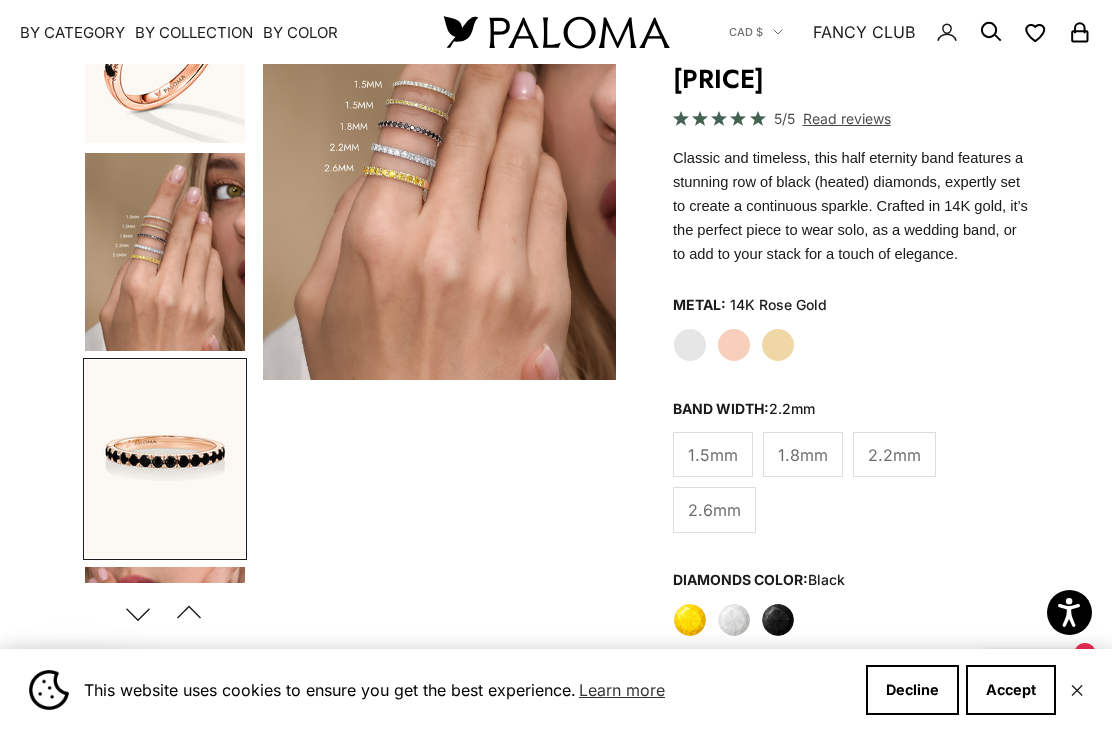 scroll, scrollTop: 177, scrollLeft: 0, axis: vertical 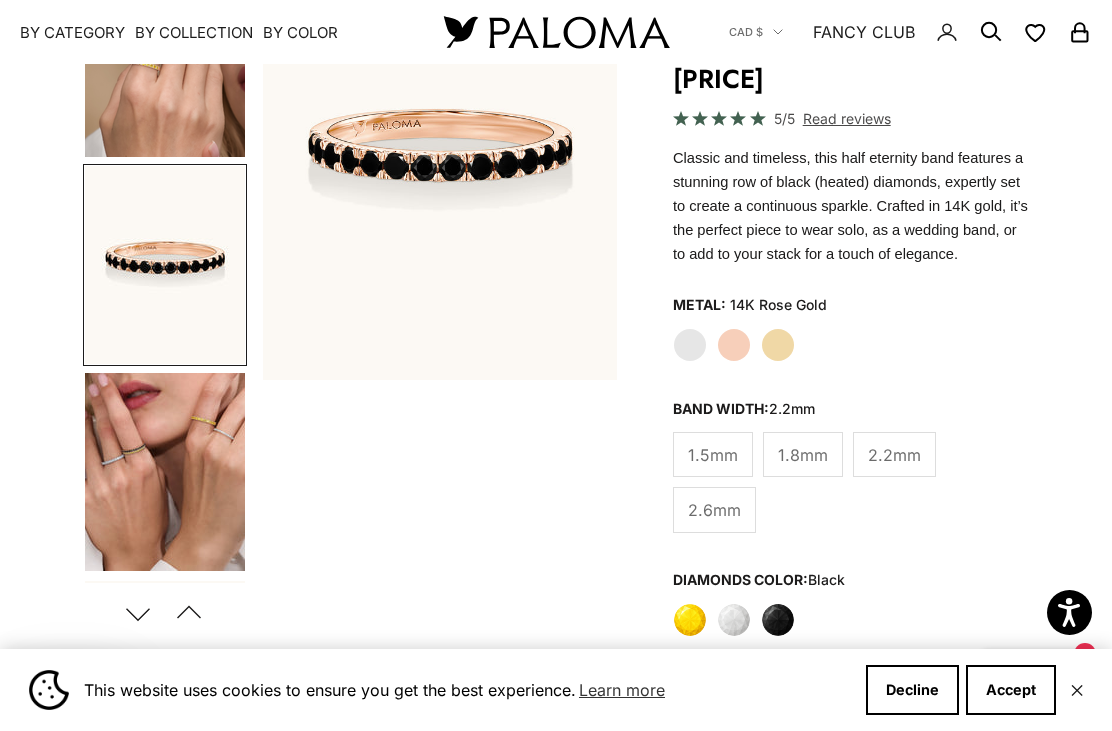 click at bounding box center [165, 472] 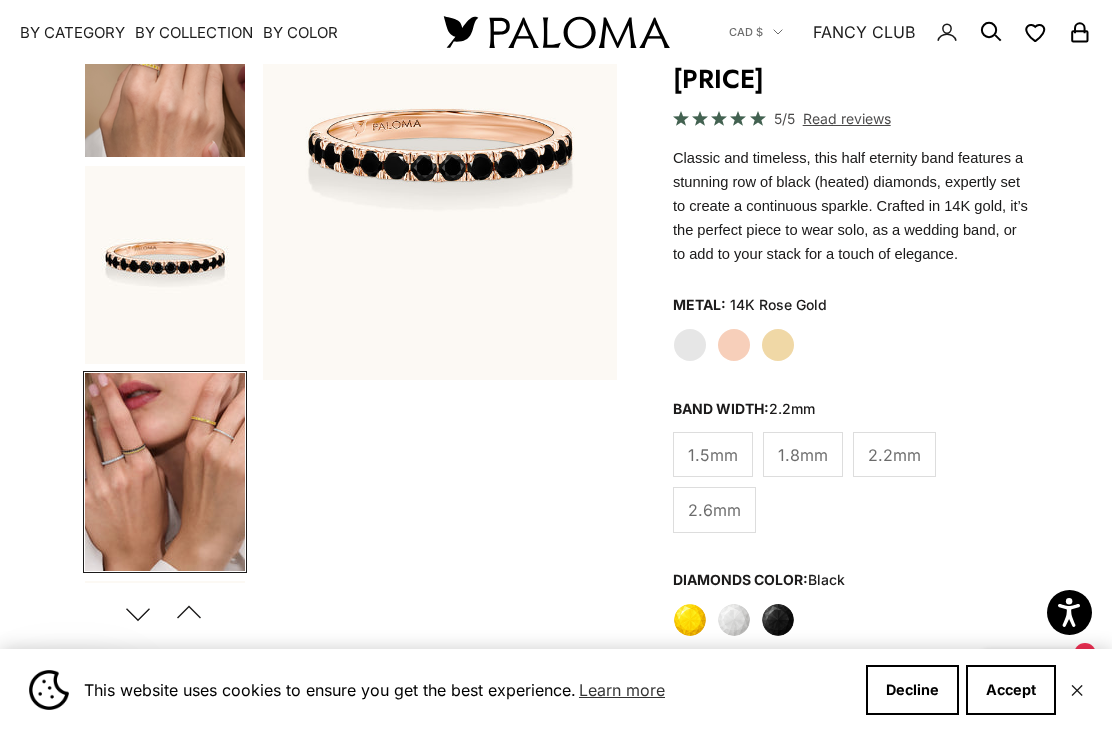 scroll, scrollTop: 374, scrollLeft: 0, axis: vertical 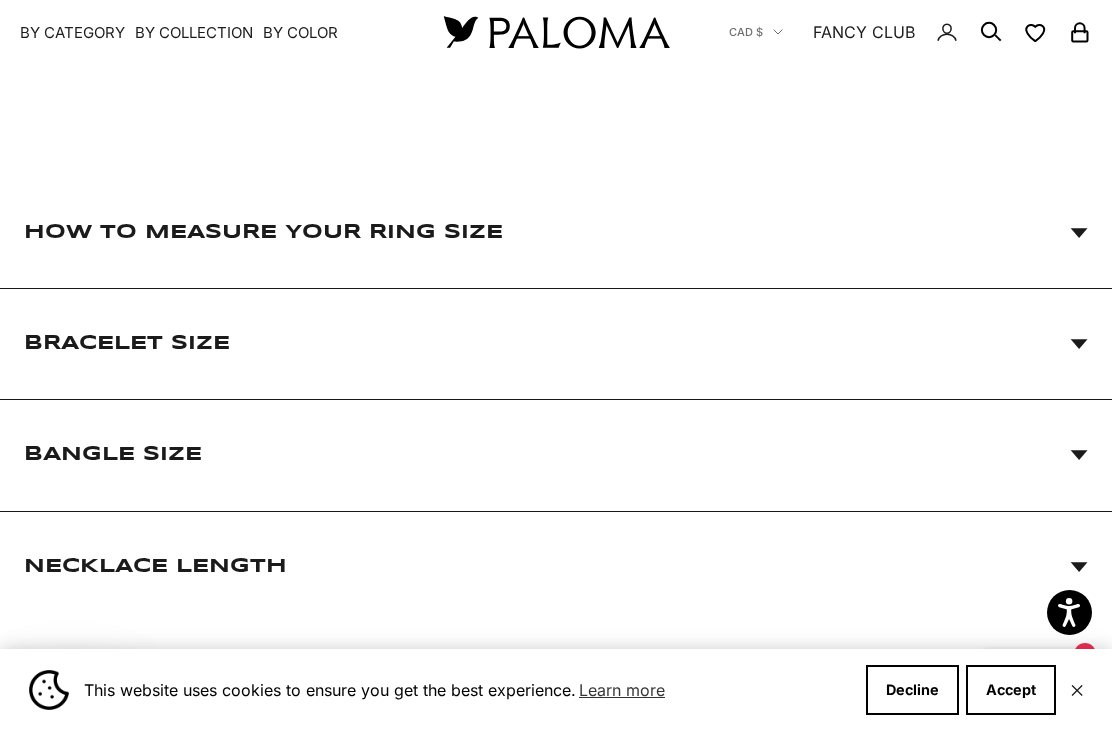 click 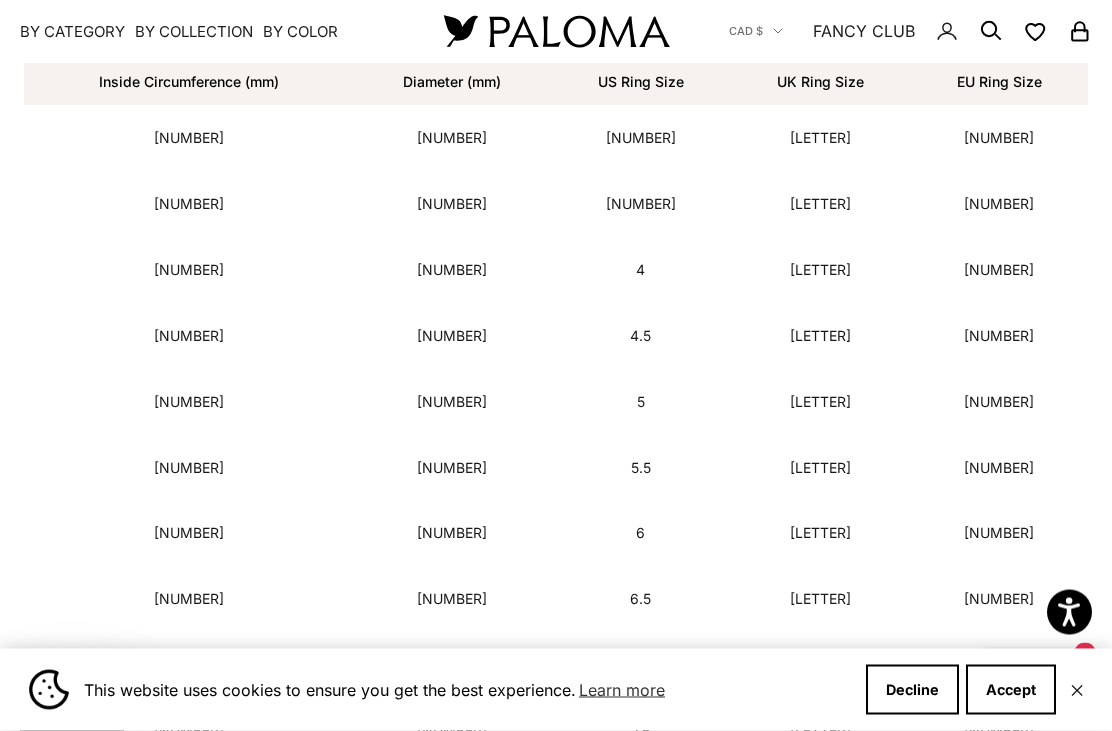 scroll, scrollTop: 1101, scrollLeft: 0, axis: vertical 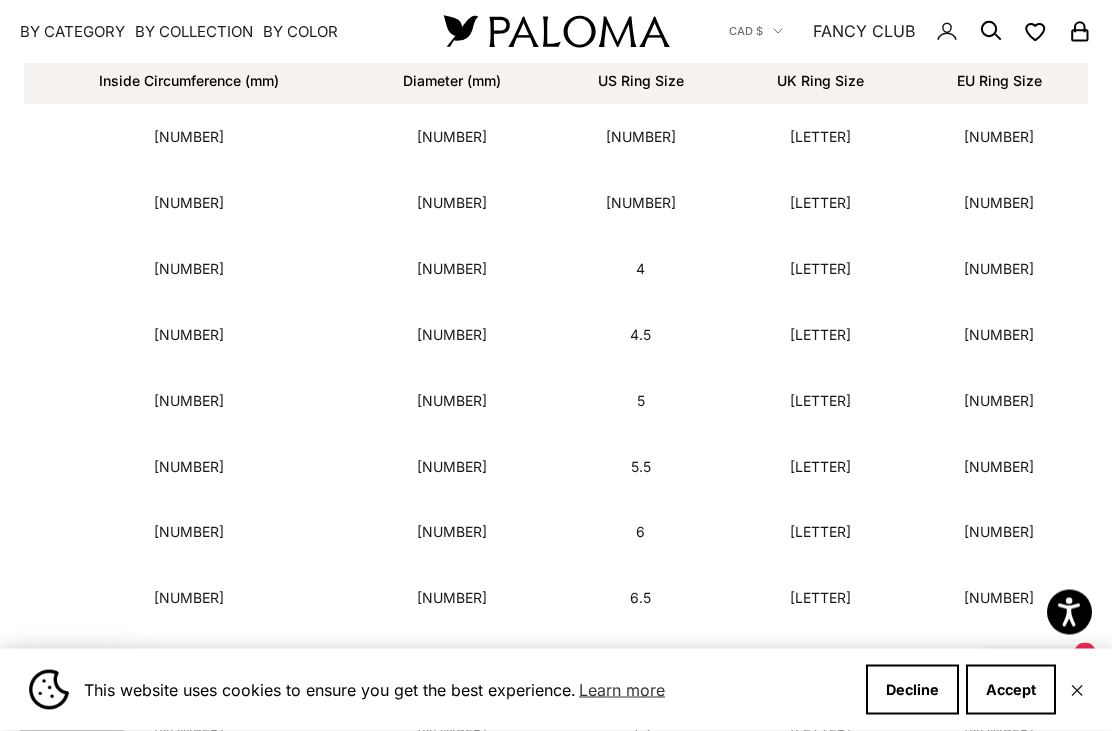click on "Accept" at bounding box center [1011, 690] 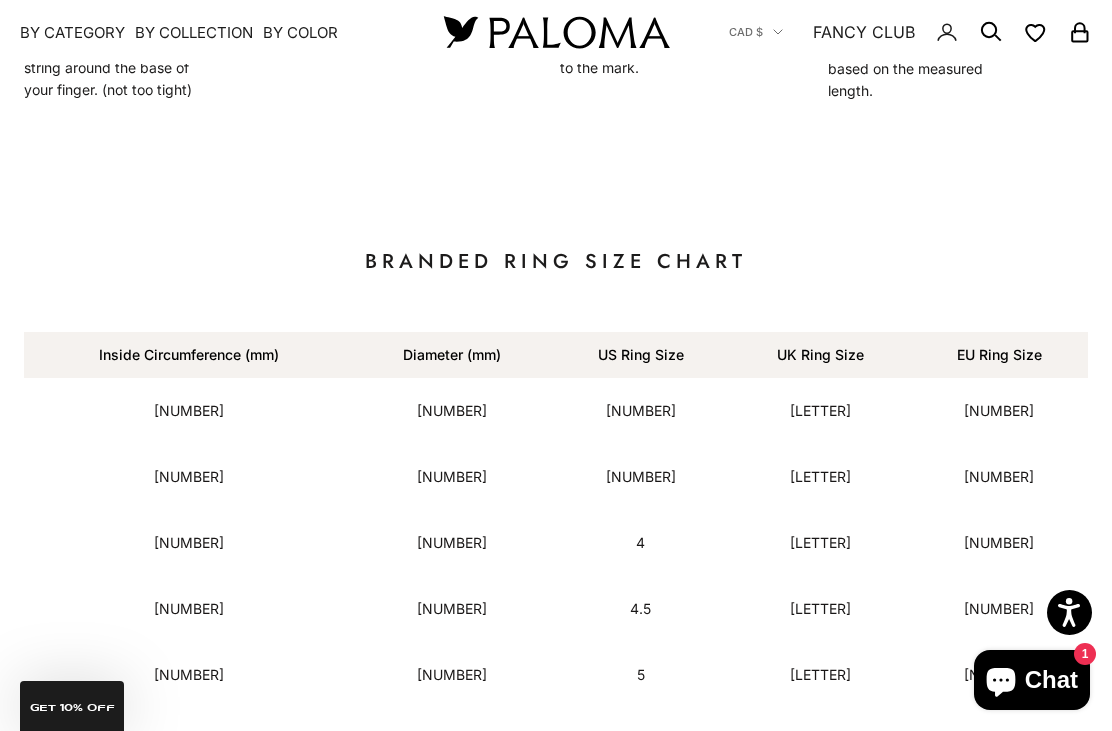 scroll, scrollTop: 801, scrollLeft: 0, axis: vertical 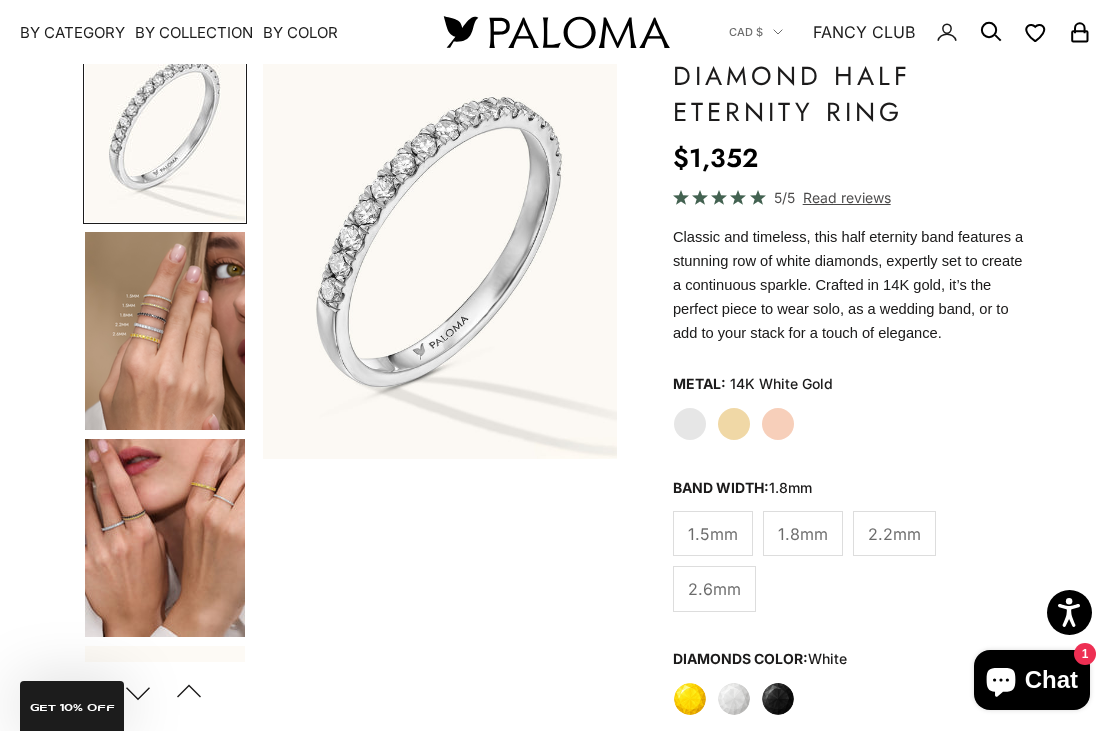 click on "2.2mm" 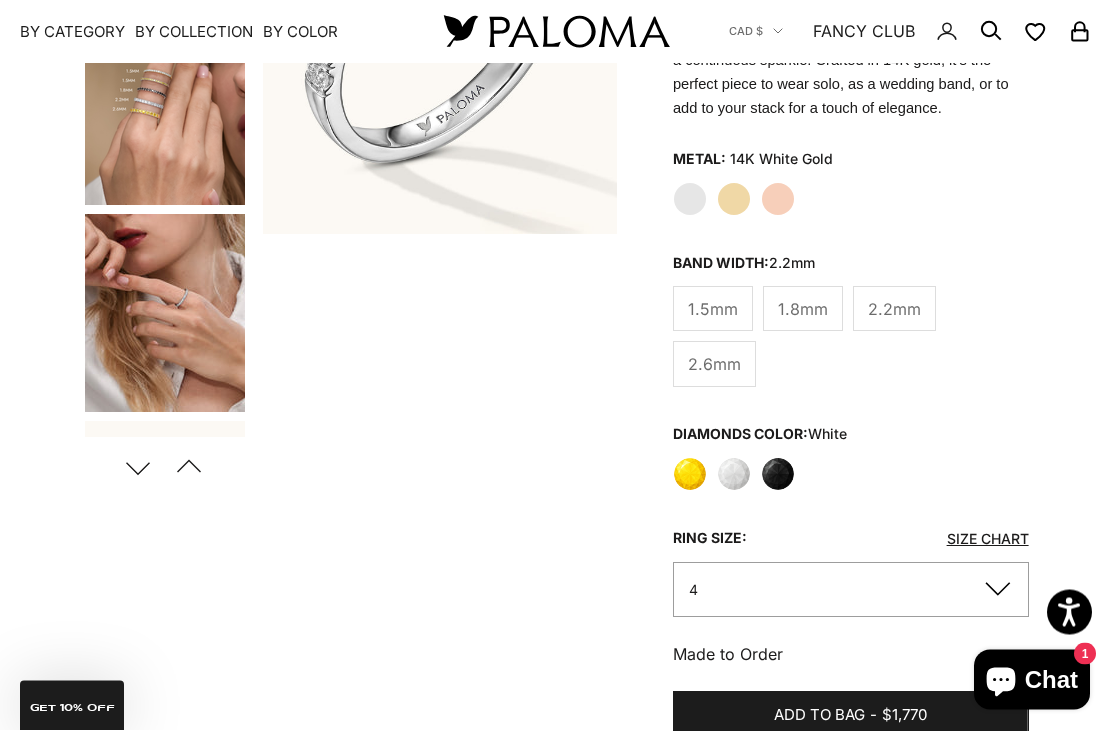 scroll, scrollTop: 413, scrollLeft: 0, axis: vertical 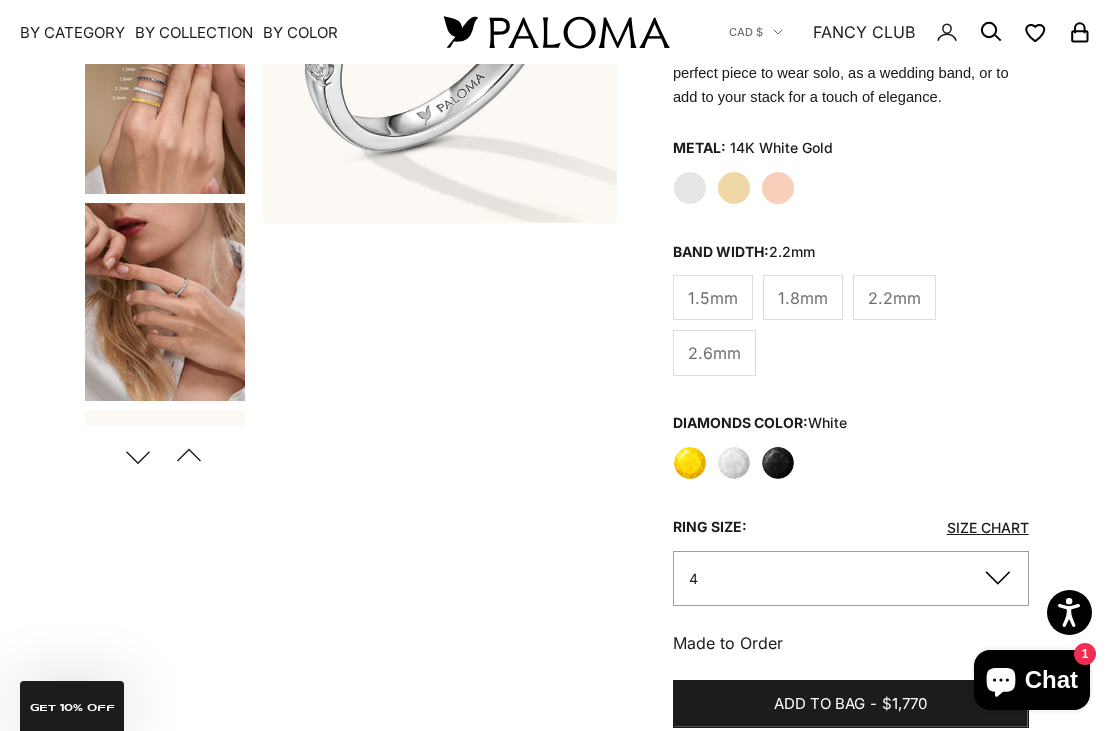 click on "4" 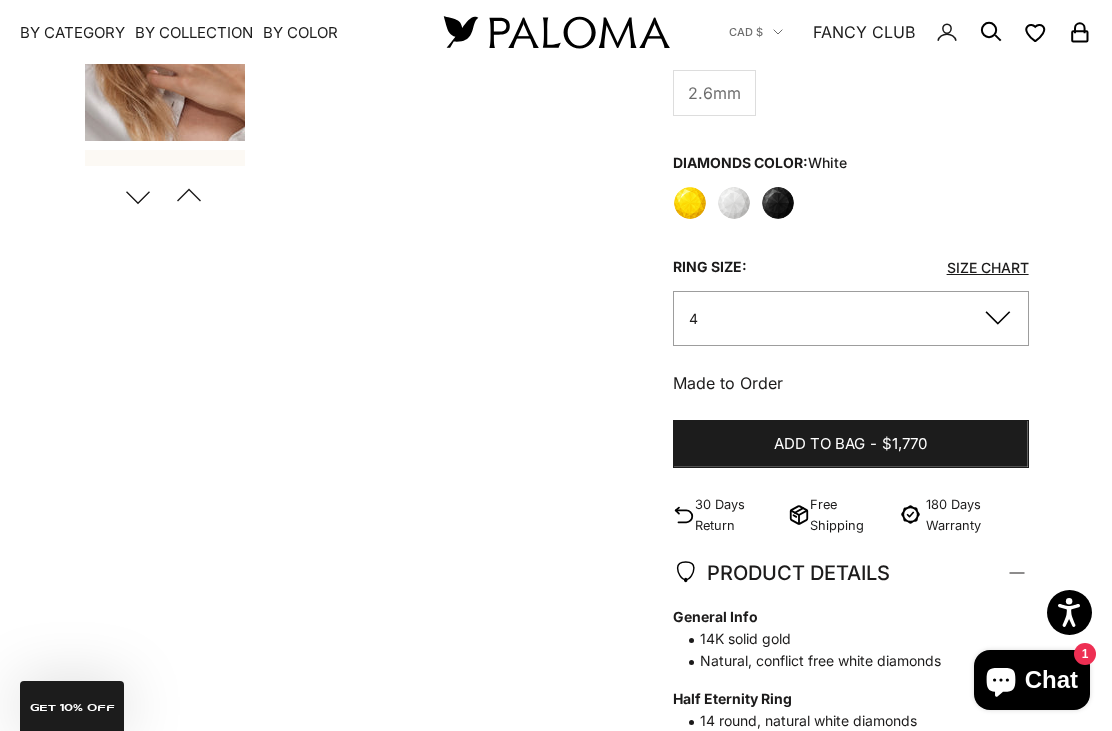 scroll, scrollTop: 672, scrollLeft: 0, axis: vertical 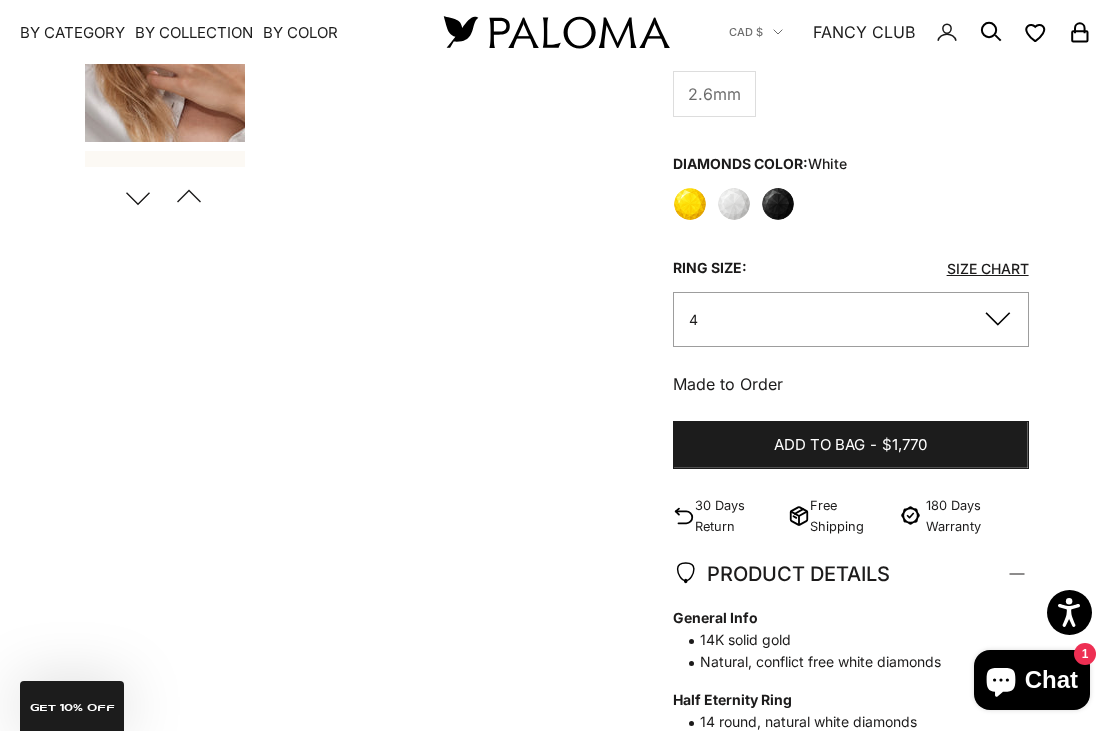 click on "4" 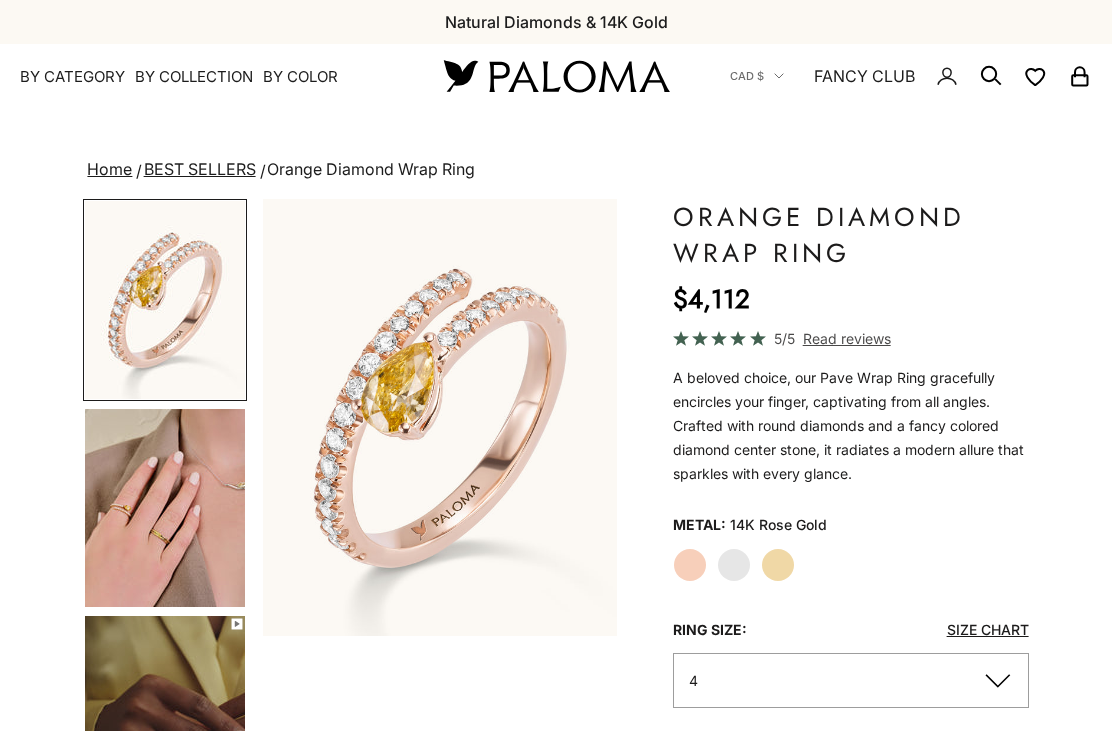scroll, scrollTop: 0, scrollLeft: 0, axis: both 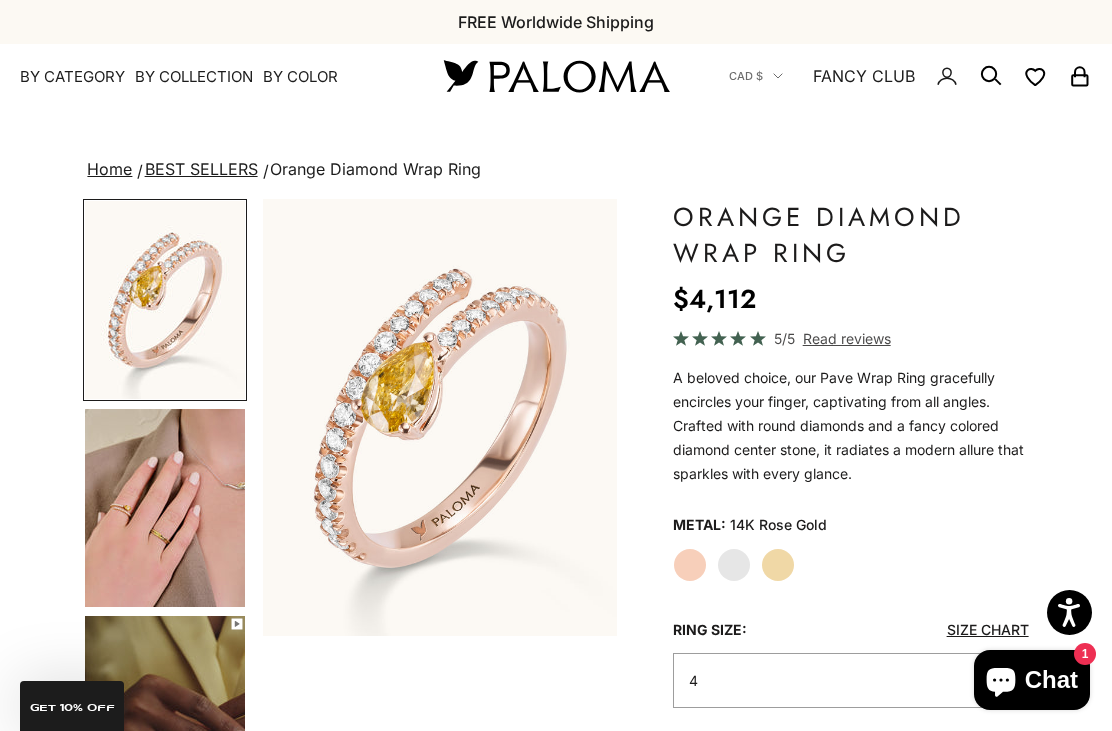 click at bounding box center (165, 508) 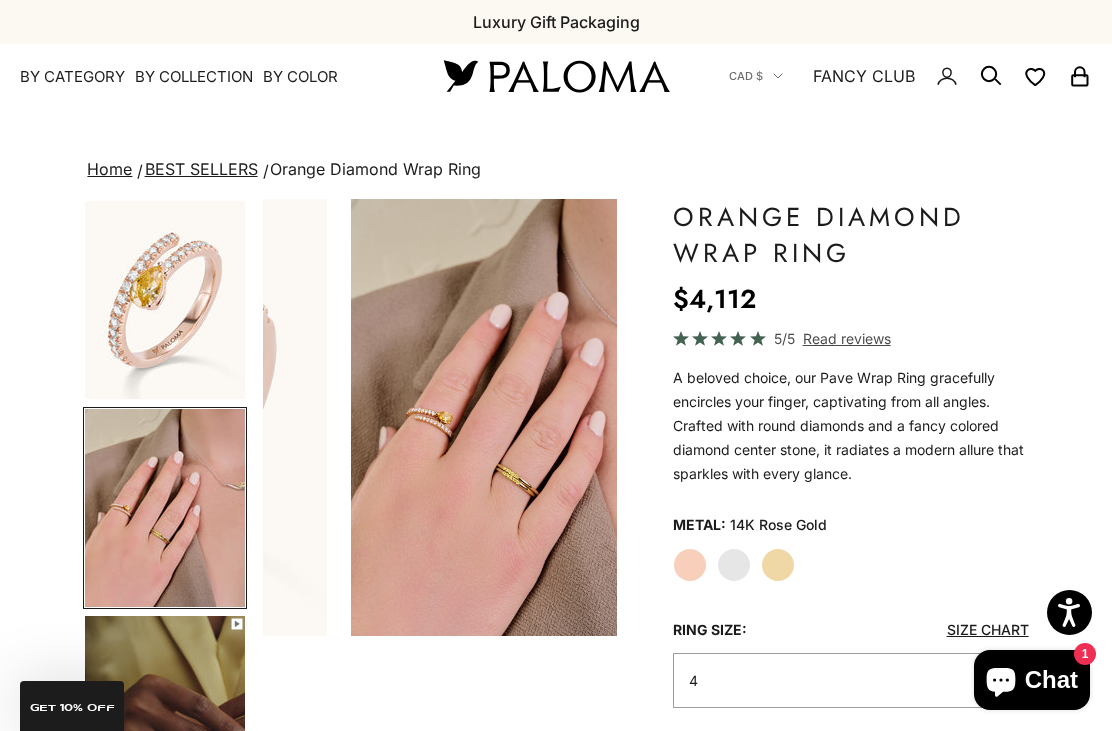 scroll, scrollTop: 0, scrollLeft: 378, axis: horizontal 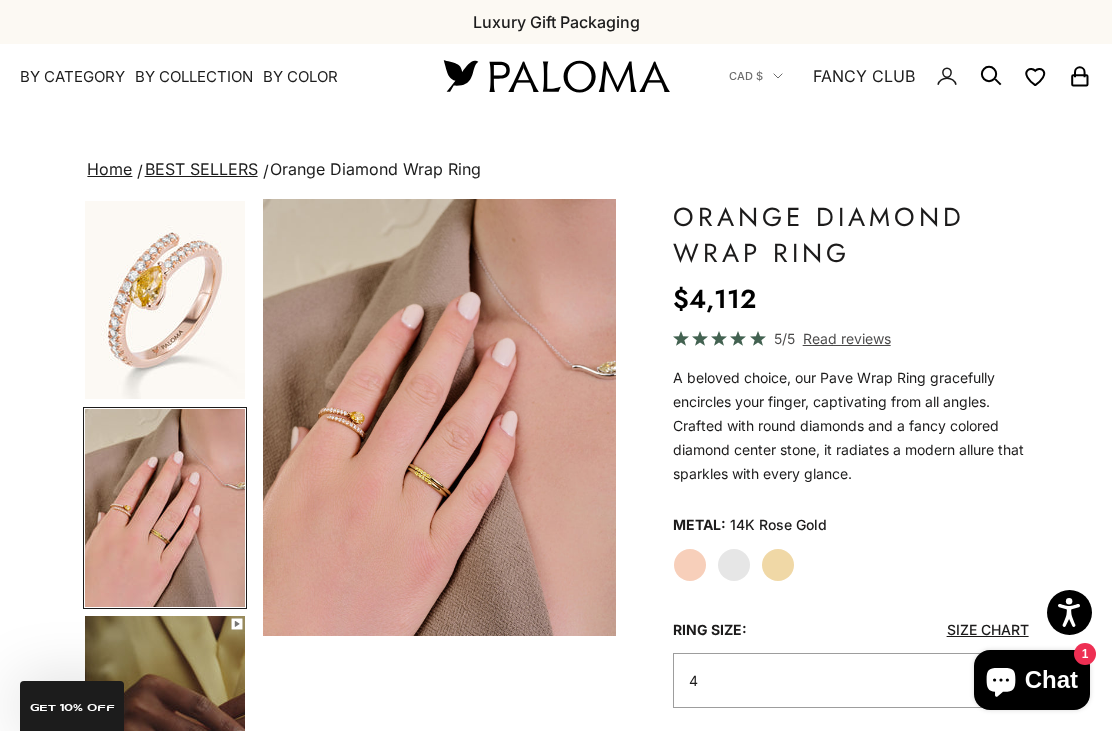 click at bounding box center [165, 715] 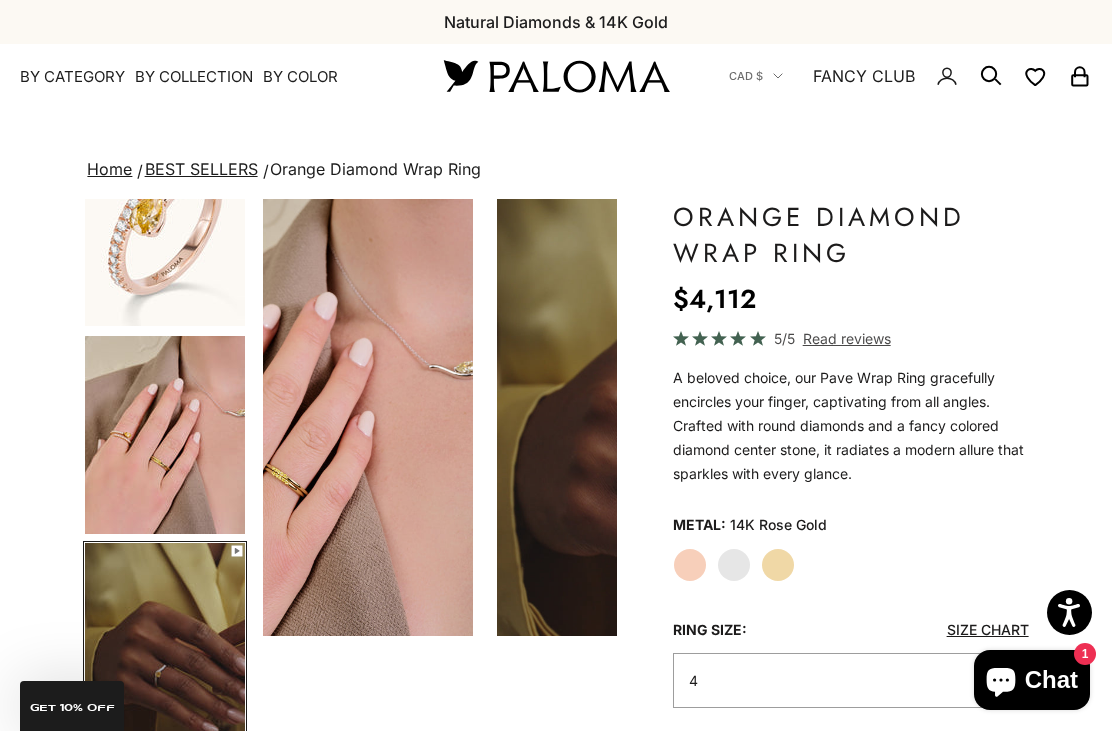 scroll, scrollTop: 0, scrollLeft: 723, axis: horizontal 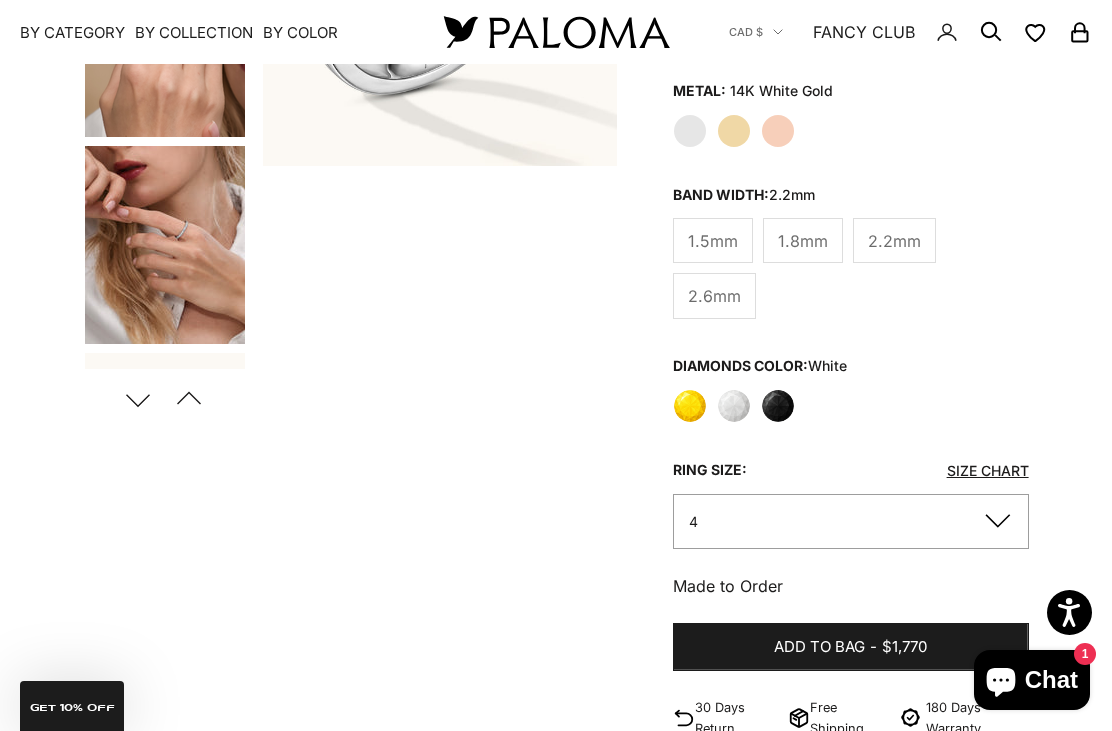 click on "4" 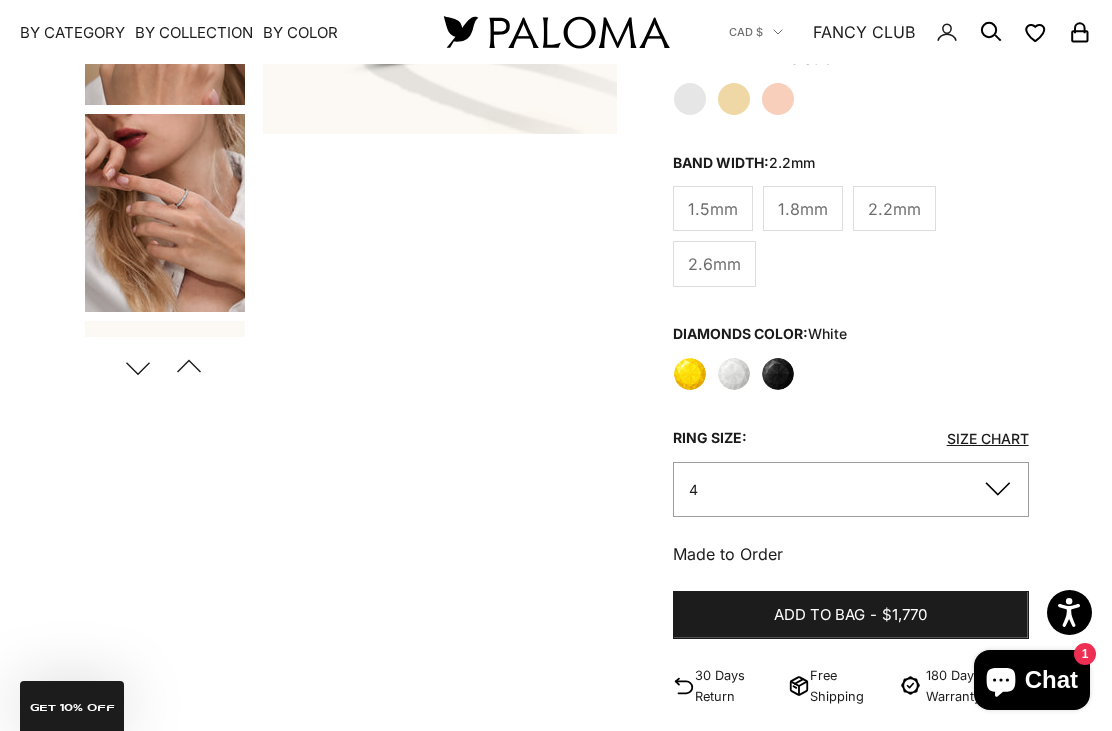 click on "4" 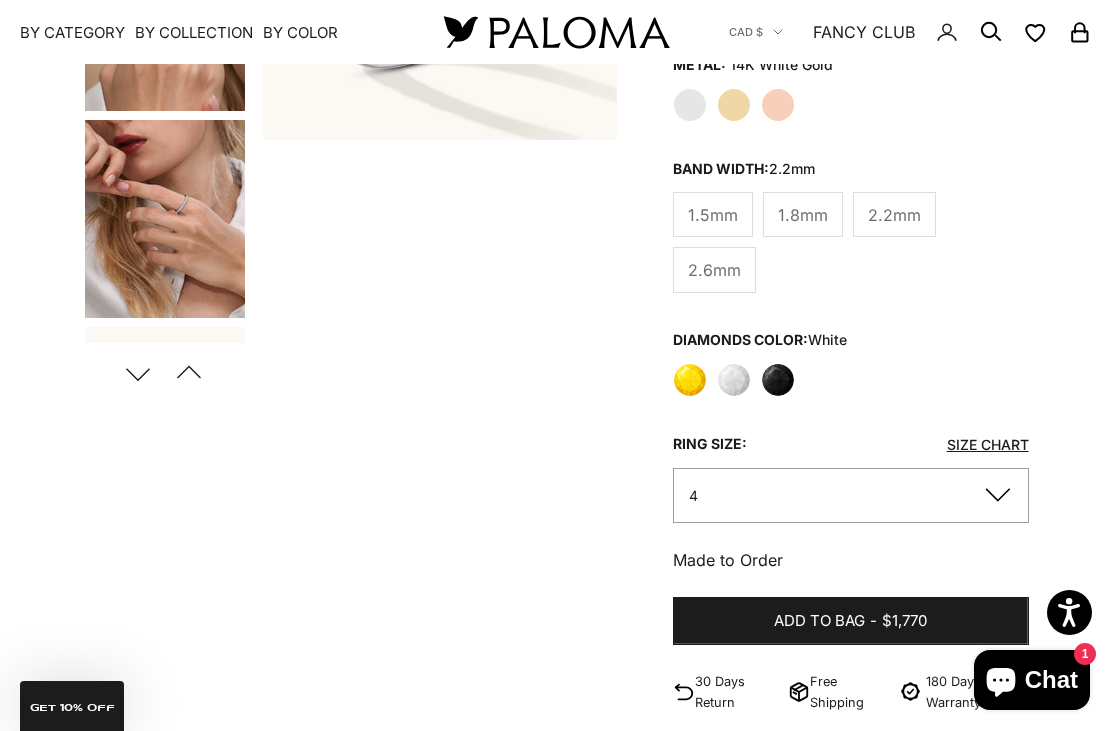 scroll, scrollTop: 495, scrollLeft: 0, axis: vertical 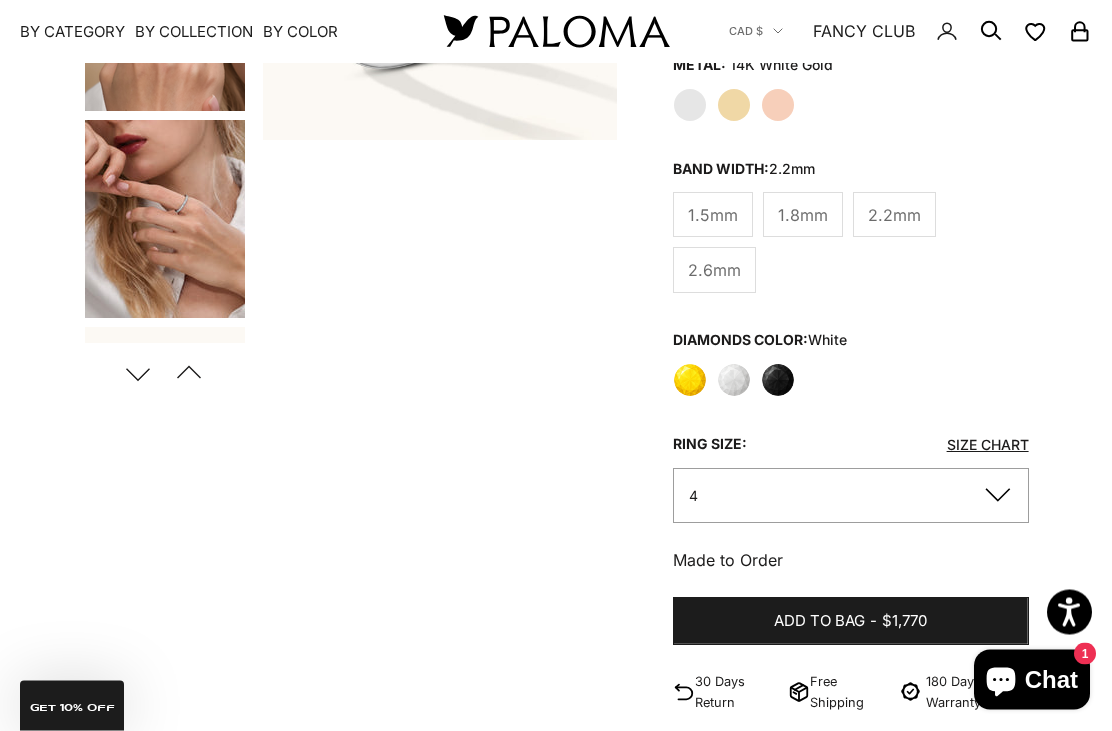 click at bounding box center [165, 220] 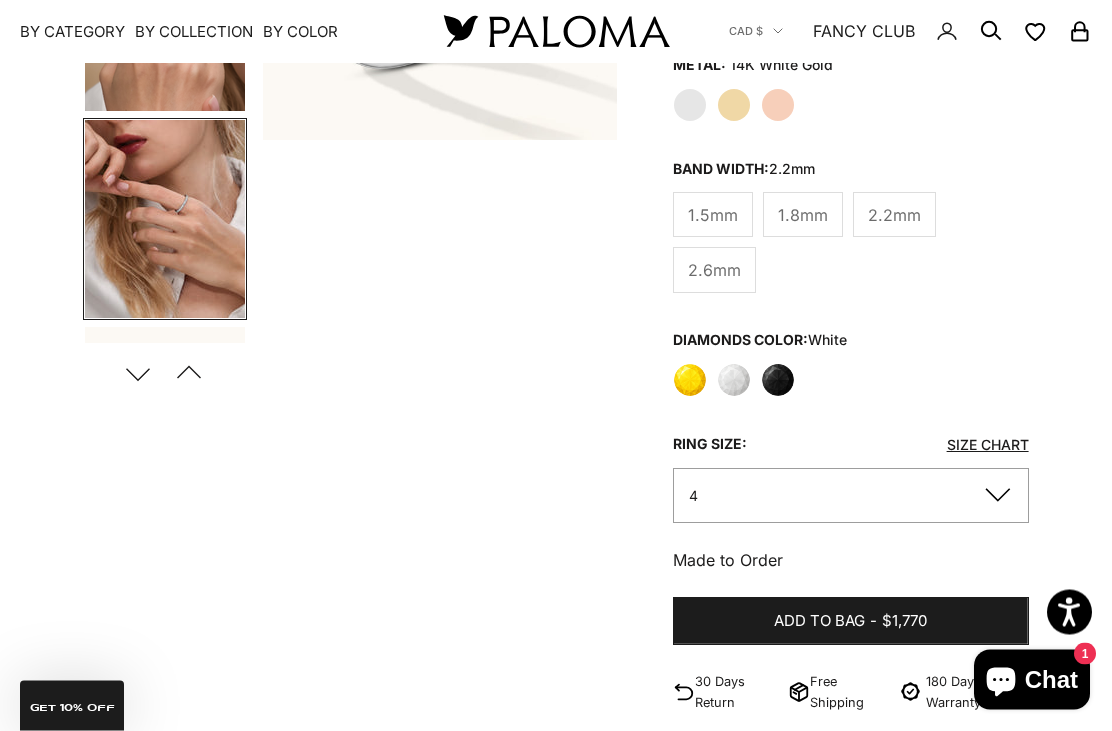 scroll, scrollTop: 0, scrollLeft: 712, axis: horizontal 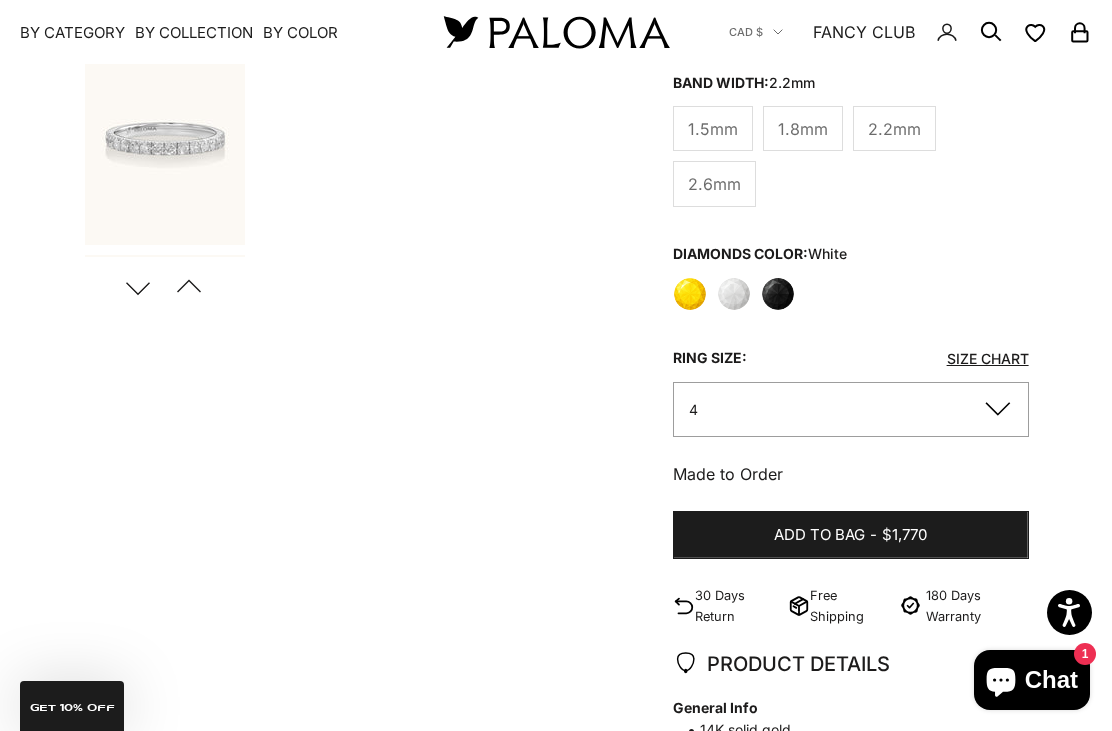 click on "4" 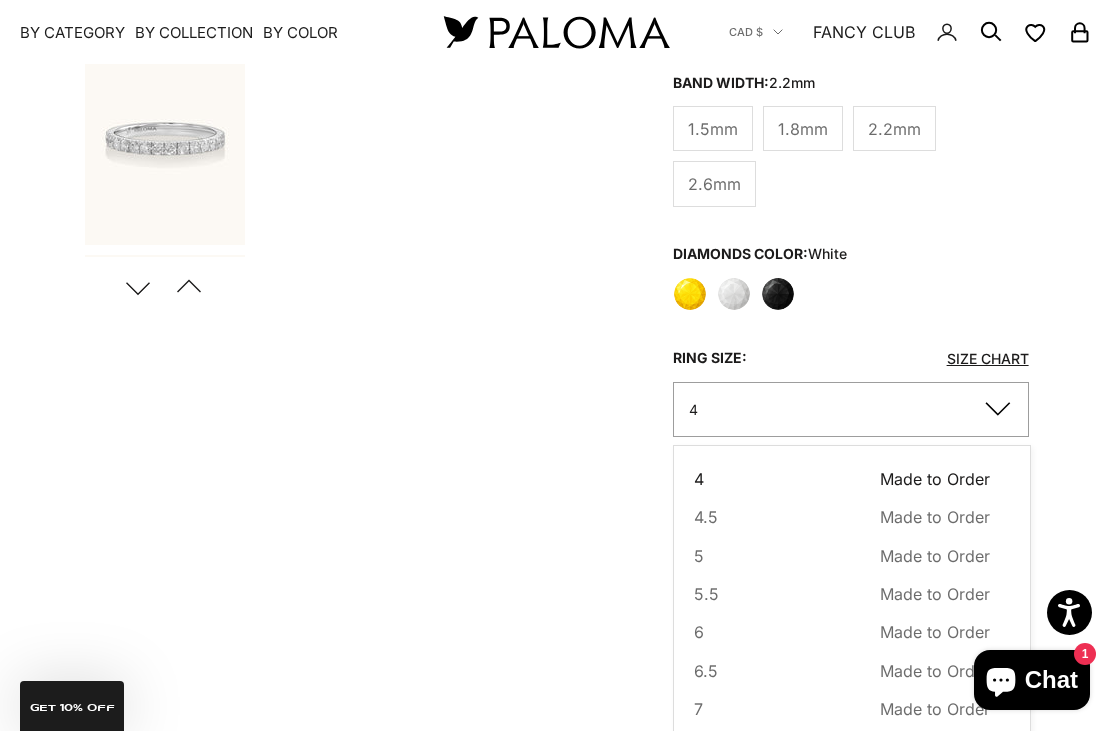 click on "5.5 Made to Order Sold out" at bounding box center (842, 594) 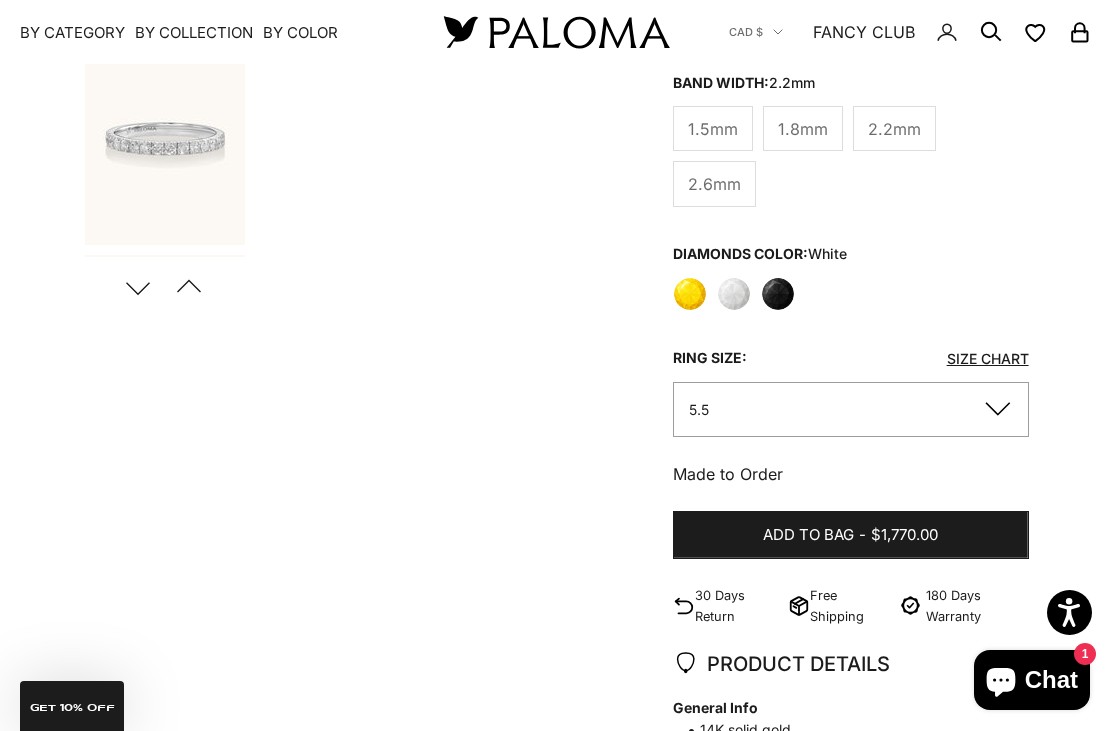 click on "Add to bag  -  $1,770.00" at bounding box center [851, 535] 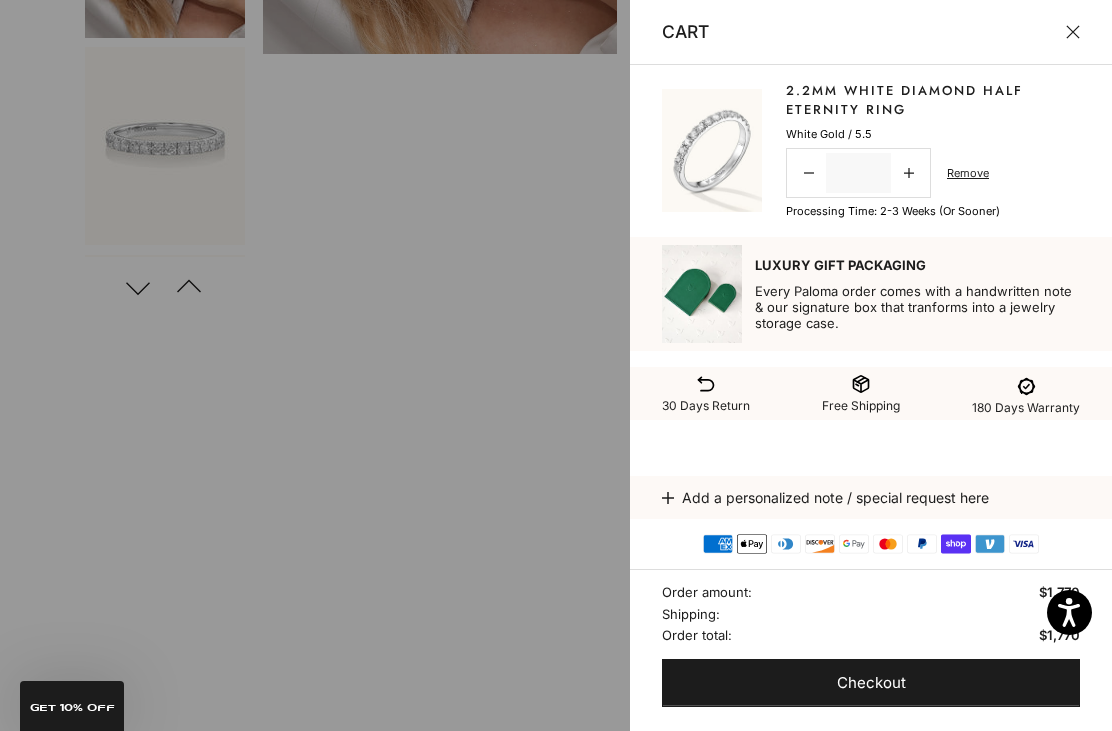click at bounding box center [1073, 32] 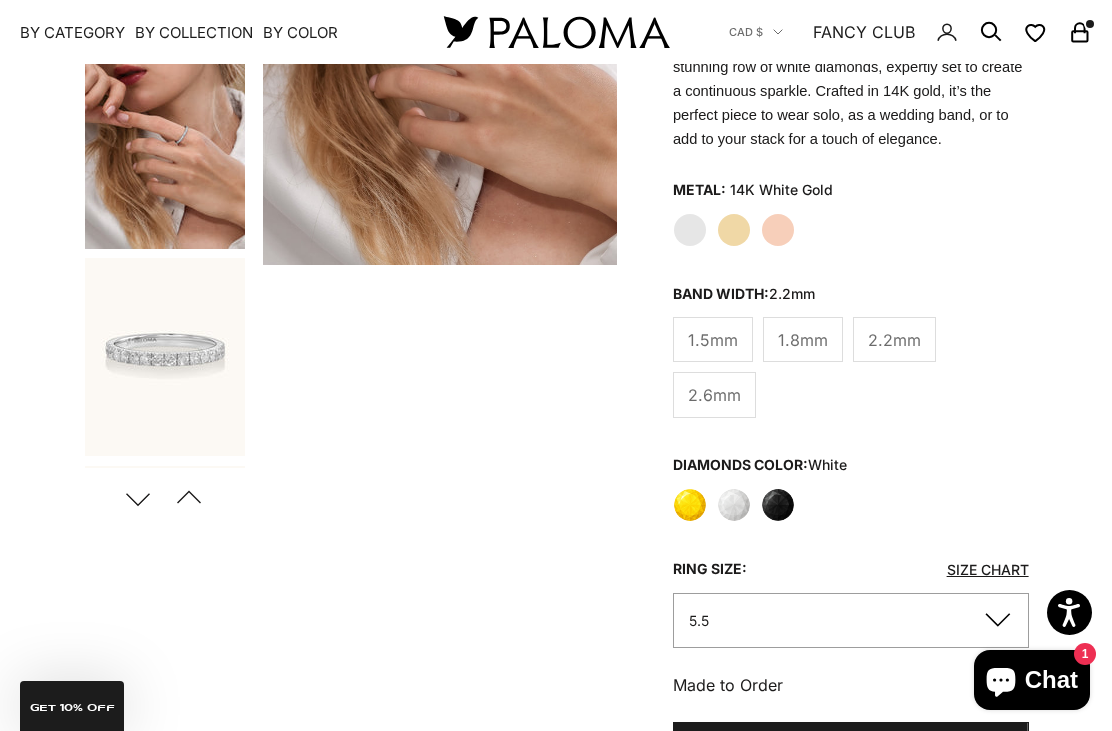 scroll, scrollTop: 366, scrollLeft: 0, axis: vertical 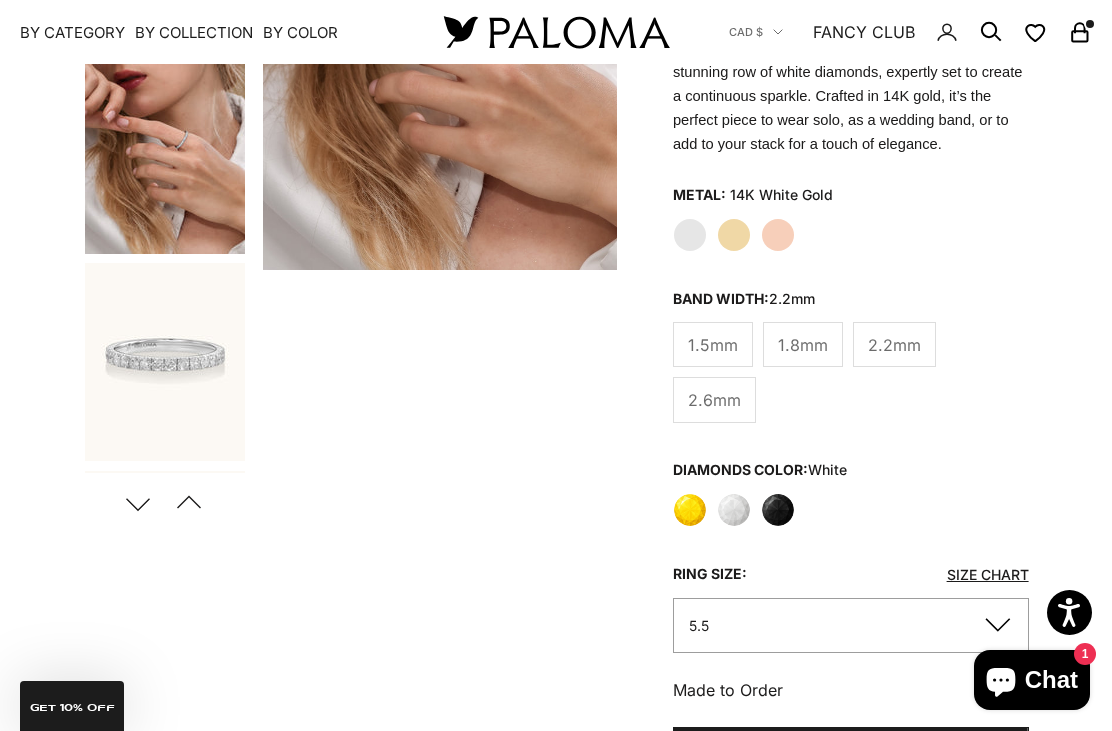 click on "Yellow Gold" 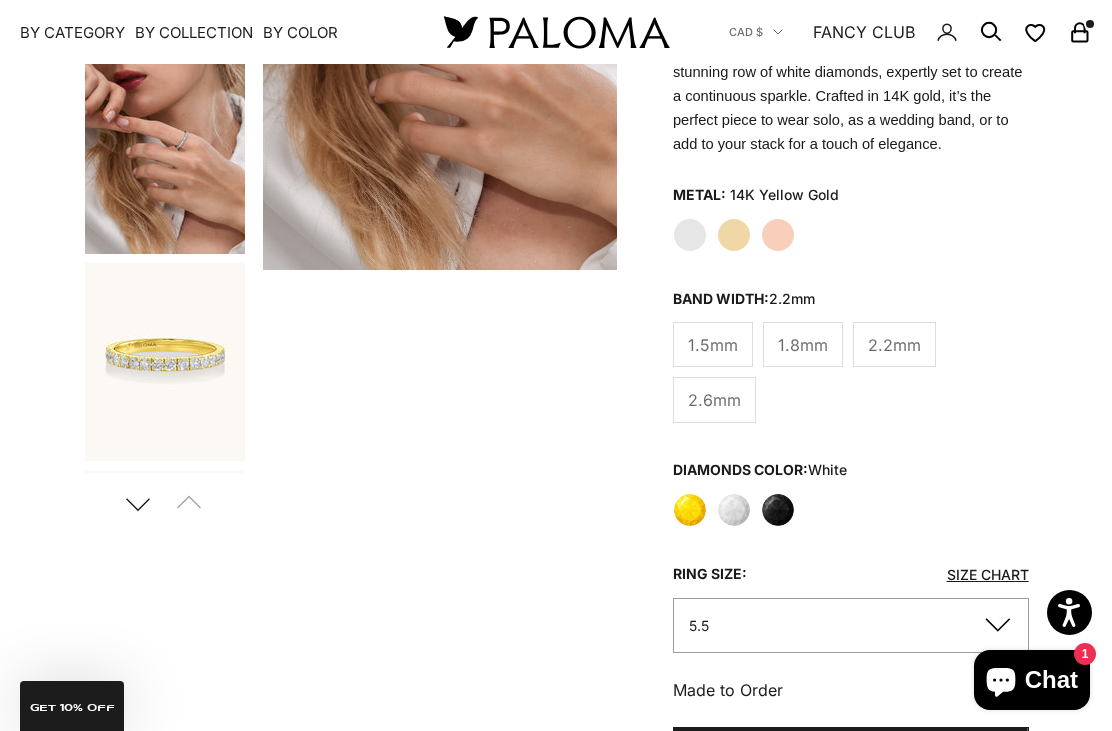 scroll, scrollTop: 0, scrollLeft: 0, axis: both 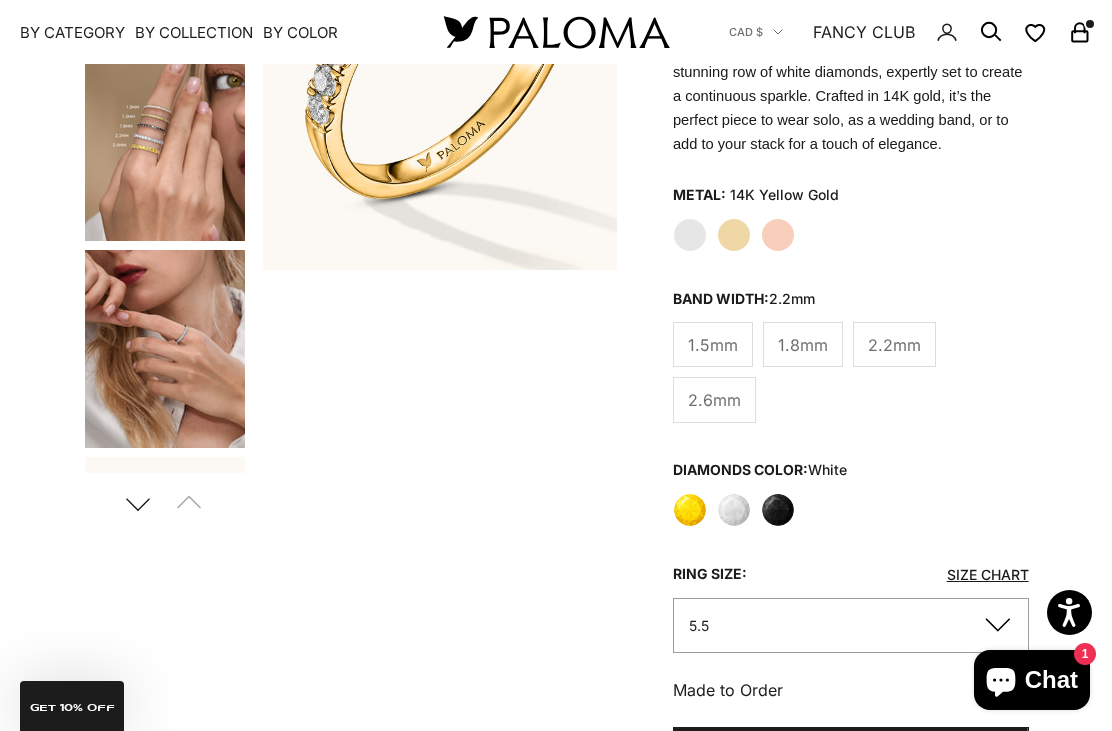 click on "Rose Gold" 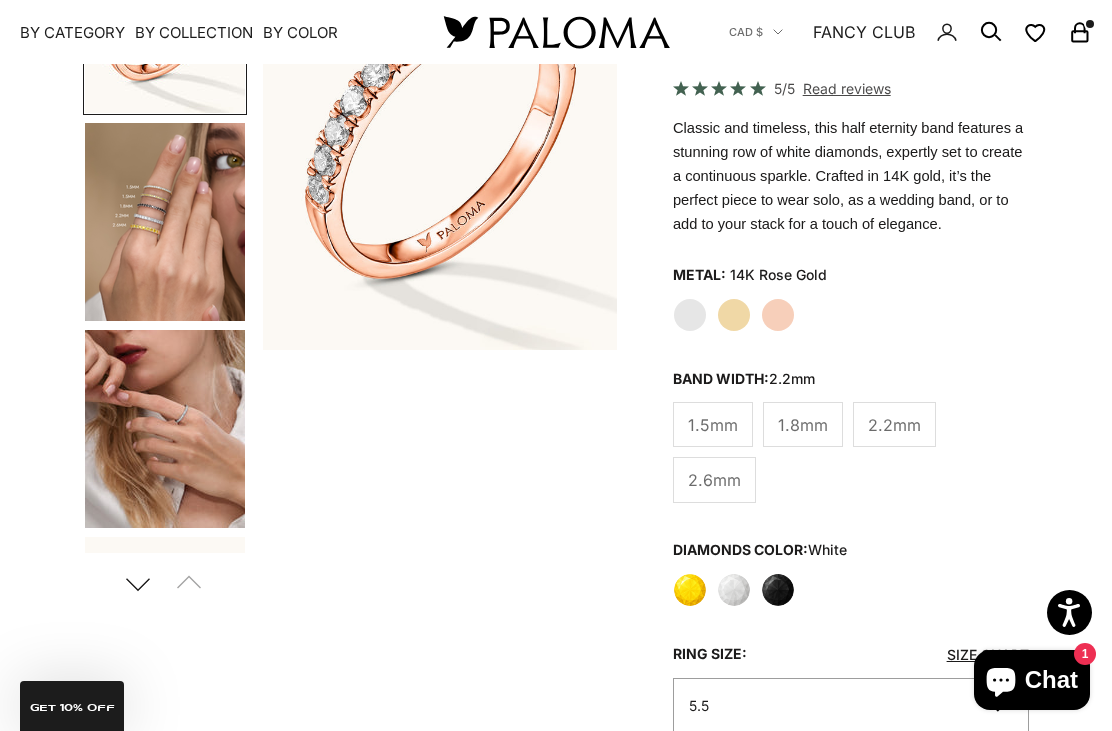 scroll, scrollTop: 328, scrollLeft: 0, axis: vertical 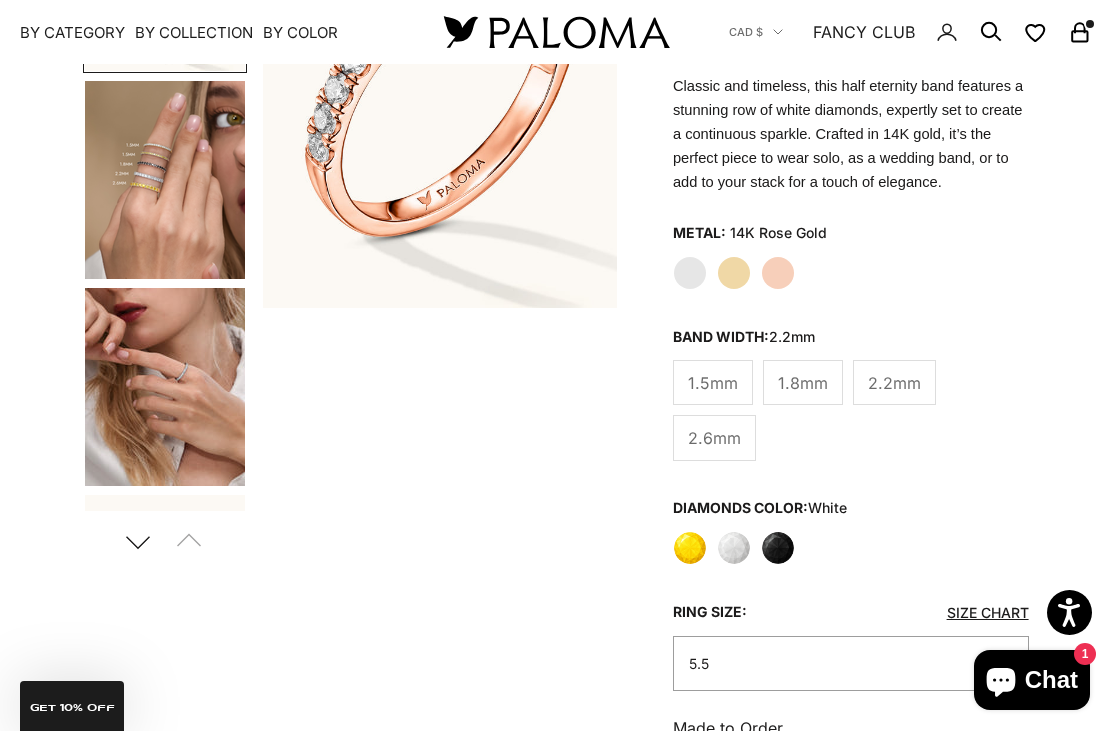 click on "Black" 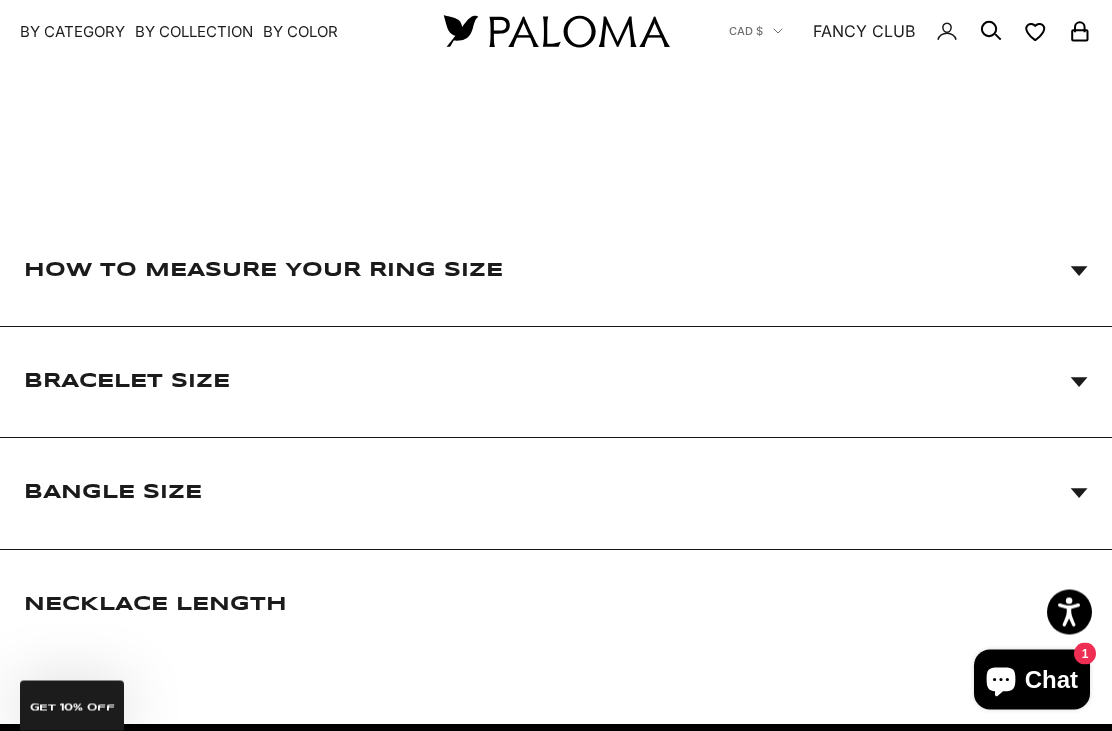 scroll, scrollTop: 217, scrollLeft: 0, axis: vertical 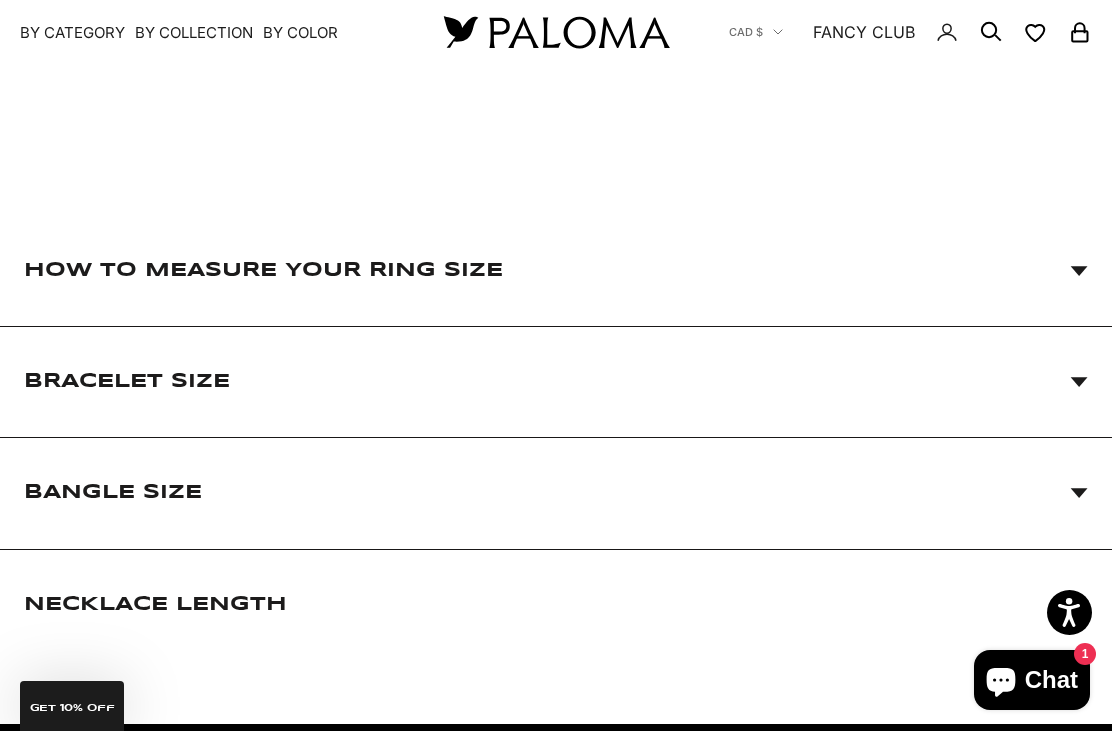 click on "How to Measure Your Ring Size" at bounding box center [556, 270] 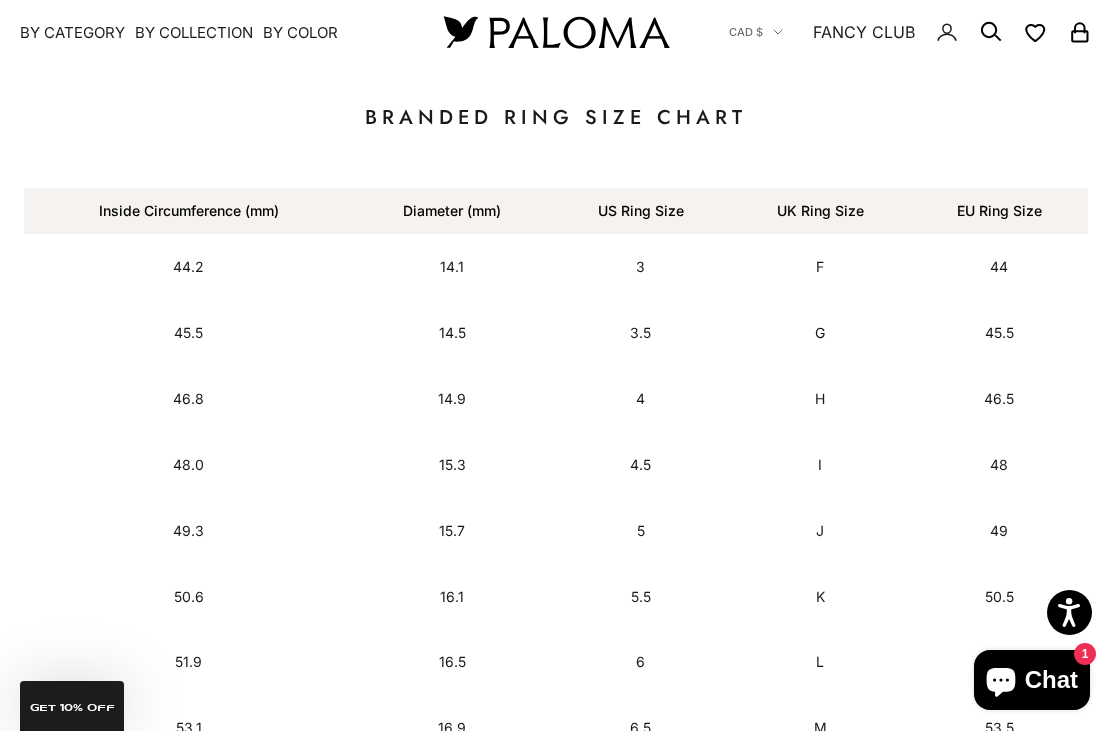 scroll, scrollTop: 842, scrollLeft: 0, axis: vertical 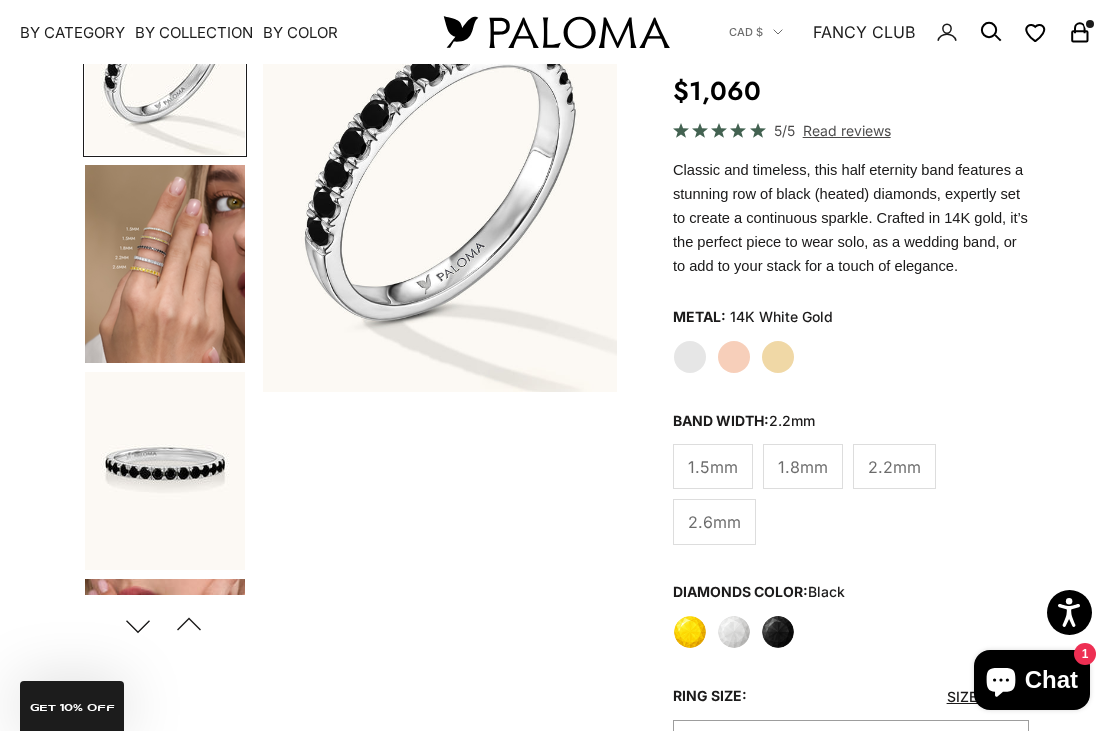 click on "Rose Gold" 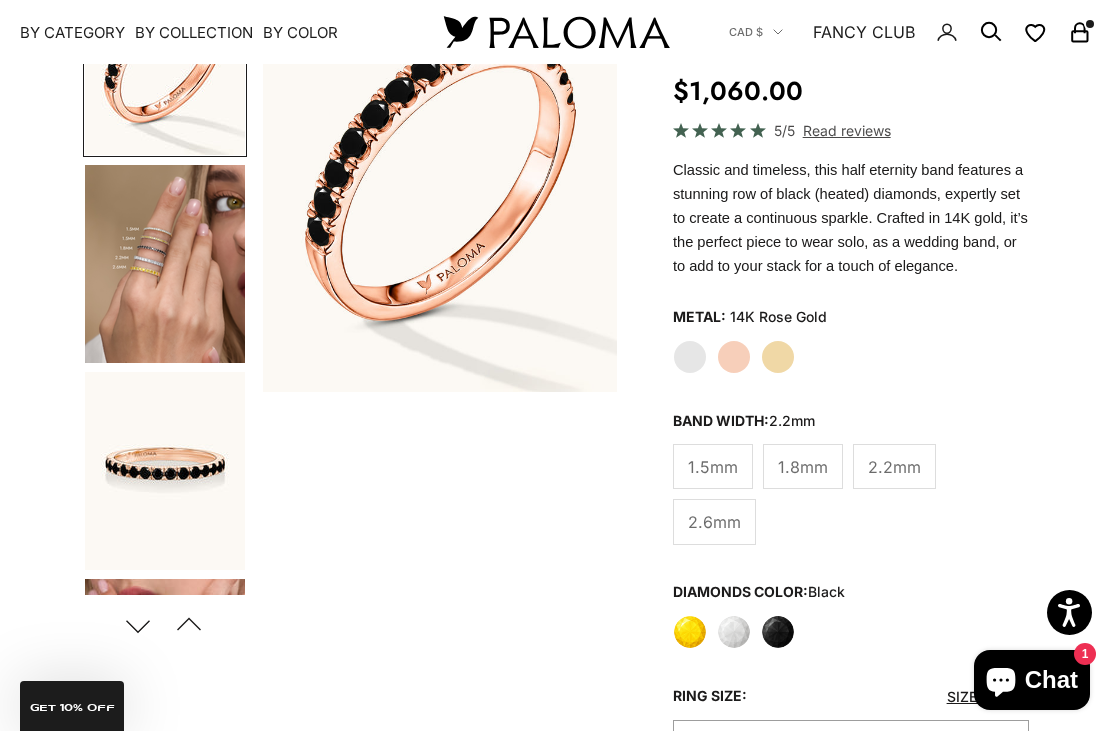 click on "Black" 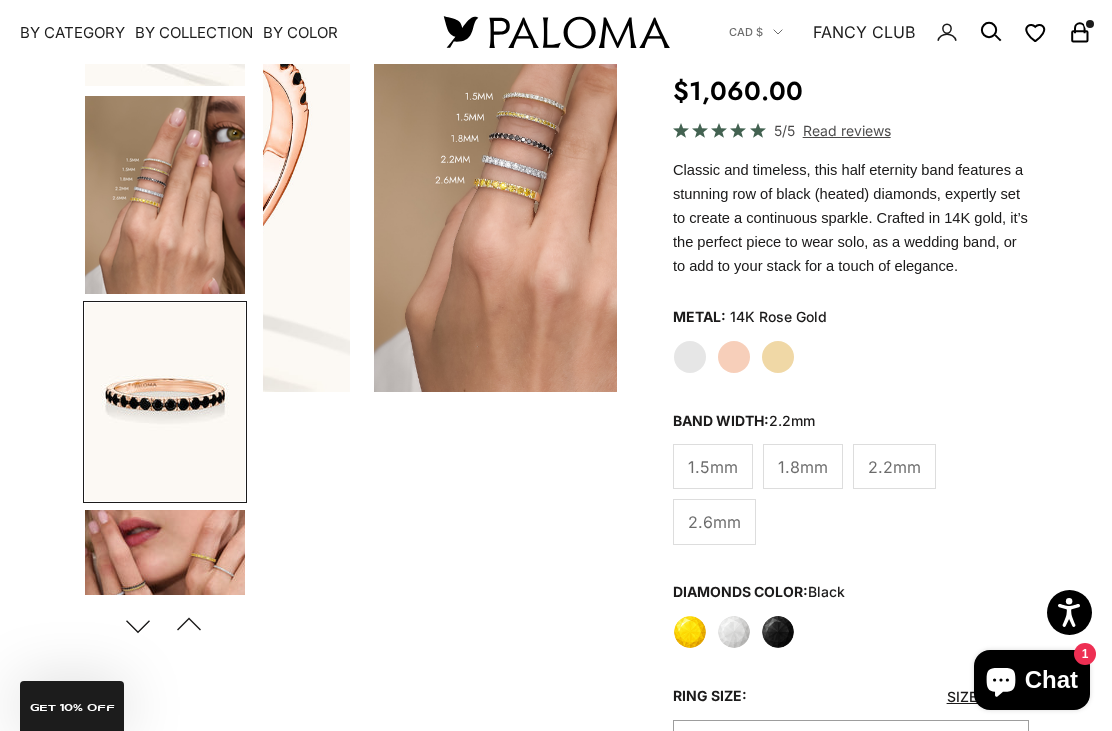 scroll, scrollTop: 175, scrollLeft: 0, axis: vertical 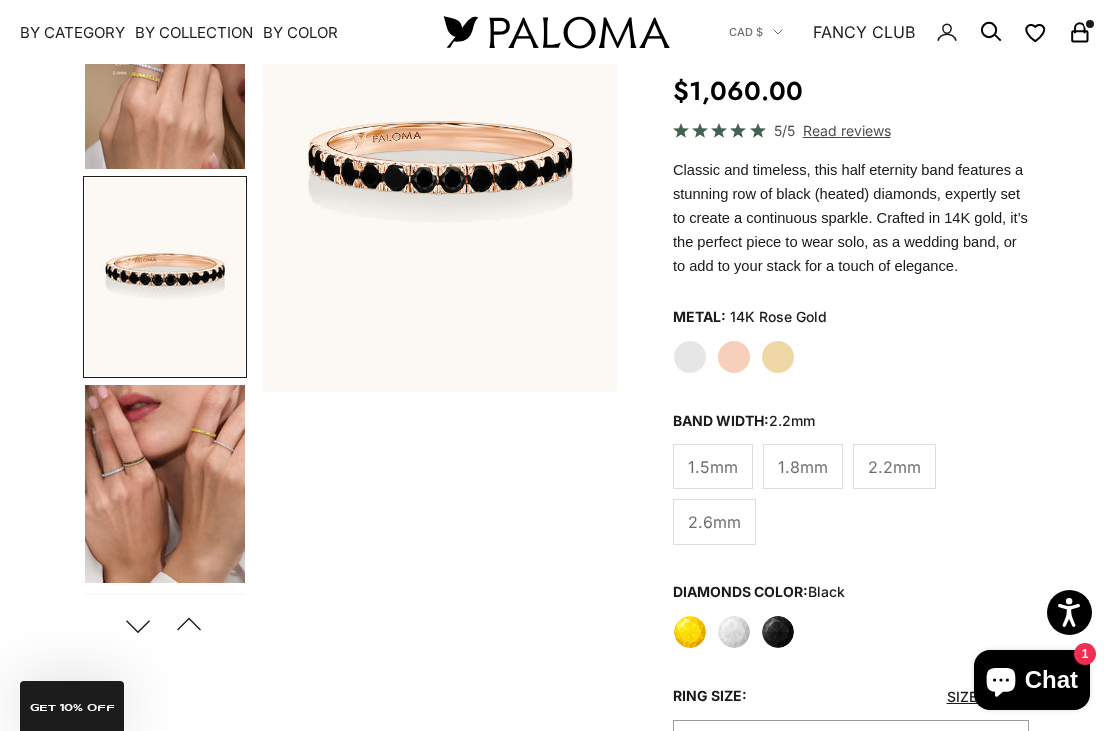 click at bounding box center (165, 70) 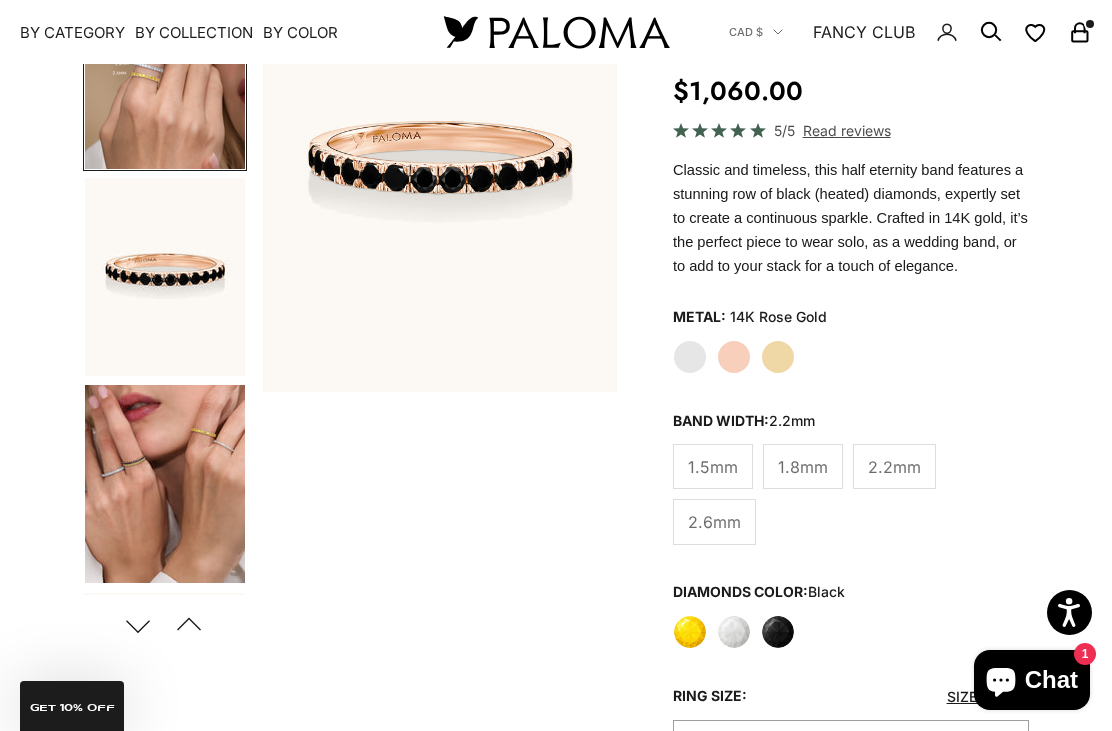 scroll, scrollTop: 28, scrollLeft: 0, axis: vertical 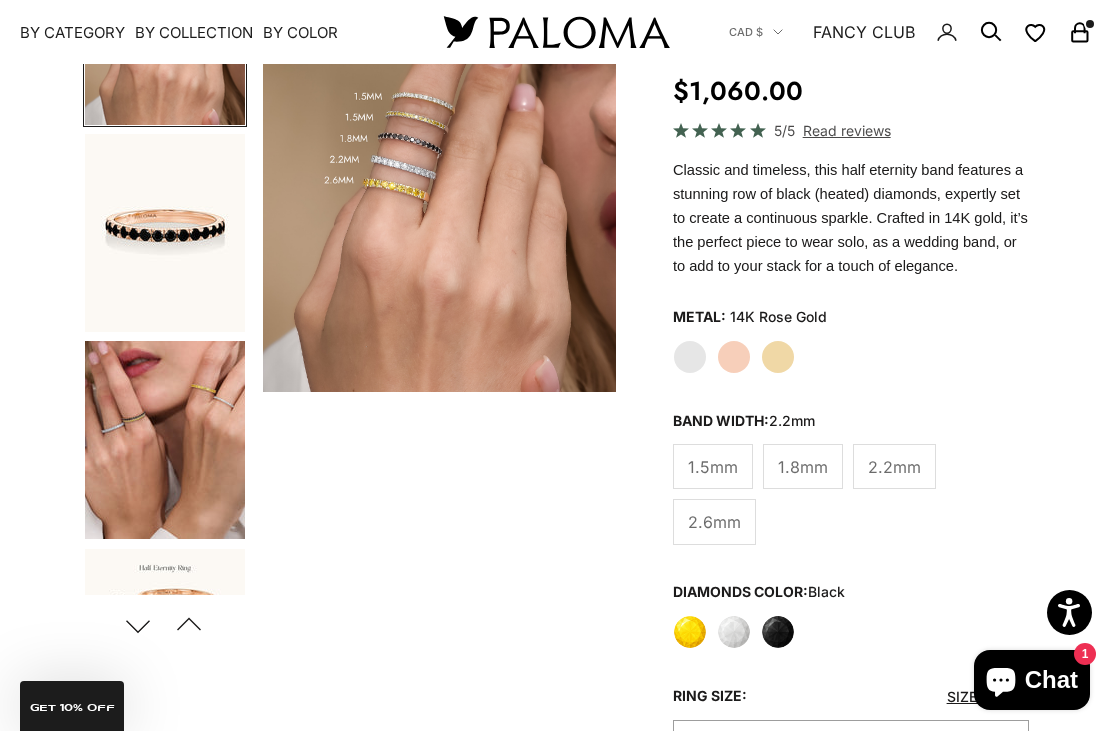 click at bounding box center [165, 440] 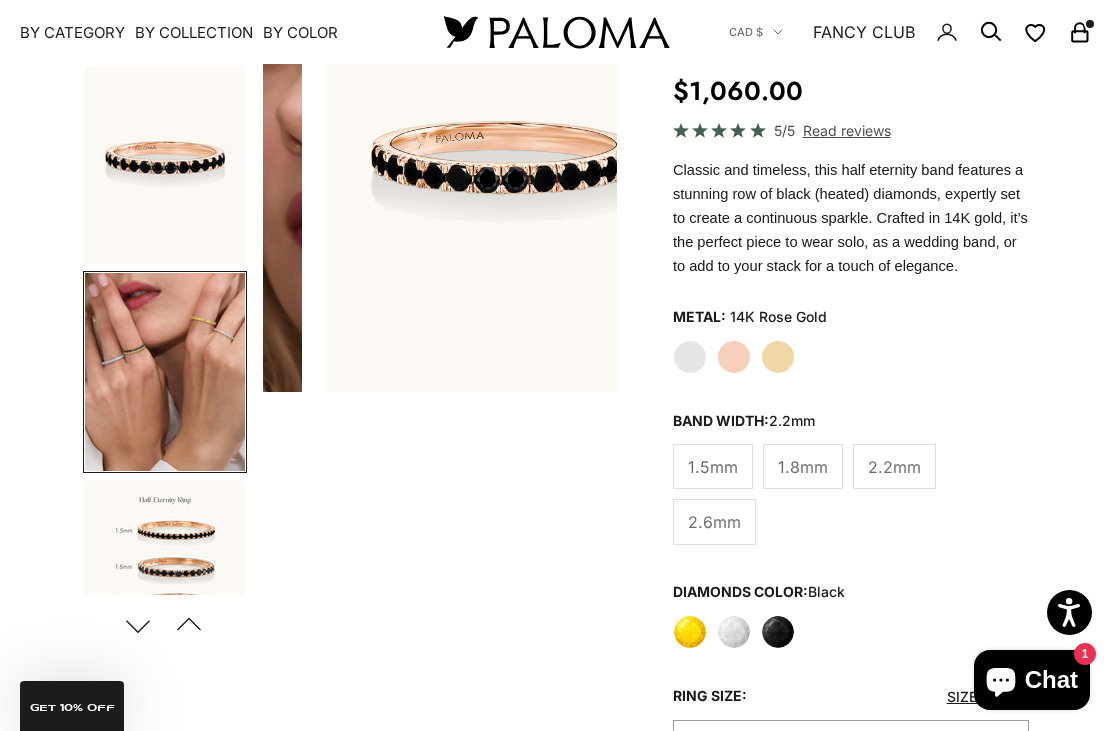 scroll, scrollTop: 0, scrollLeft: 1000, axis: horizontal 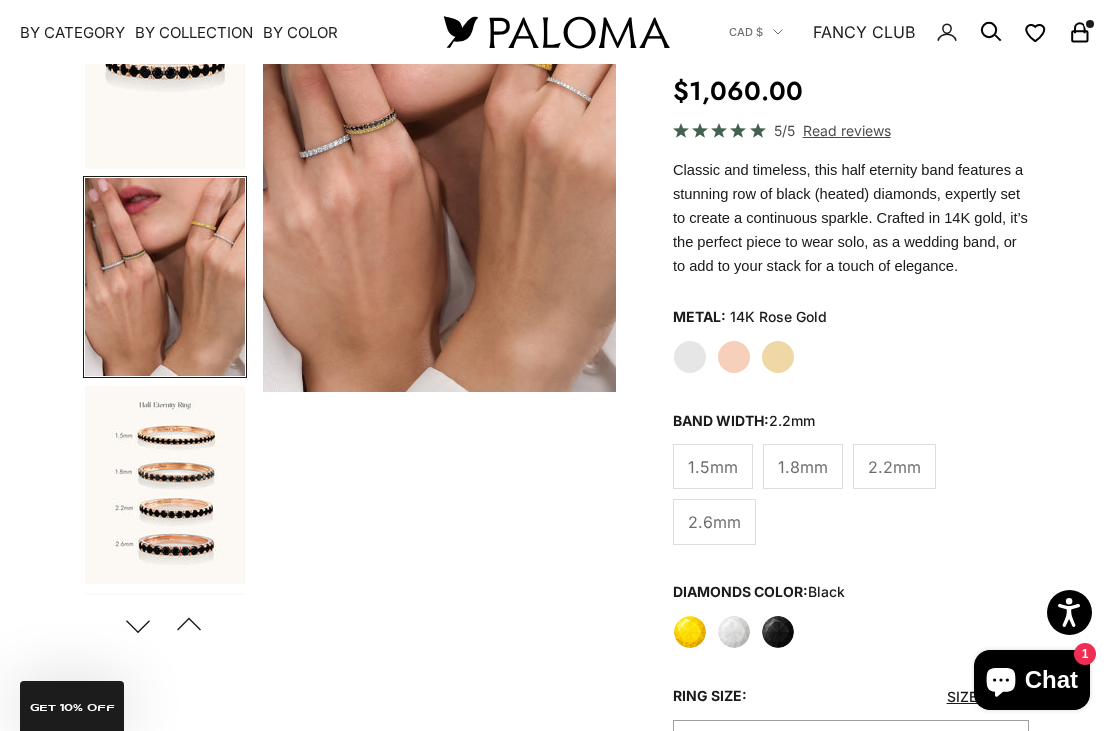 click at bounding box center (165, 485) 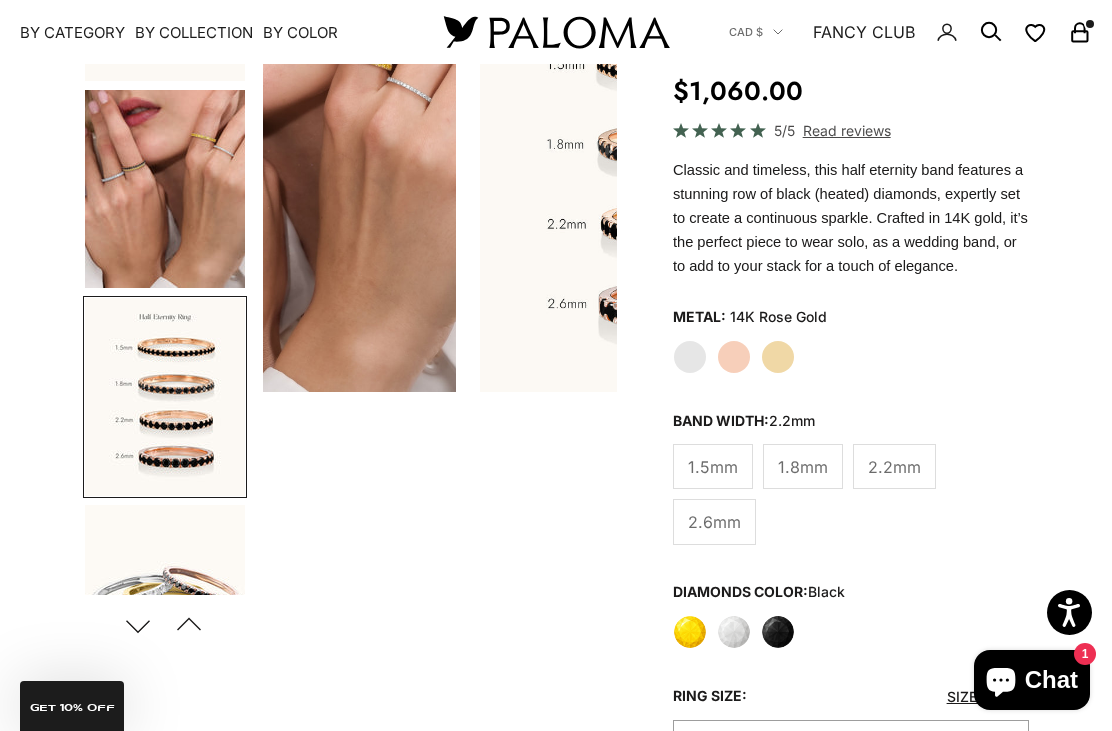 scroll, scrollTop: 585, scrollLeft: 0, axis: vertical 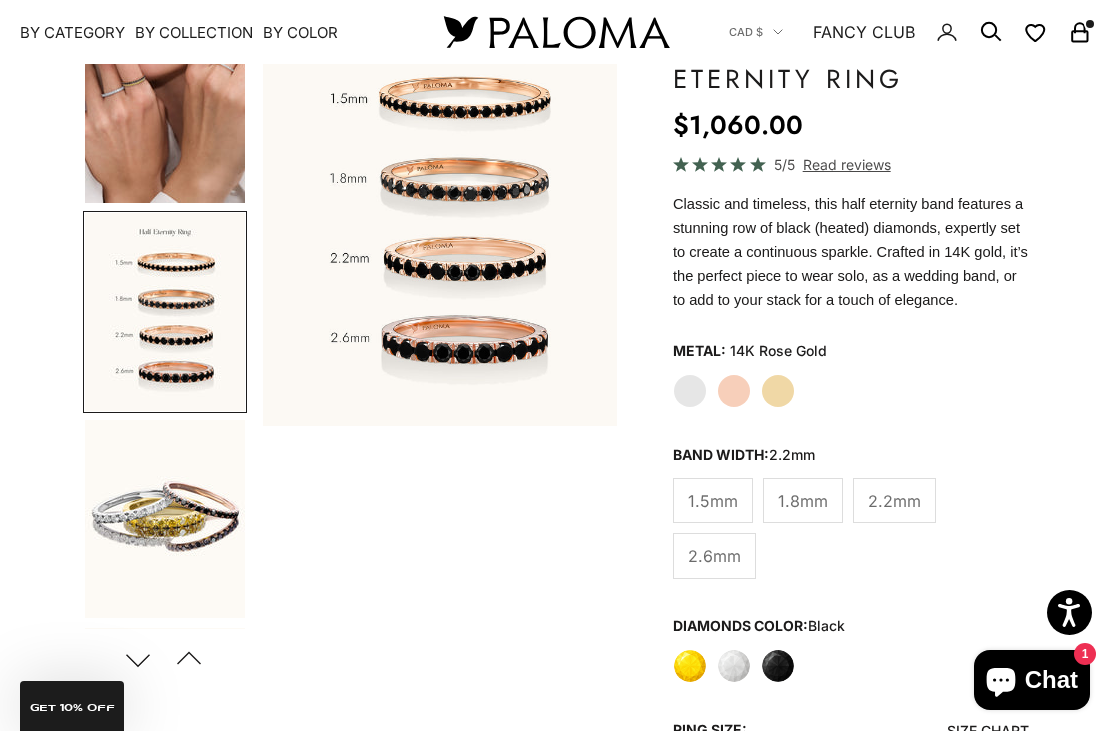 click at bounding box center [165, 519] 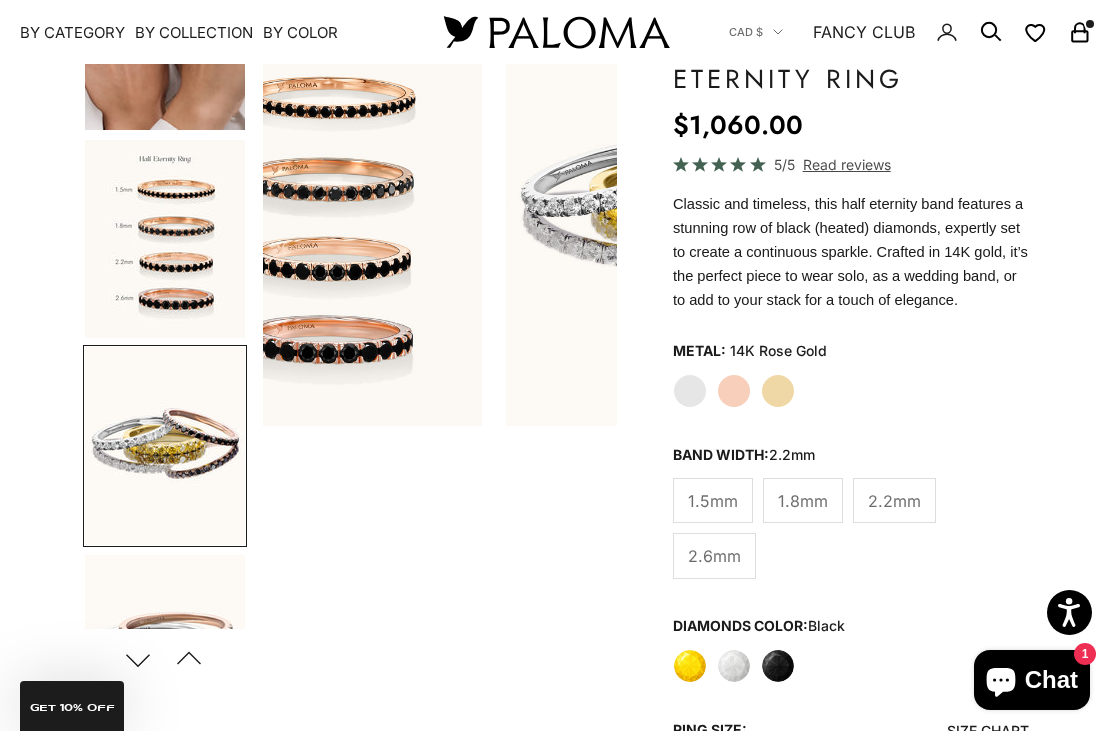 scroll, scrollTop: 752, scrollLeft: 0, axis: vertical 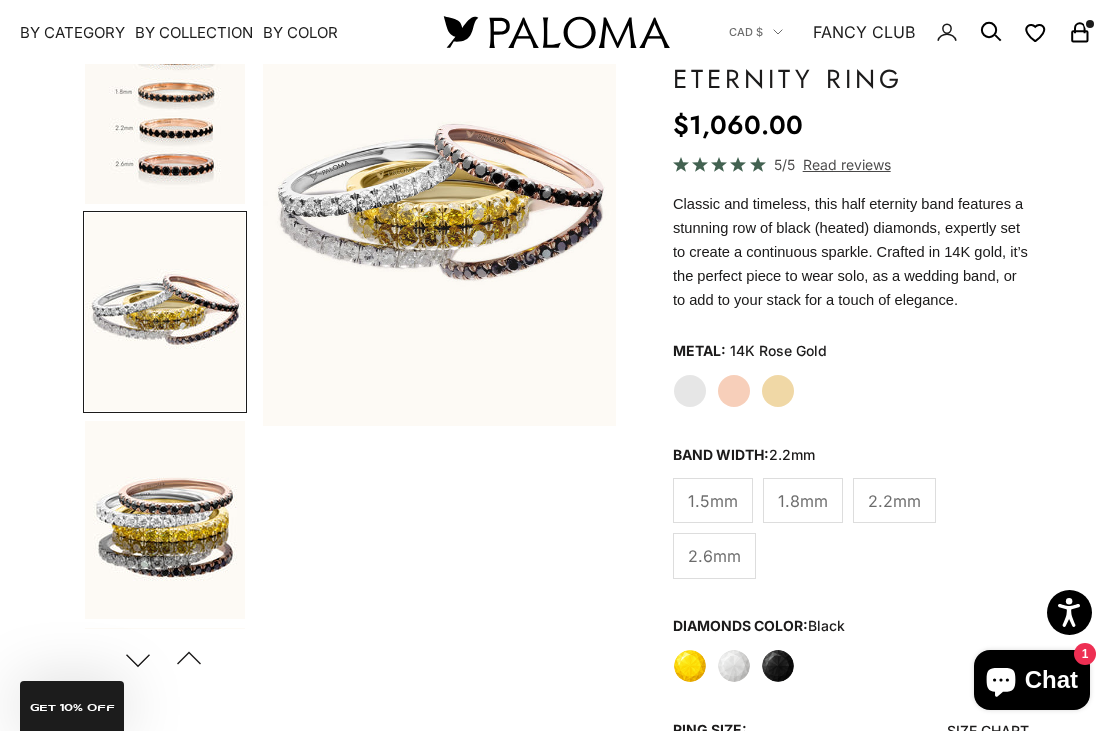 click on "White Gold" 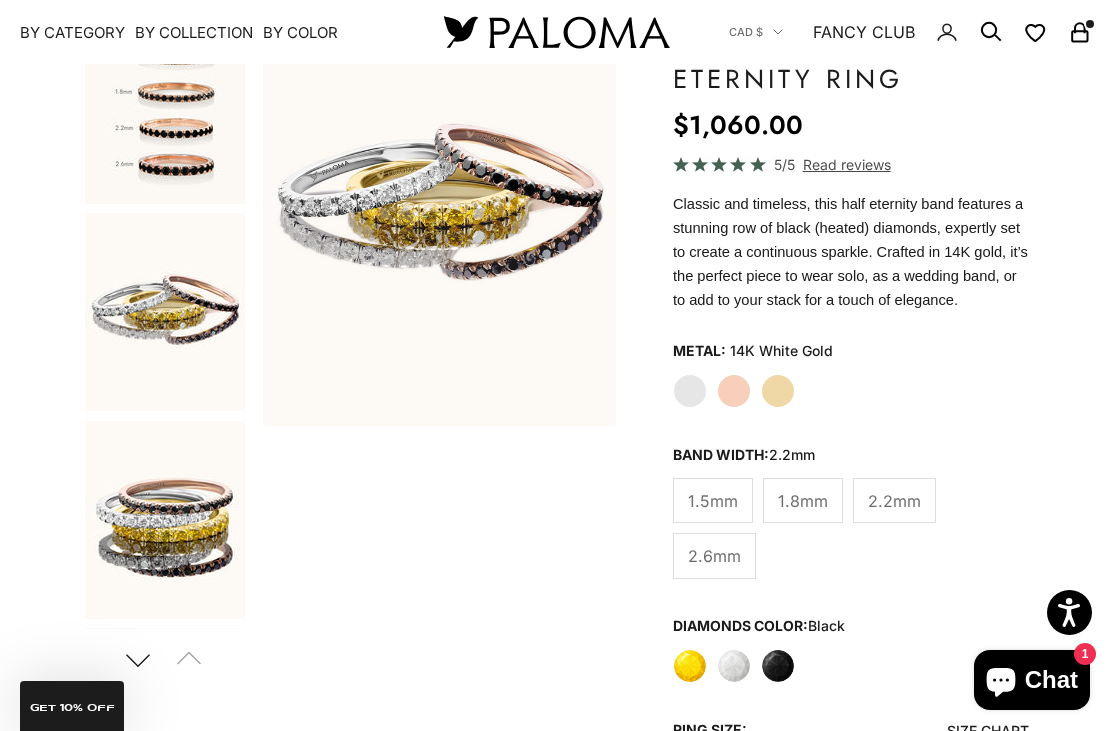 scroll, scrollTop: 0, scrollLeft: 0, axis: both 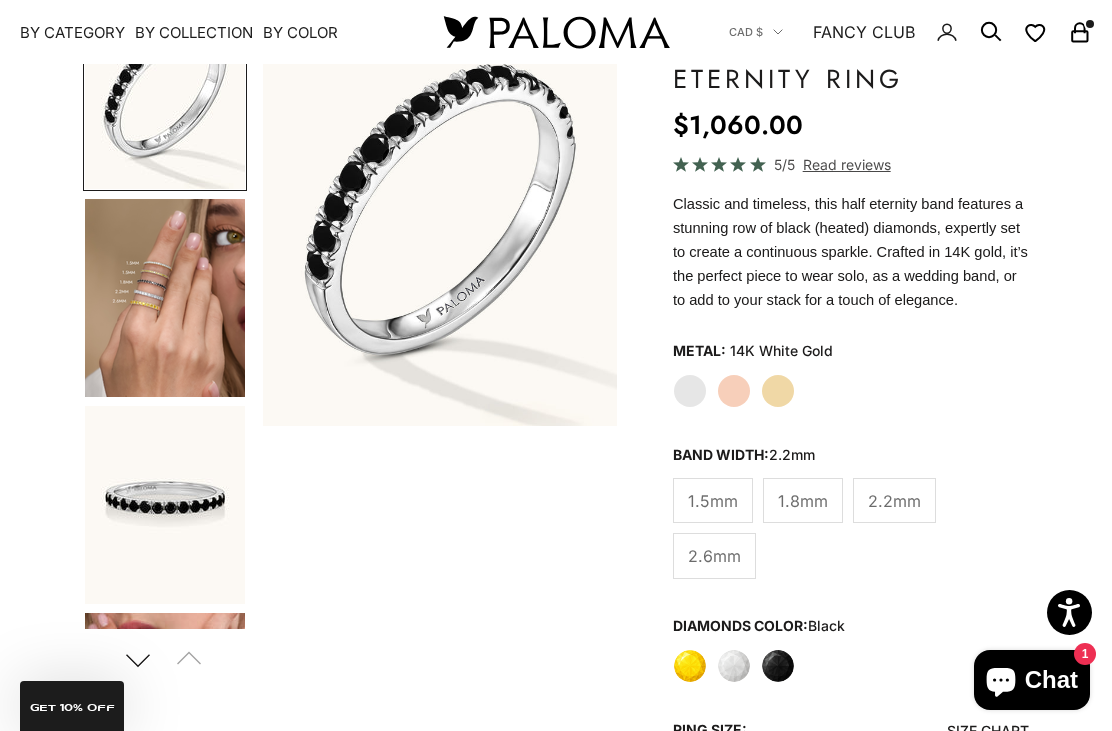 click at bounding box center (165, 298) 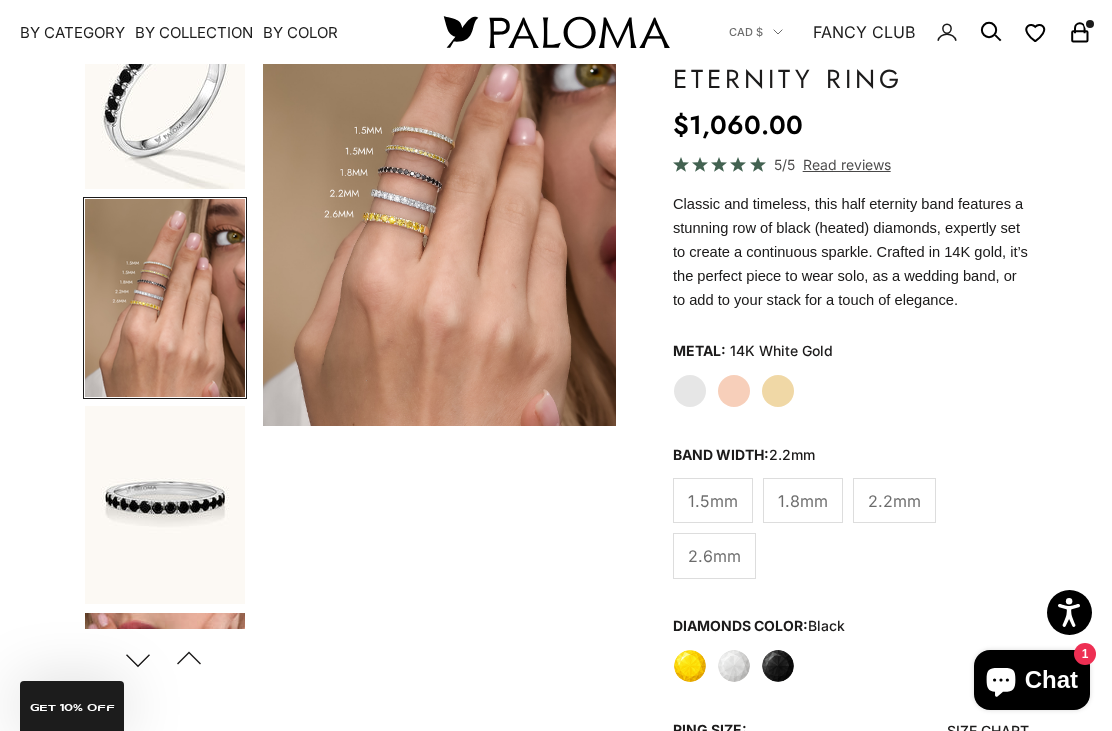 click at bounding box center [165, 505] 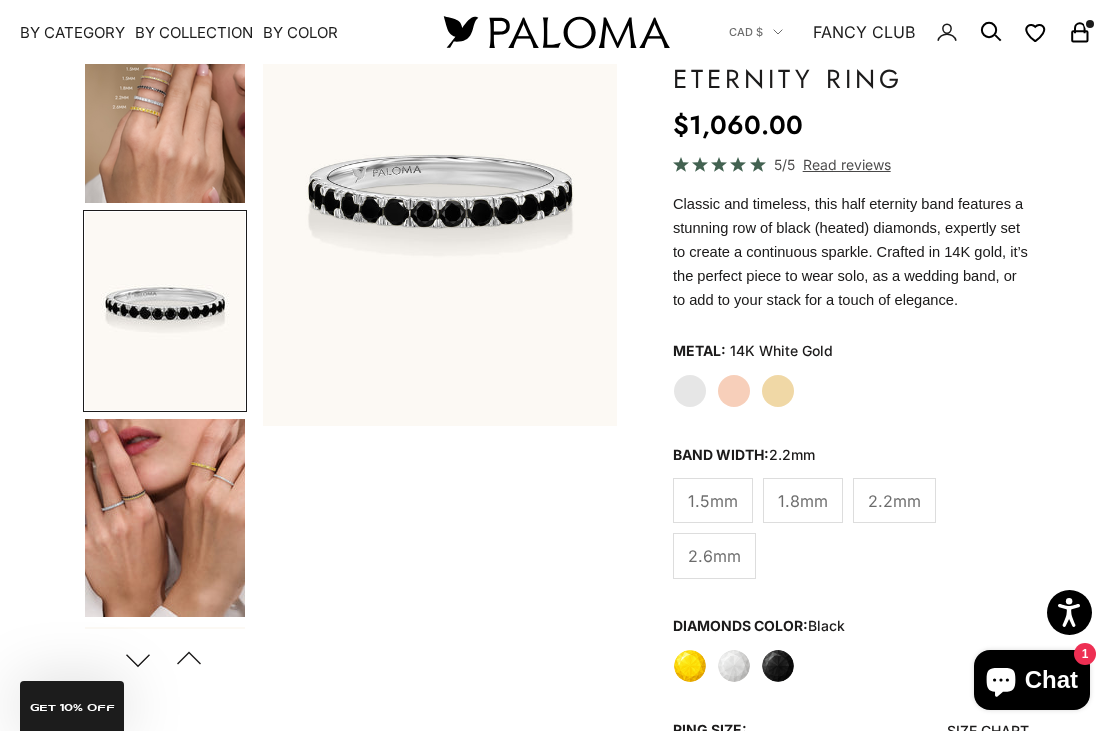 click at bounding box center [165, 518] 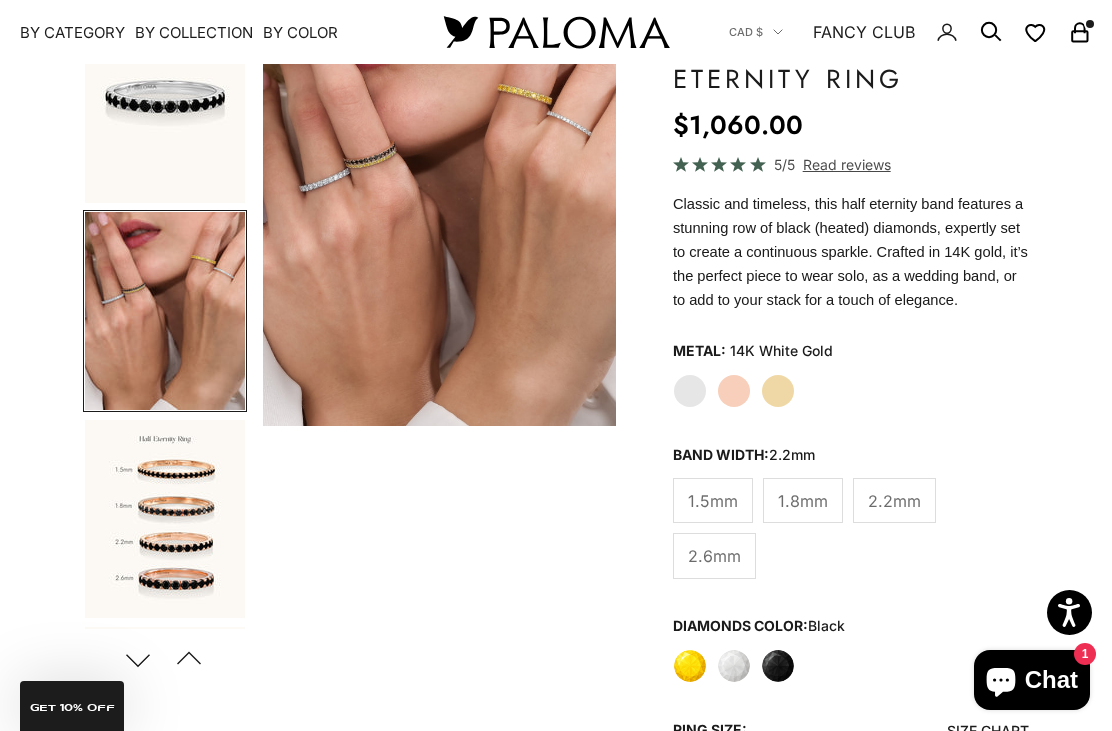 click at bounding box center (165, 519) 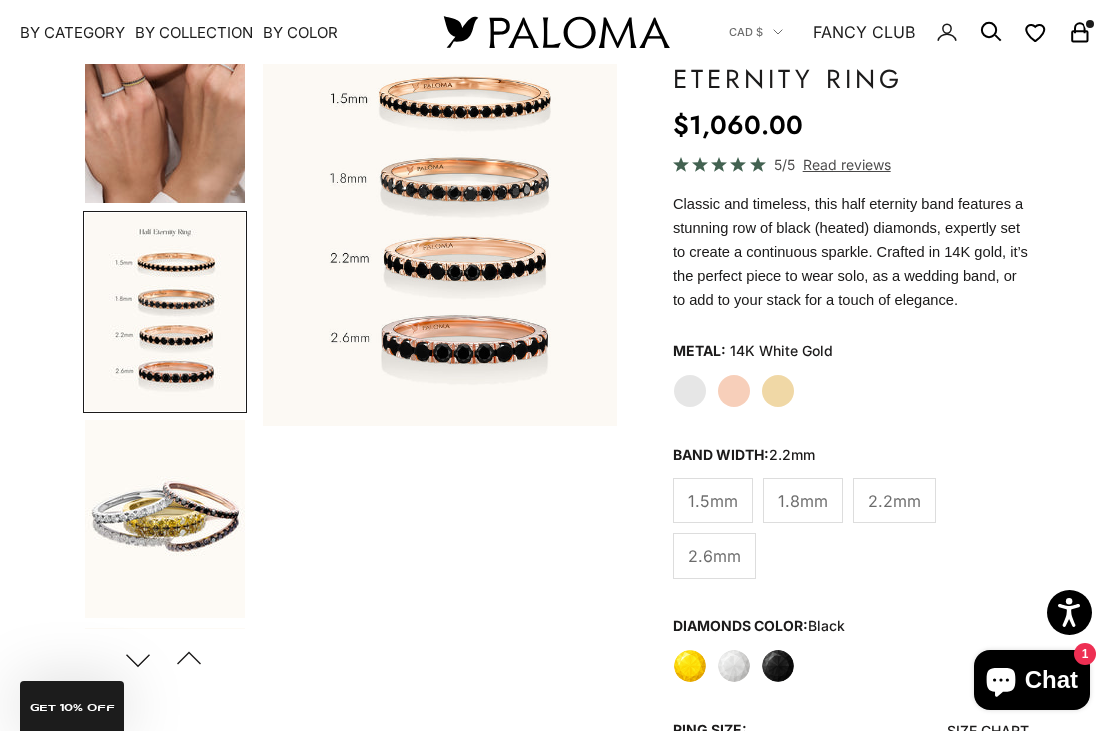 click at bounding box center [165, 519] 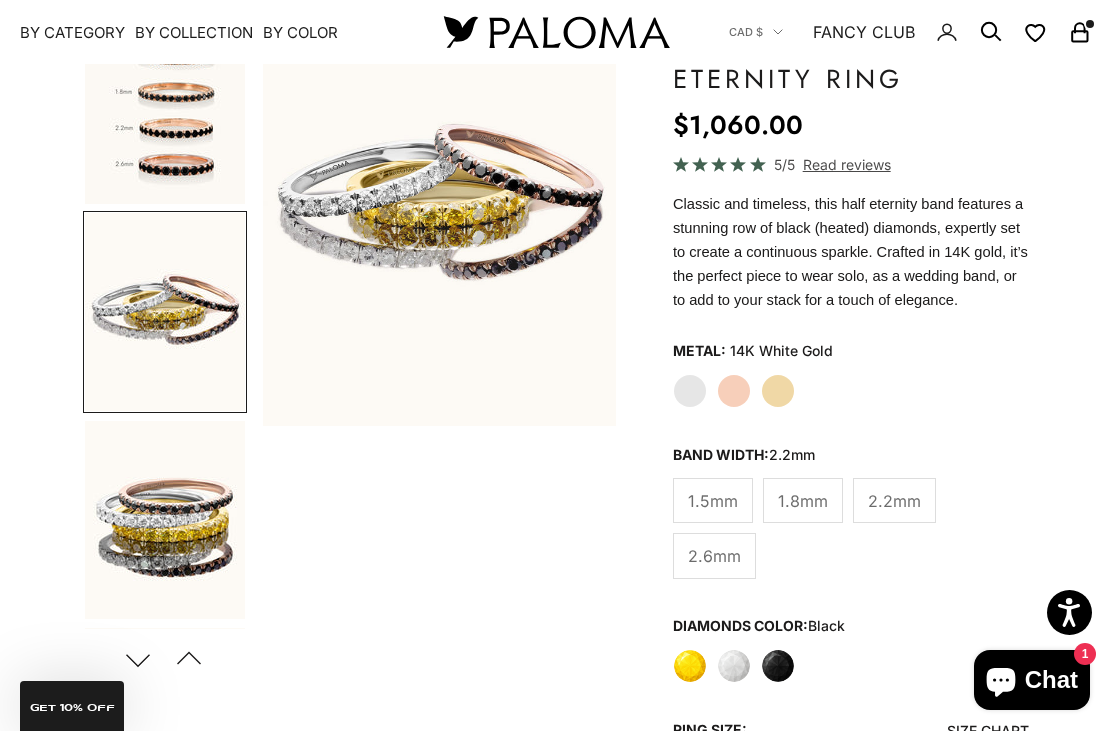 scroll, scrollTop: 0, scrollLeft: 1888, axis: horizontal 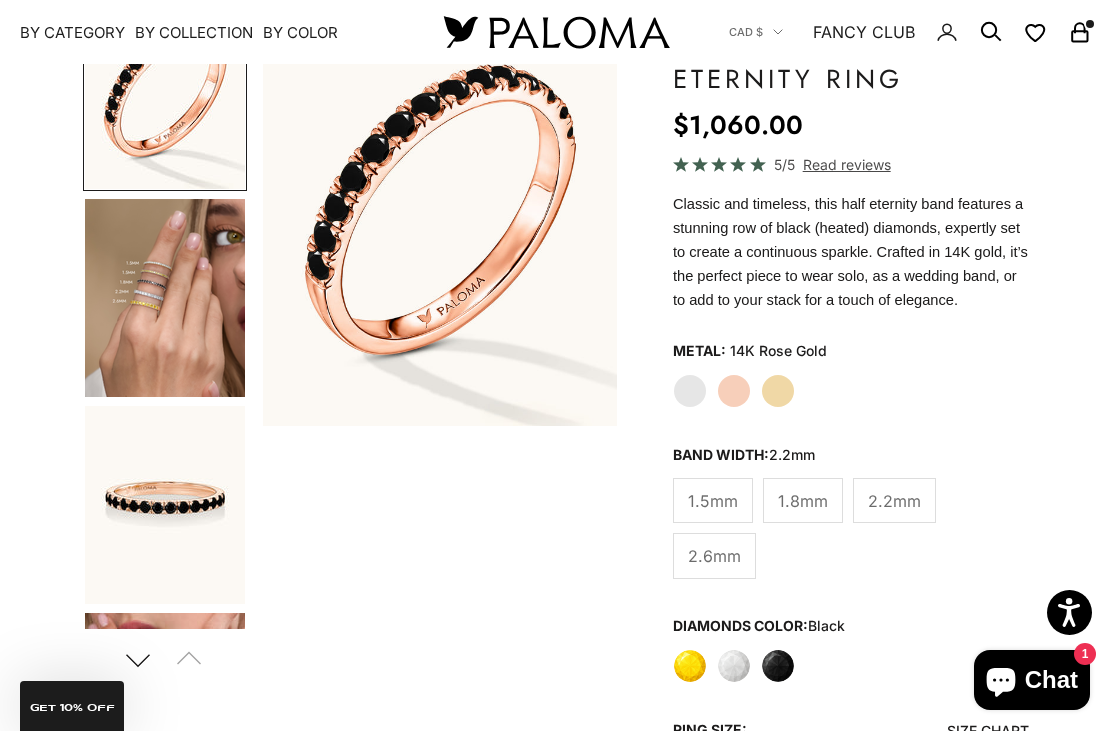 click on "Black" 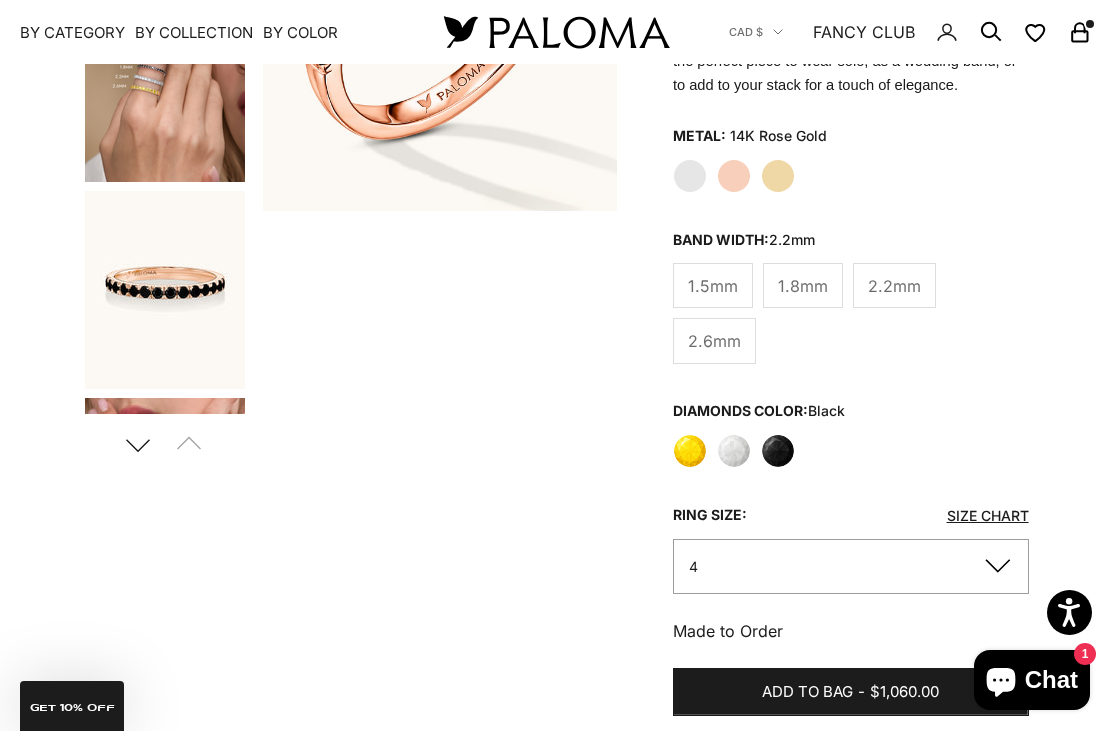 scroll, scrollTop: 430, scrollLeft: 0, axis: vertical 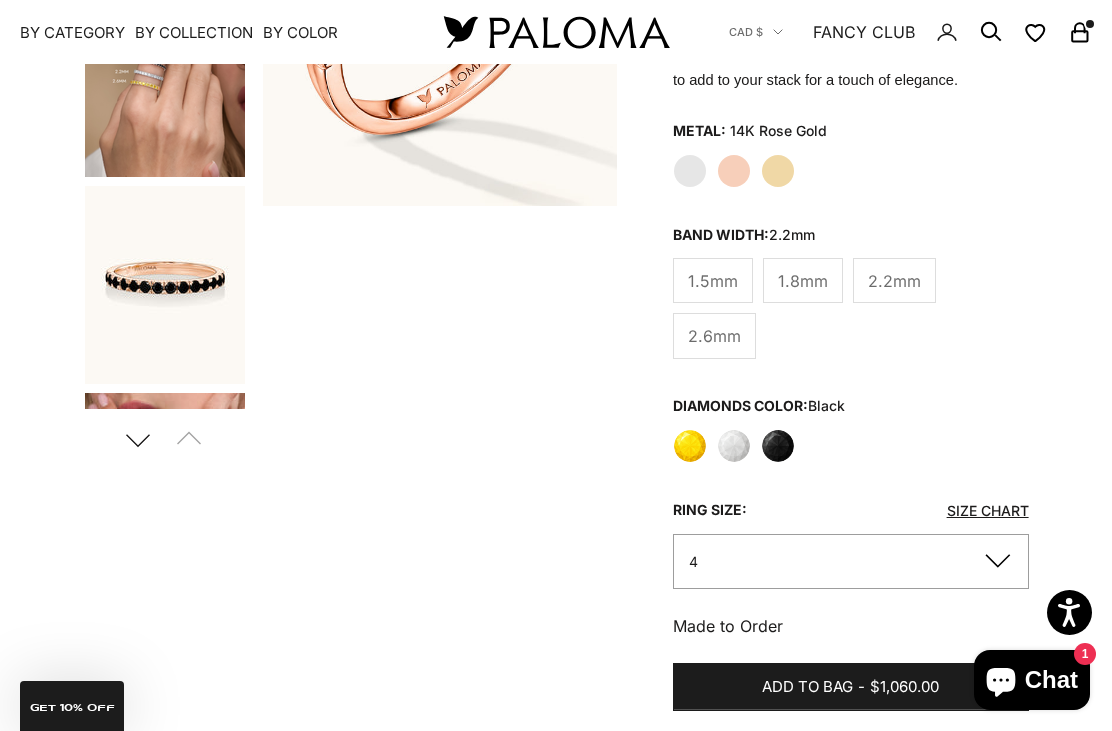 click on "4" 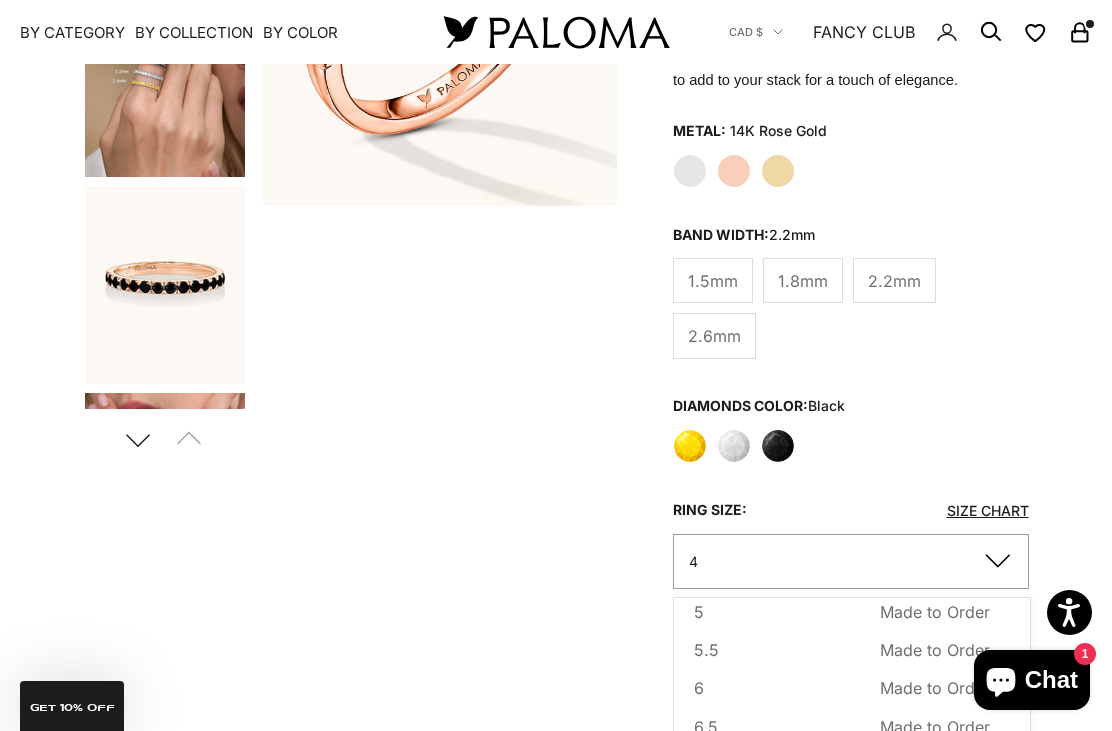 scroll, scrollTop: 103, scrollLeft: 0, axis: vertical 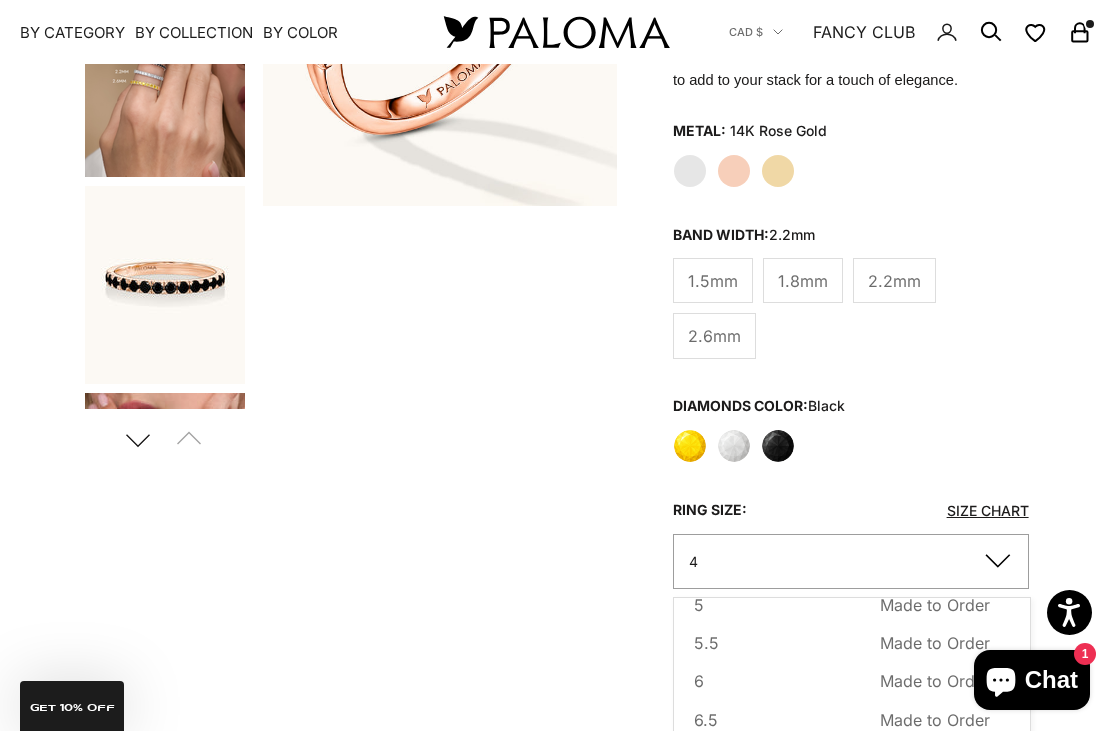 click on "Made to Order" at bounding box center [935, 643] 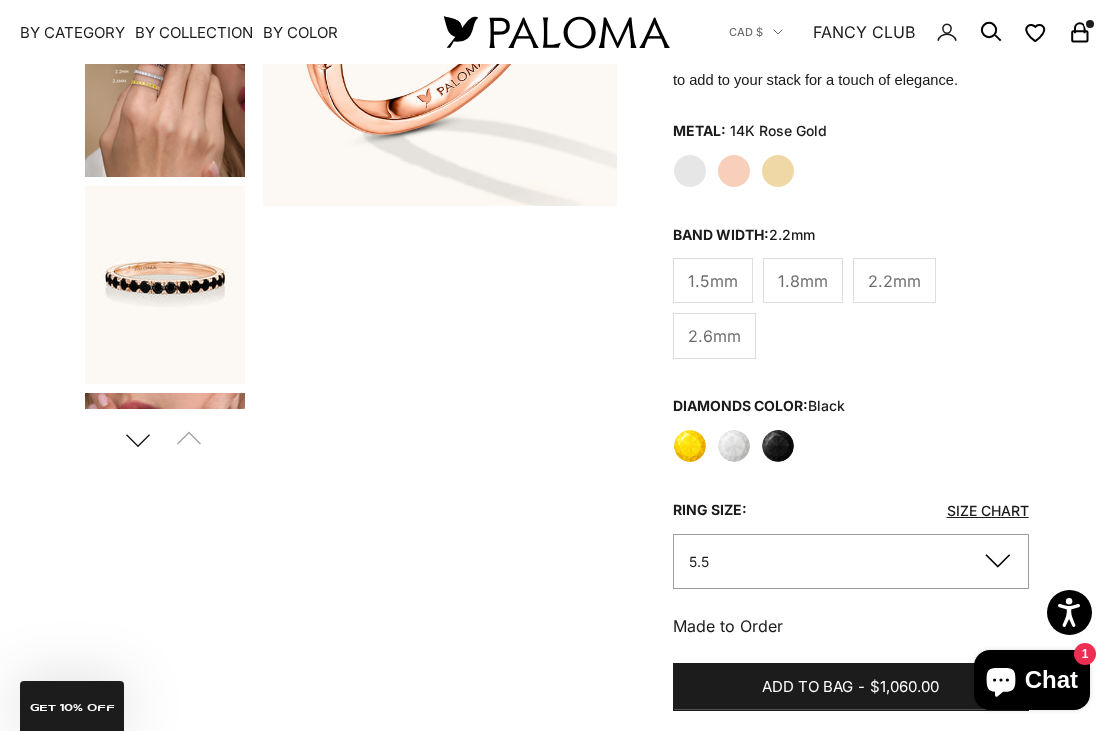 click on "Add to bag  -  $1,060.00" at bounding box center (851, 687) 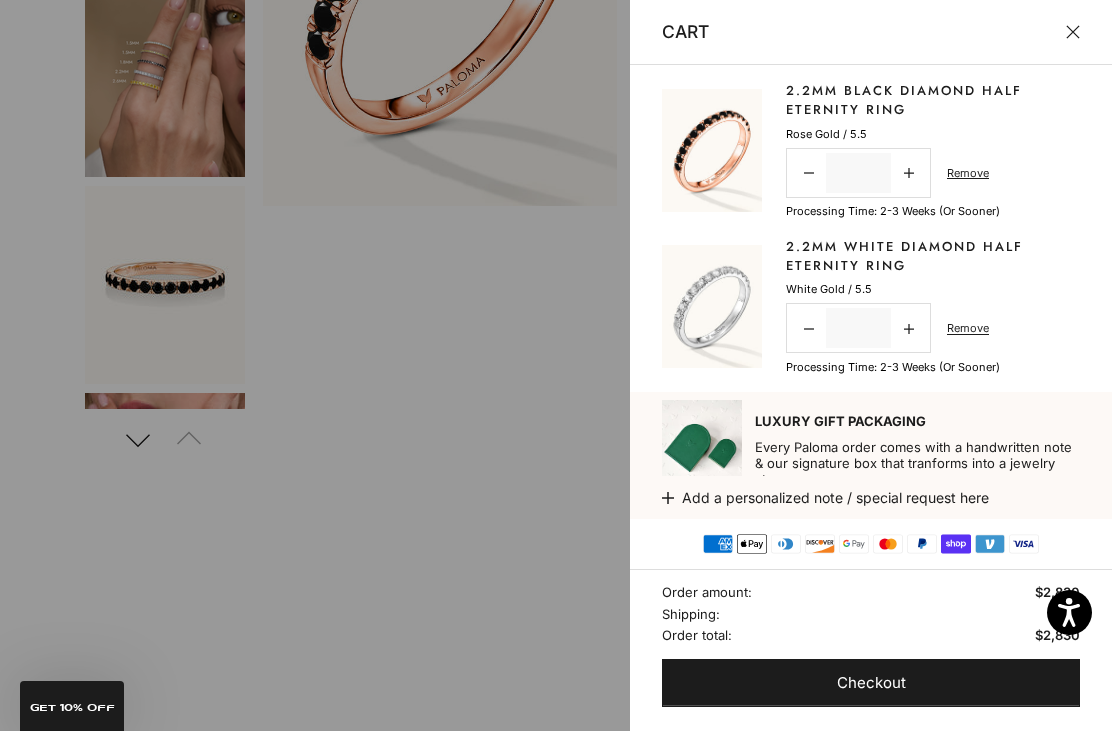 click at bounding box center (556, 365) 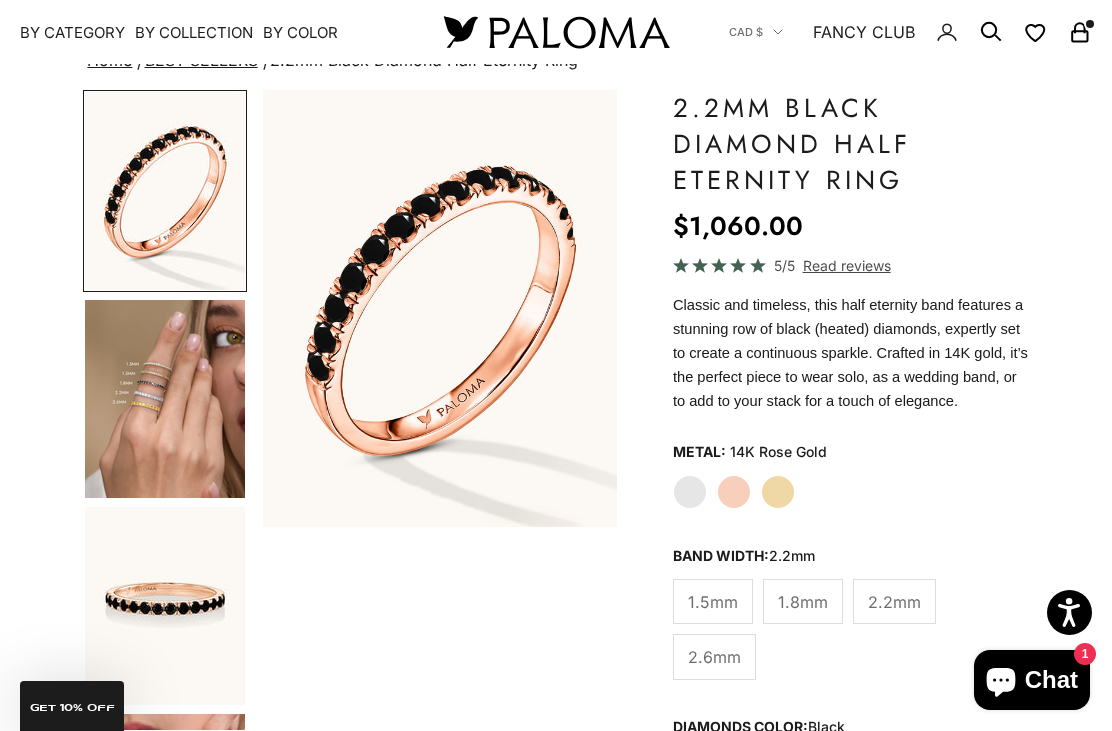 scroll, scrollTop: 0, scrollLeft: 0, axis: both 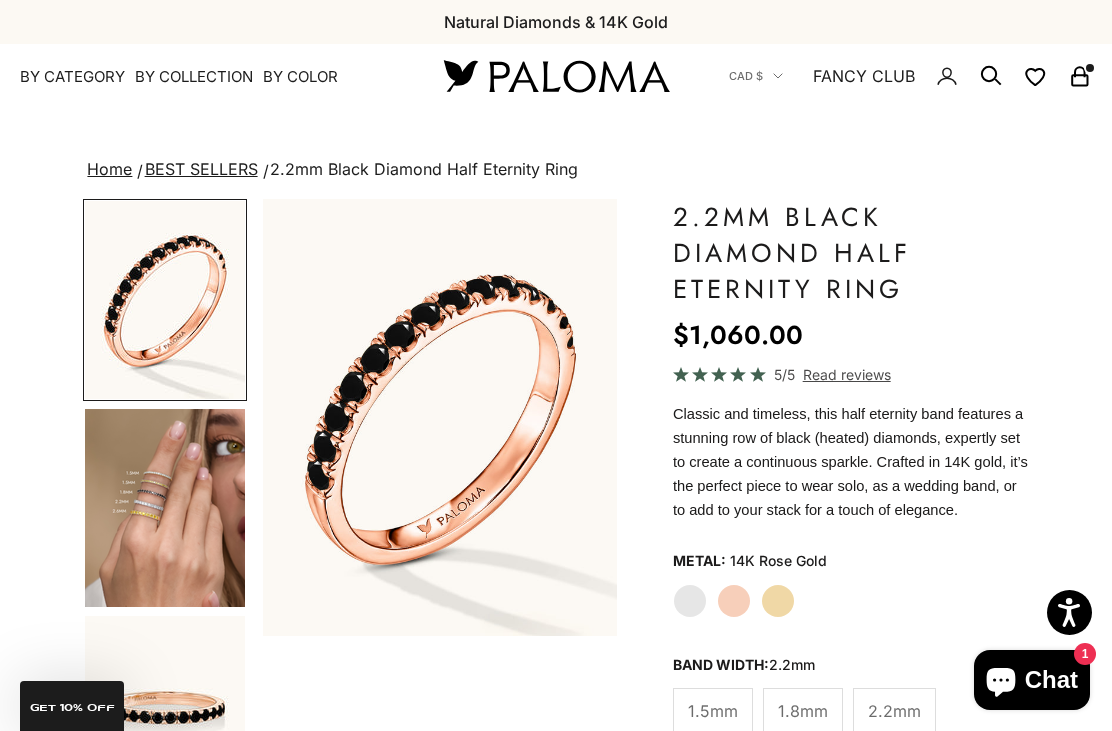 click 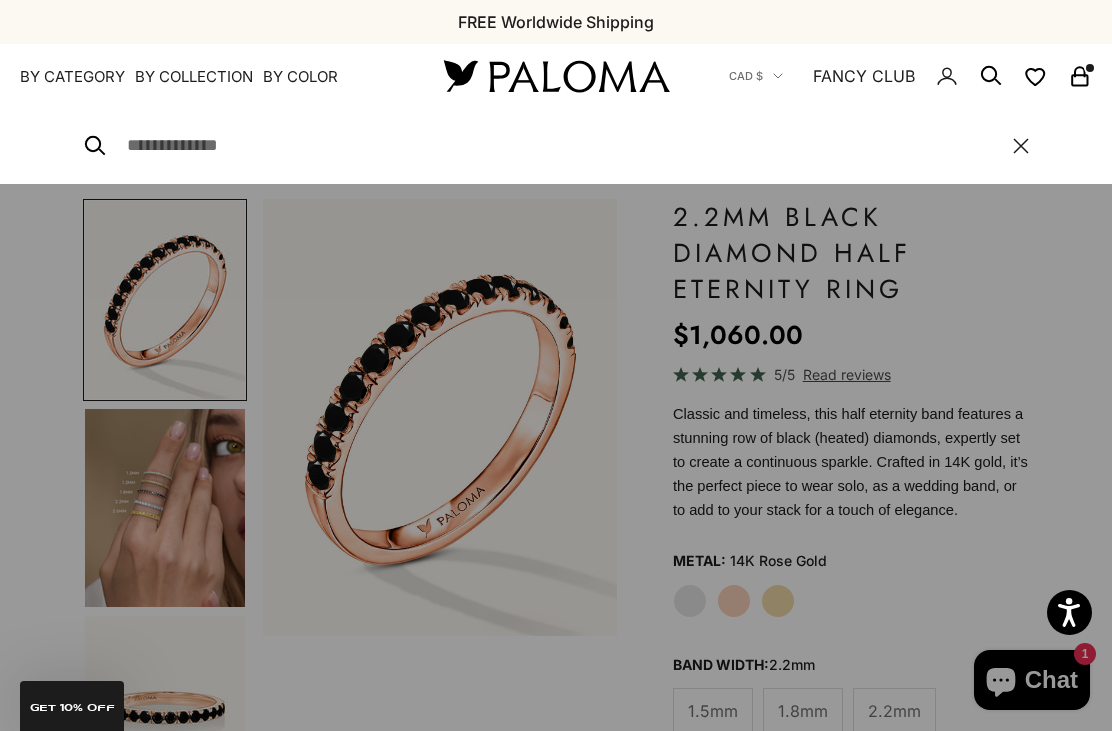 click at bounding box center (559, 146) 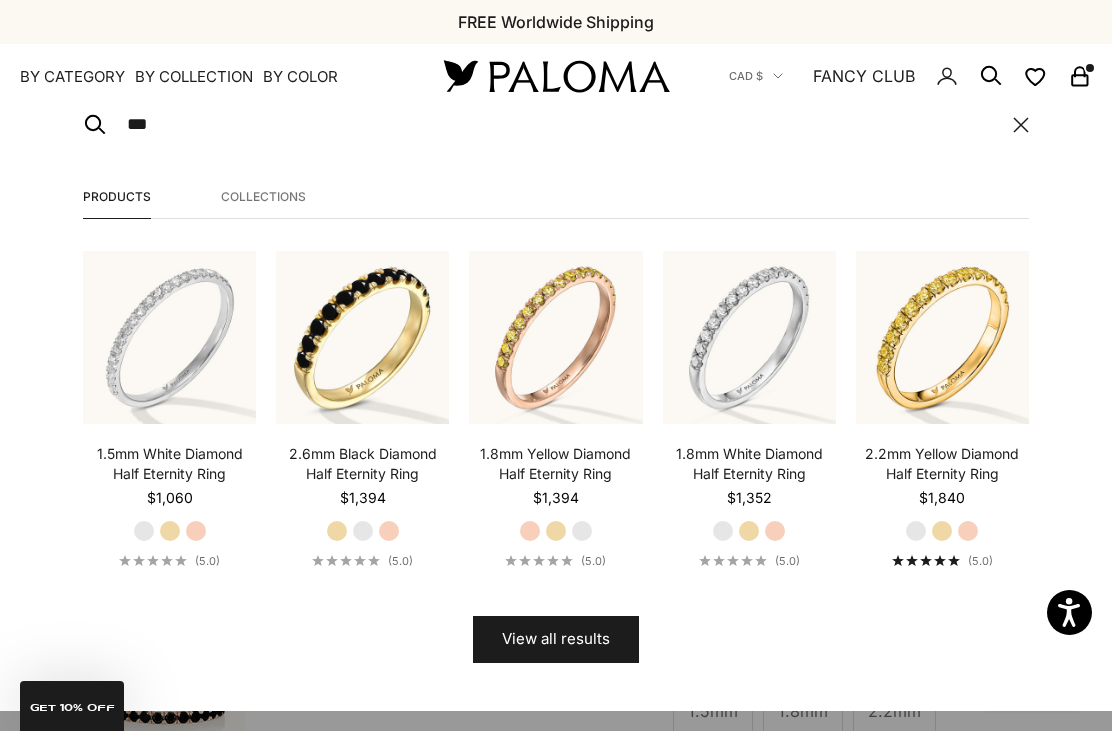 scroll, scrollTop: 20, scrollLeft: 0, axis: vertical 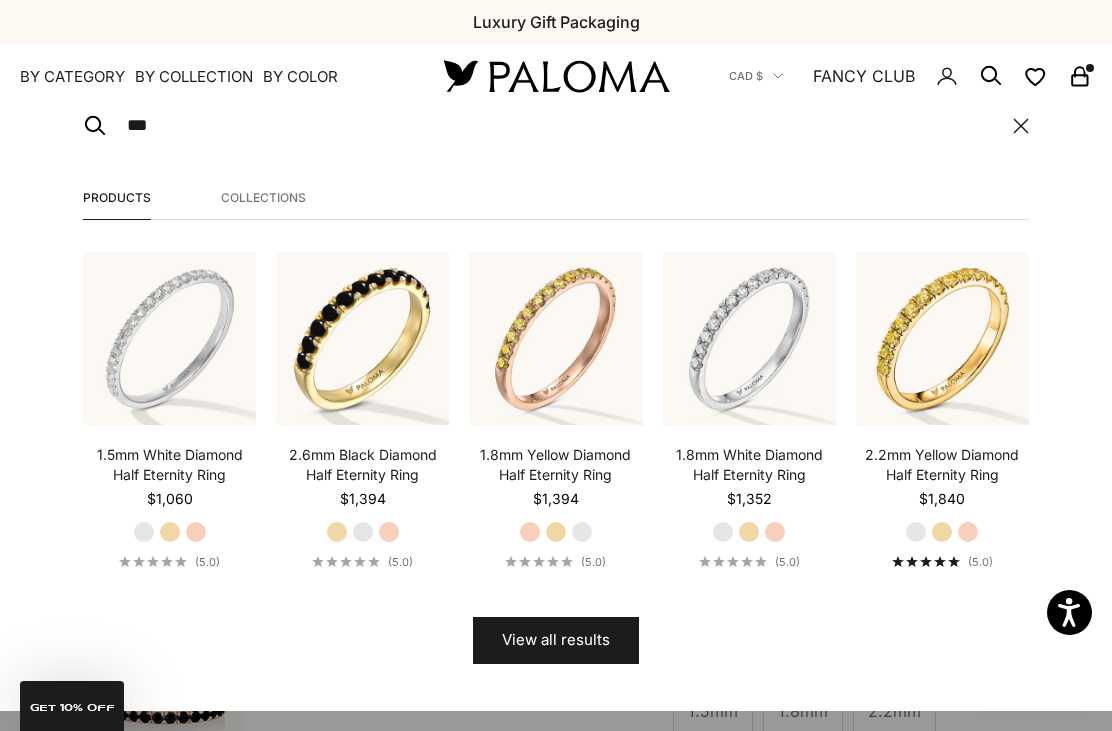type on "***" 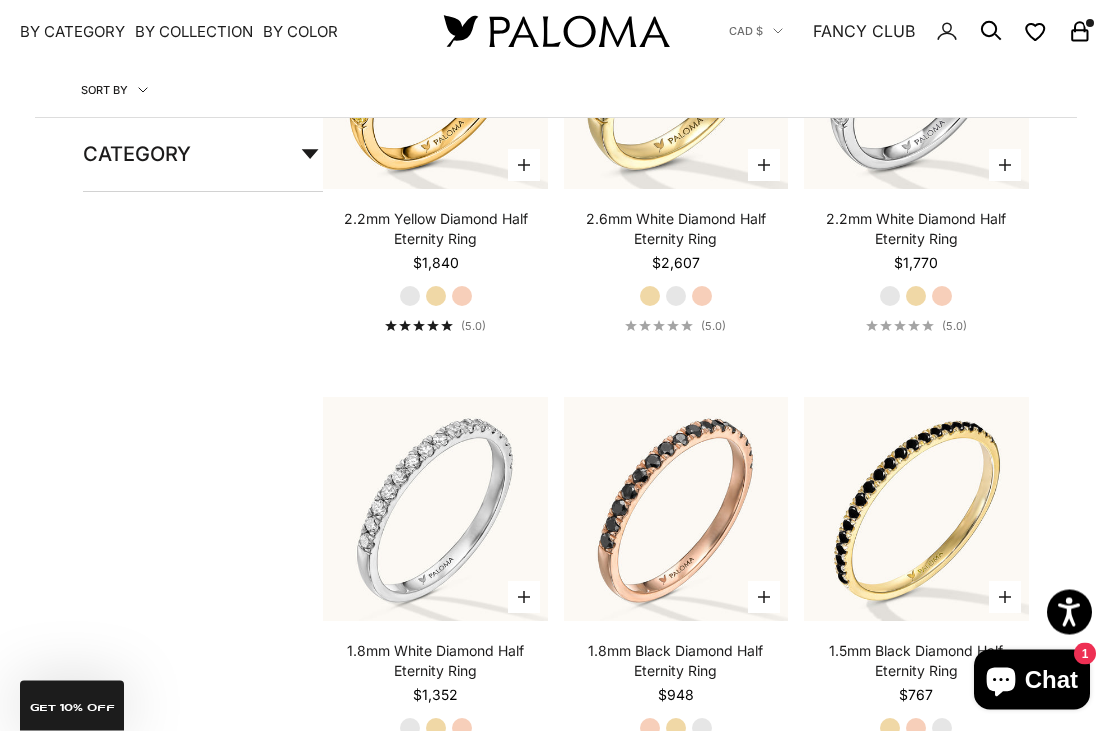 scroll, scrollTop: 769, scrollLeft: 0, axis: vertical 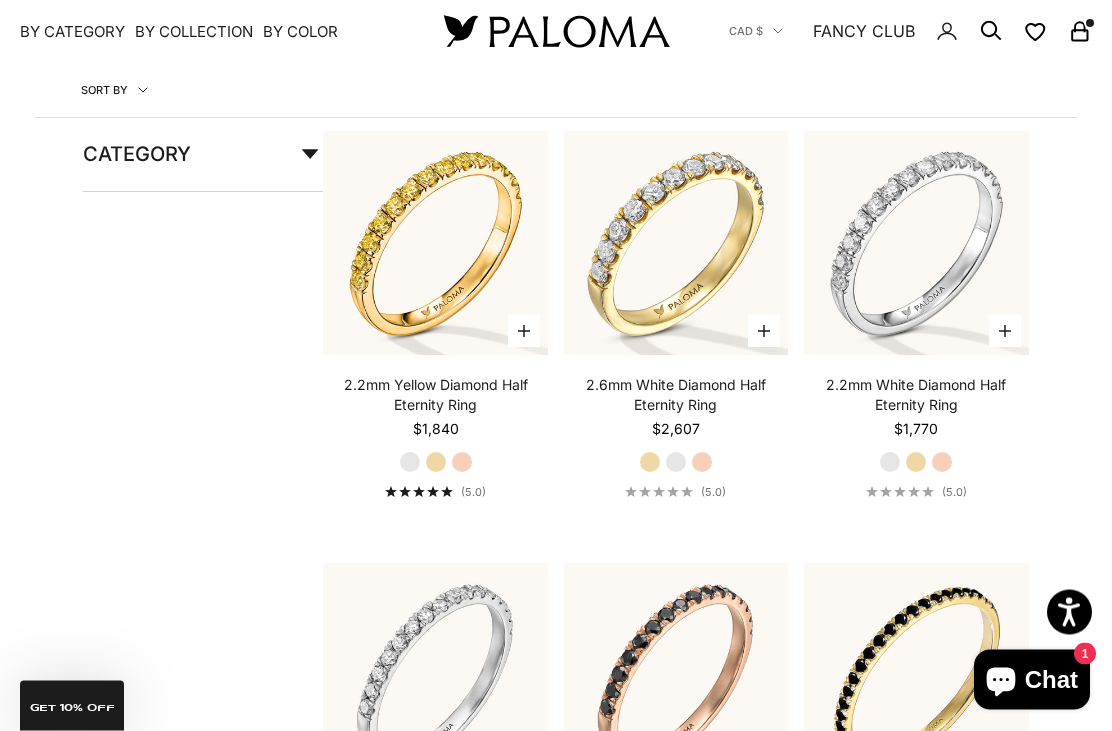 click 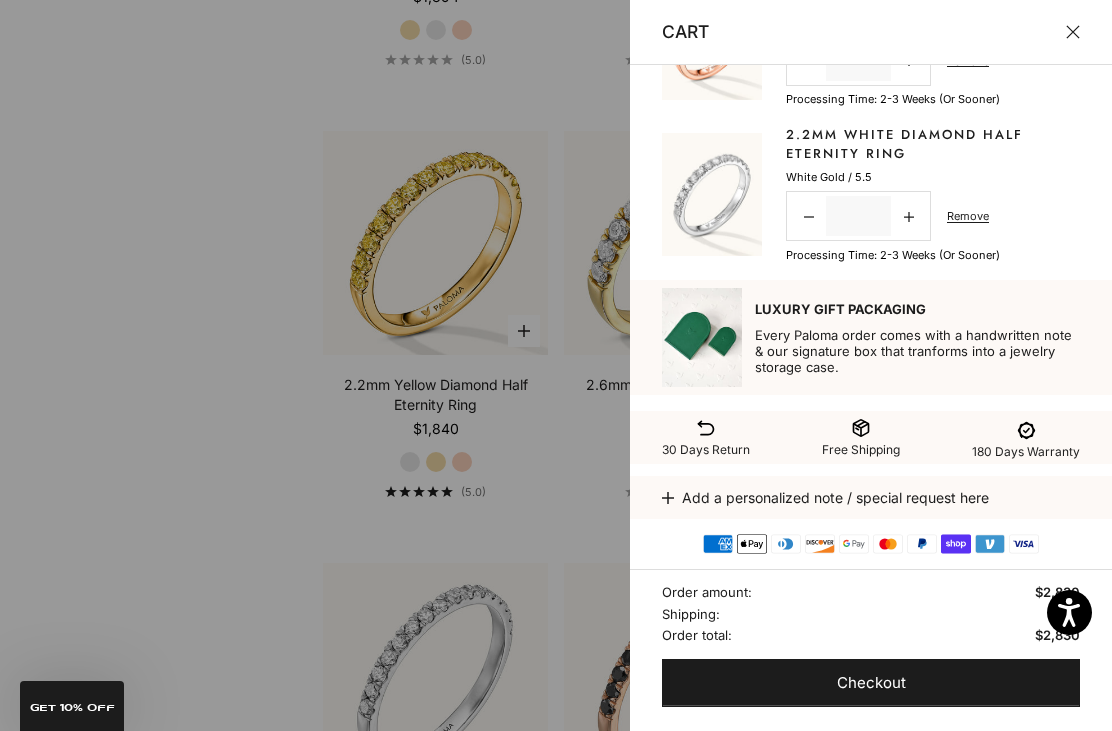 scroll, scrollTop: 111, scrollLeft: 0, axis: vertical 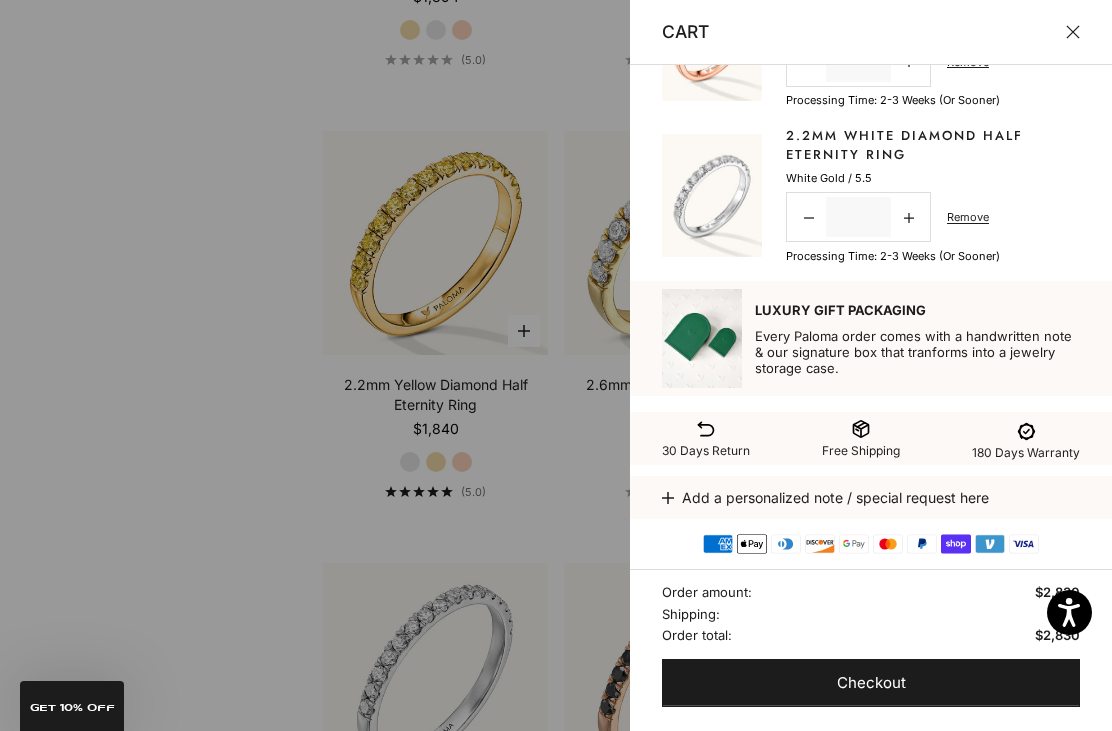 click at bounding box center (706, 429) 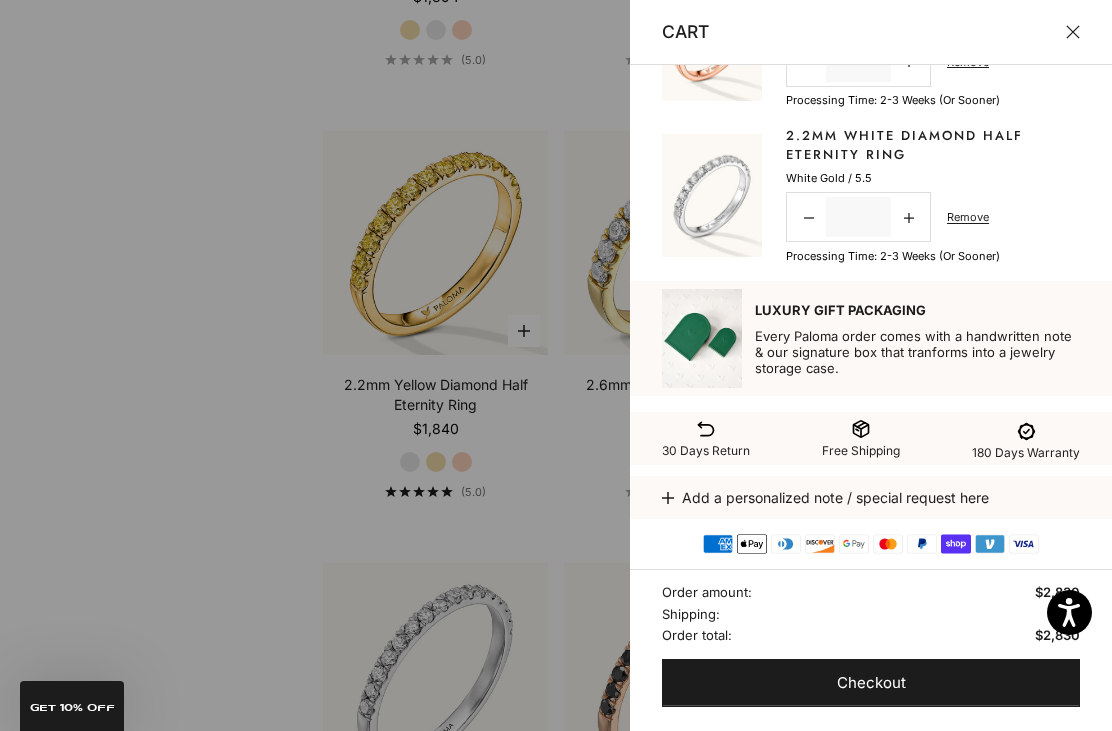 click on "Checkout" at bounding box center (871, 683) 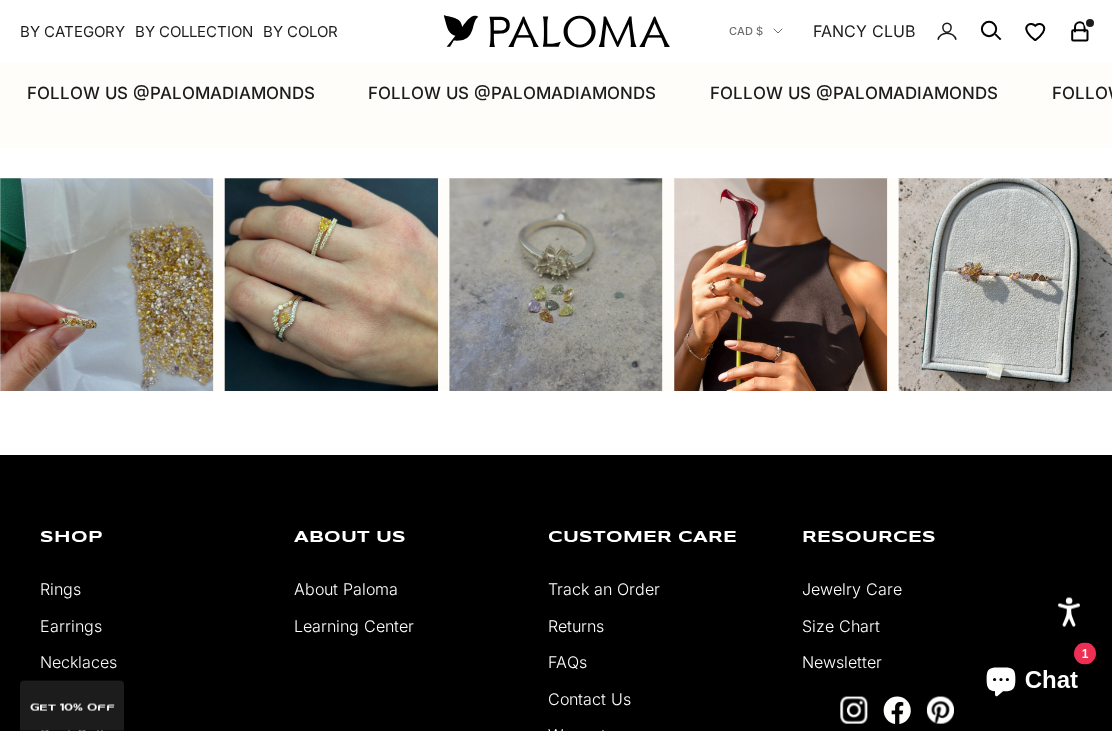scroll, scrollTop: 6732, scrollLeft: 0, axis: vertical 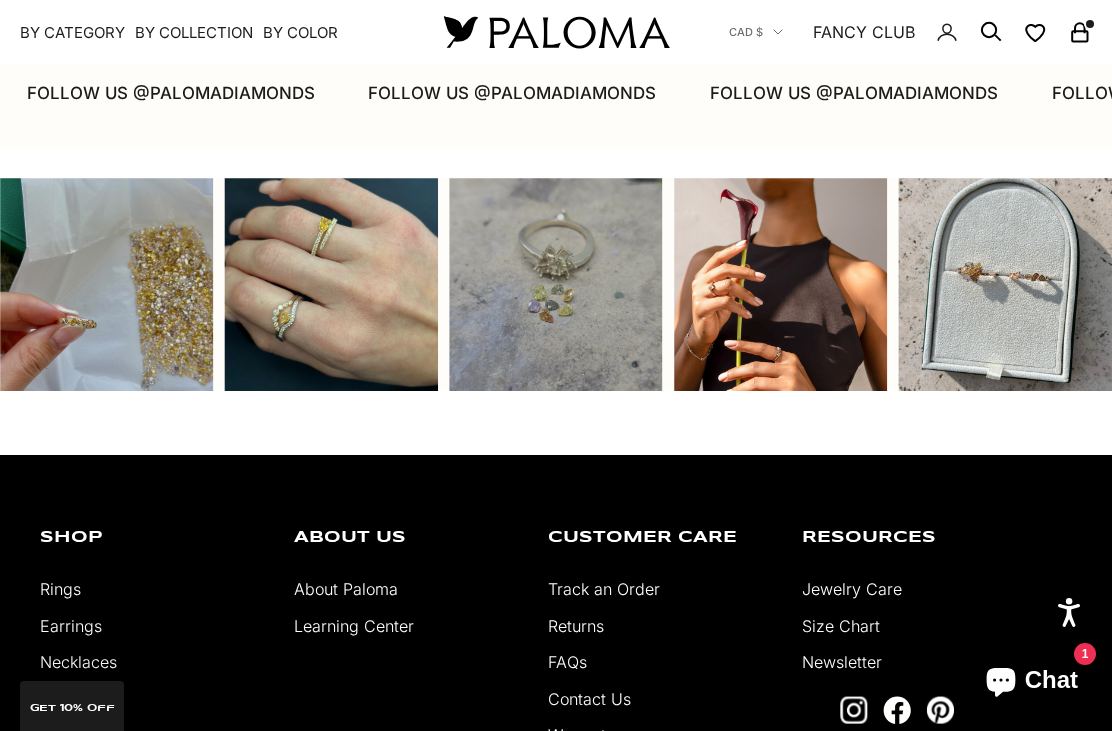 click on "Returns" at bounding box center [576, 626] 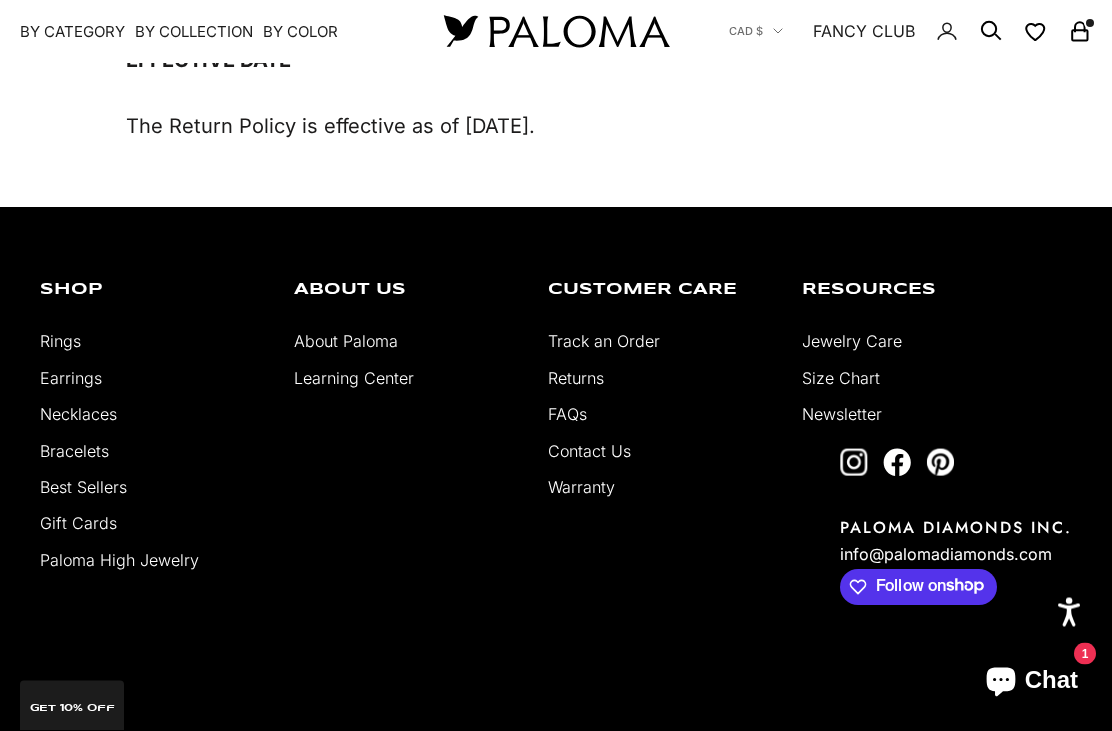 scroll, scrollTop: 2659, scrollLeft: 0, axis: vertical 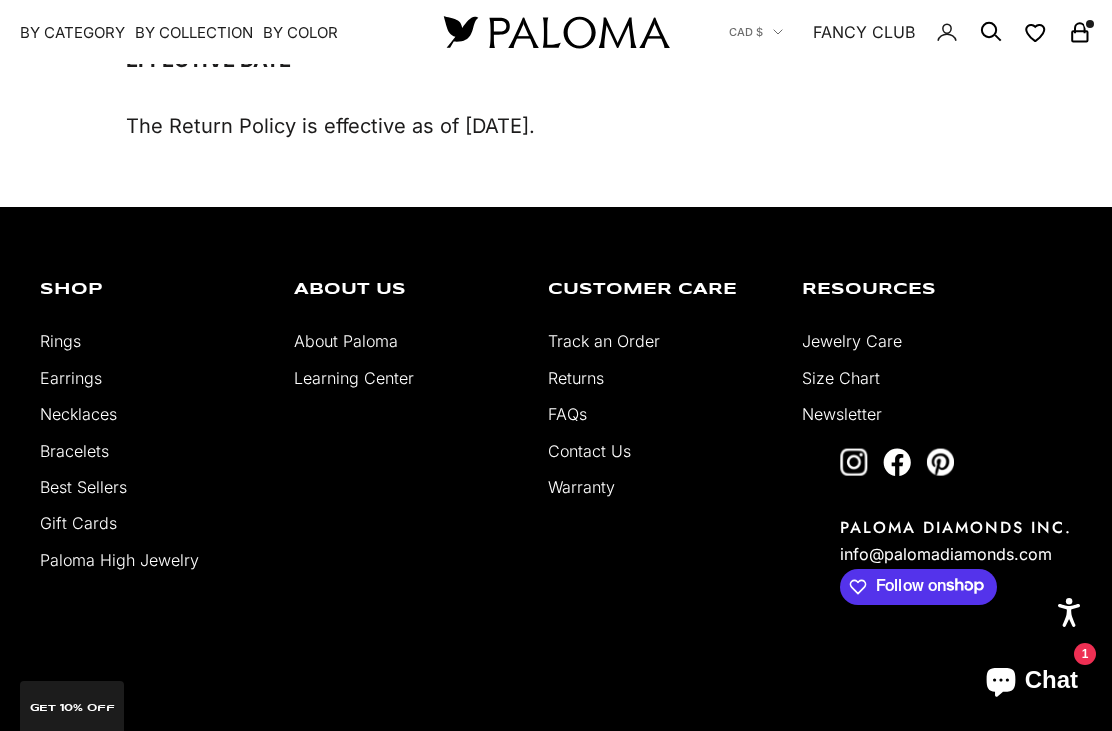 click on "About Paloma" at bounding box center [346, 341] 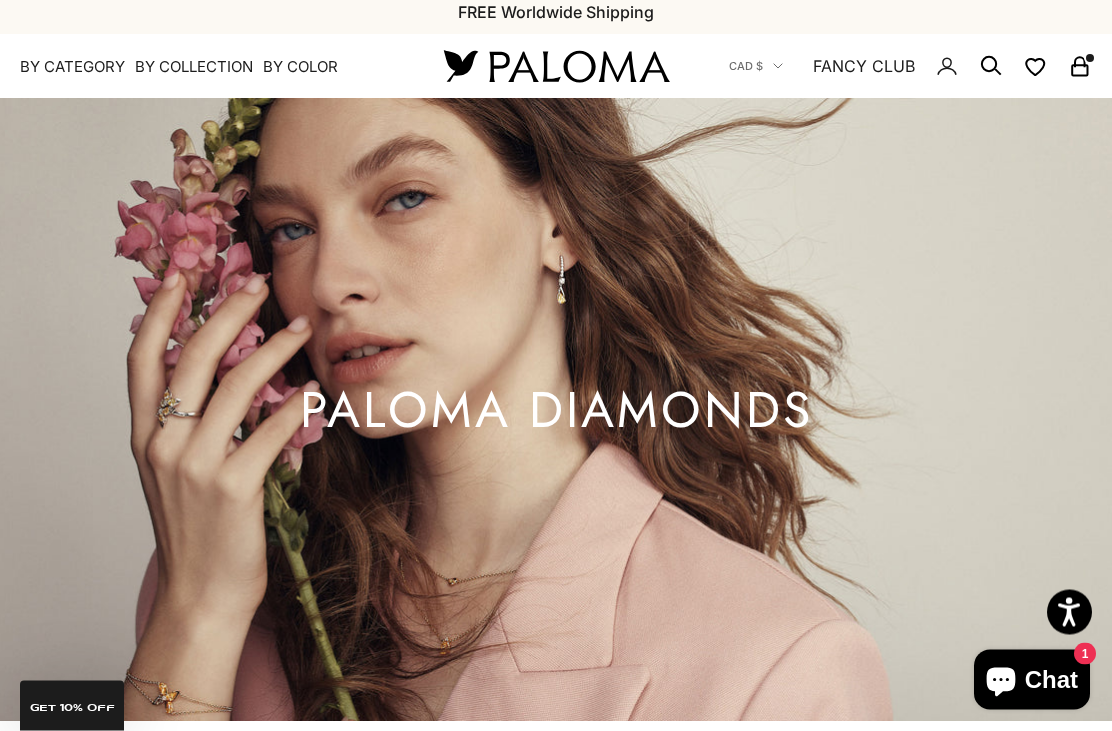 scroll, scrollTop: 0, scrollLeft: 0, axis: both 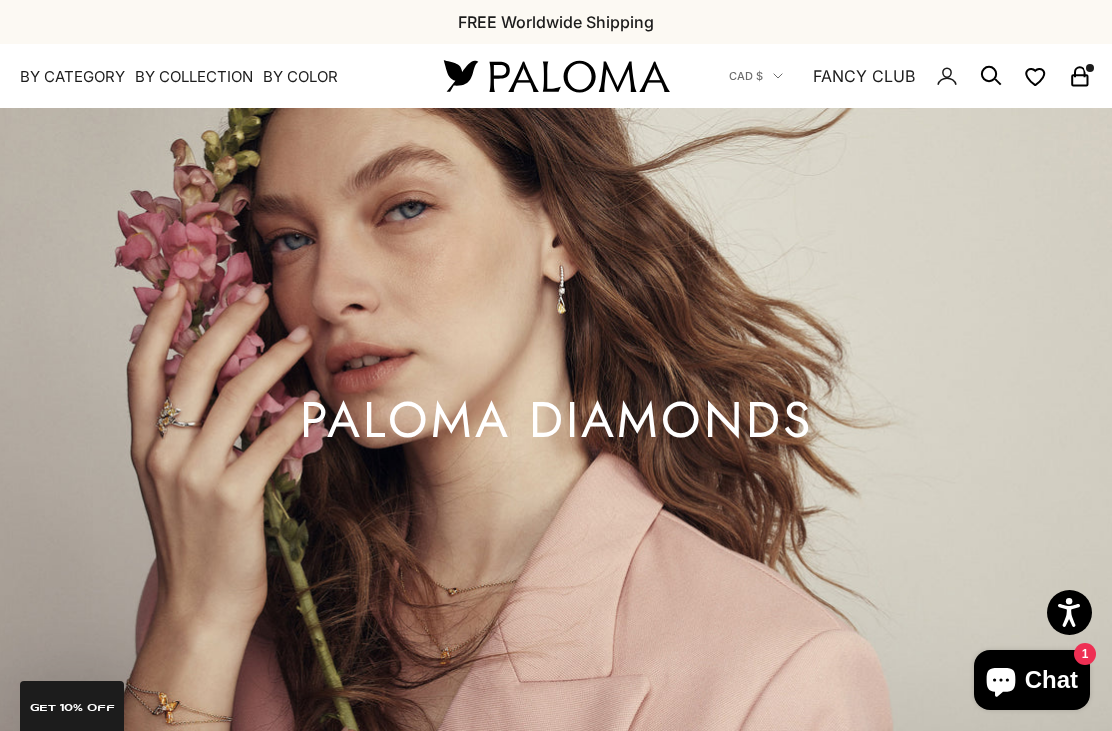 click 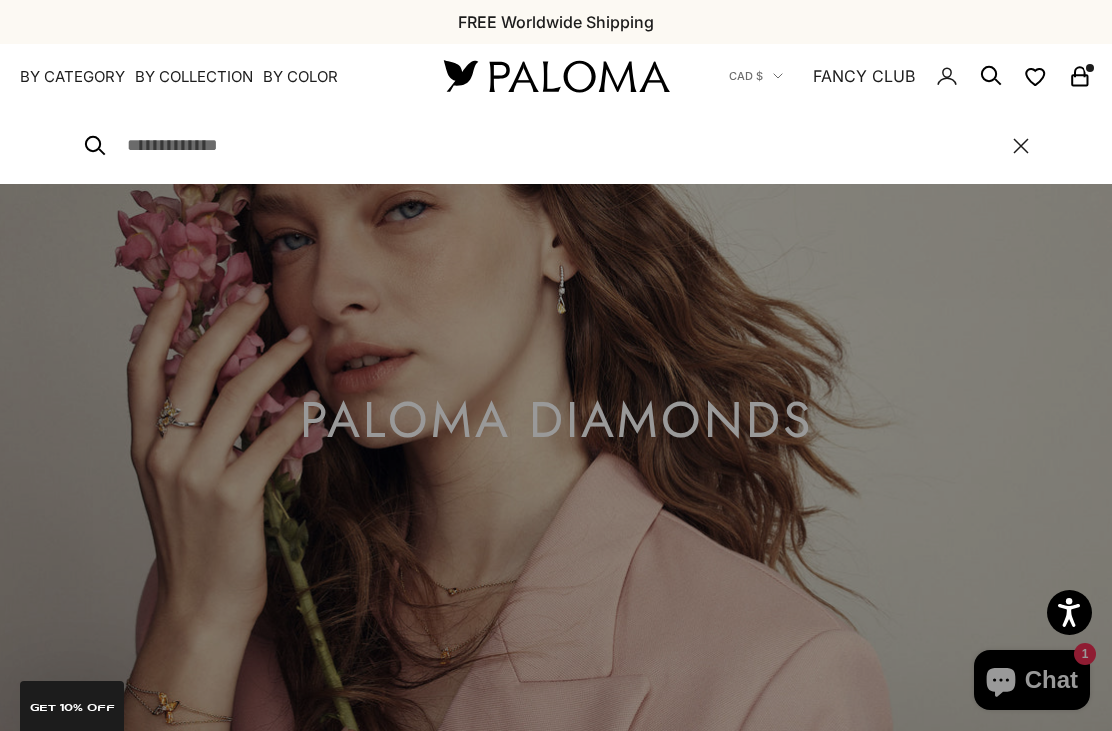 click at bounding box center (559, 146) 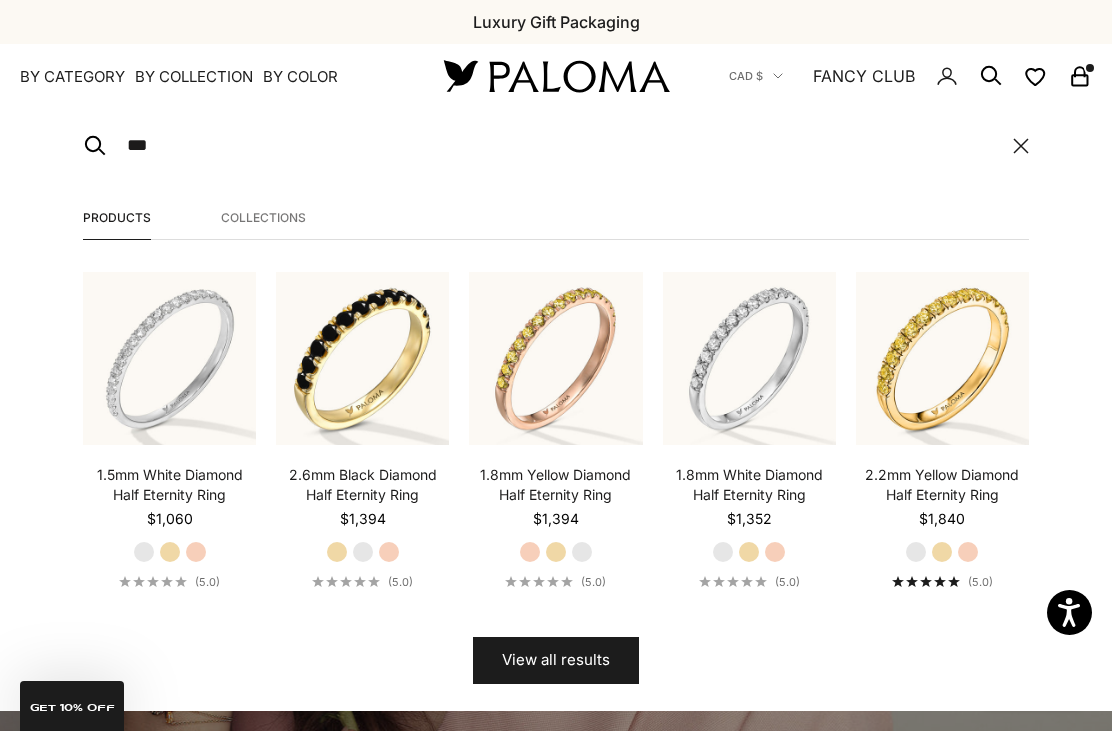 type on "***" 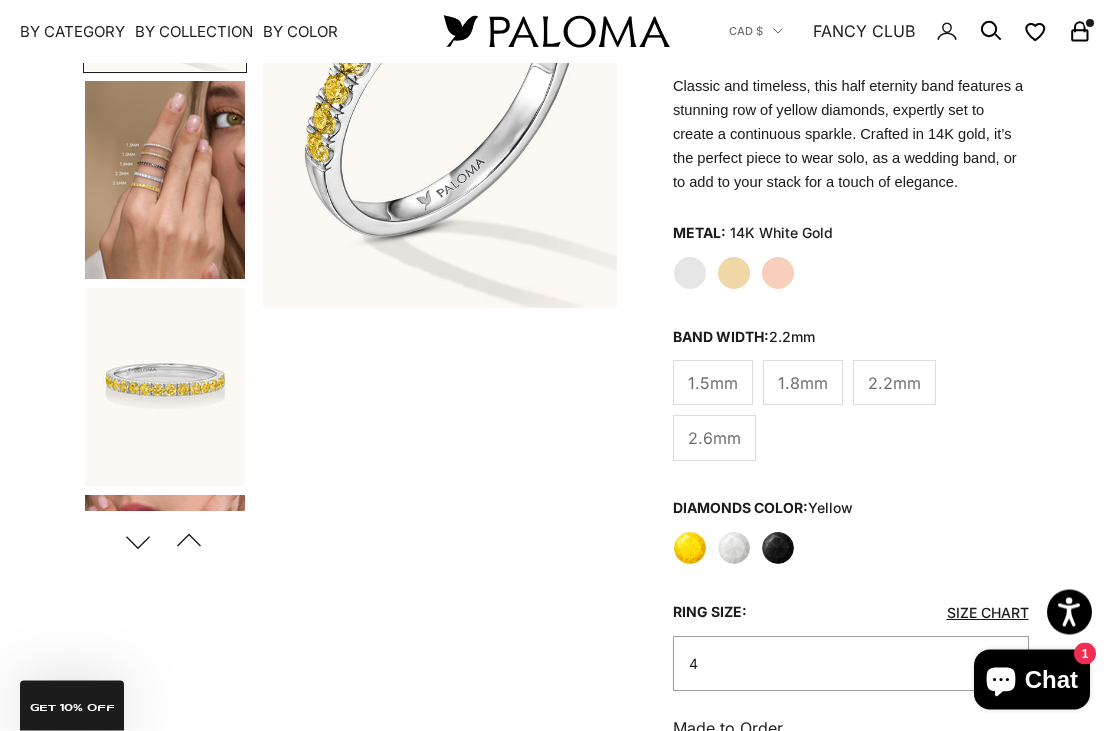 scroll, scrollTop: 354, scrollLeft: 0, axis: vertical 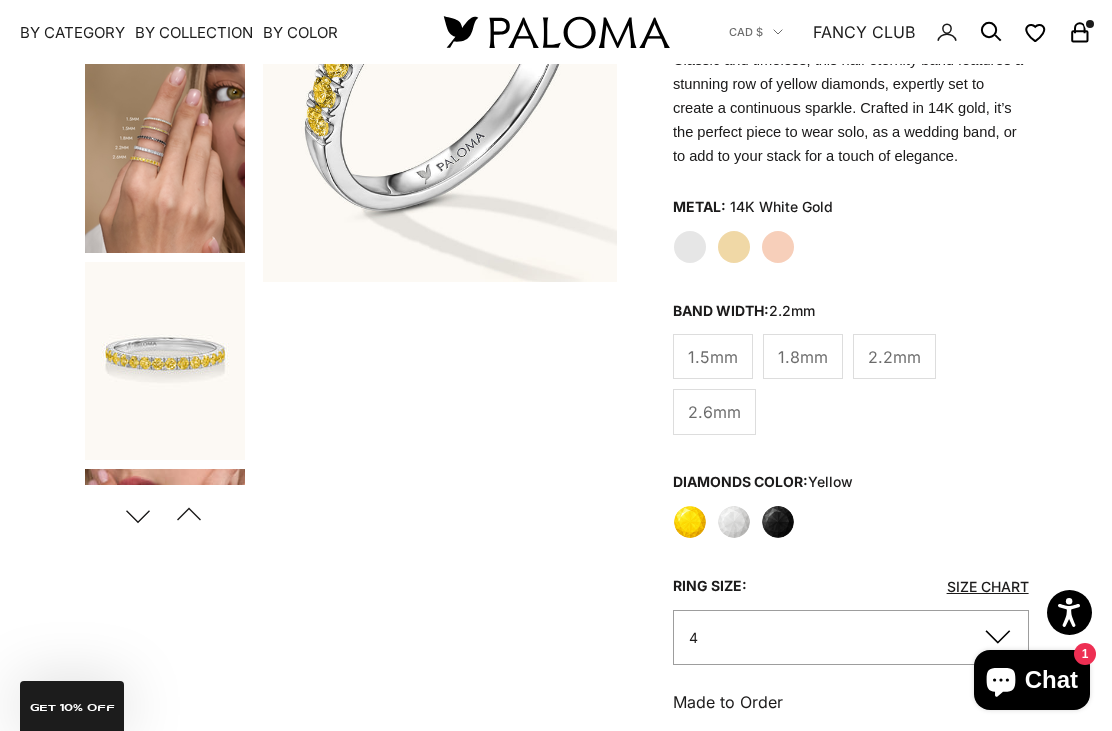 click on "White" 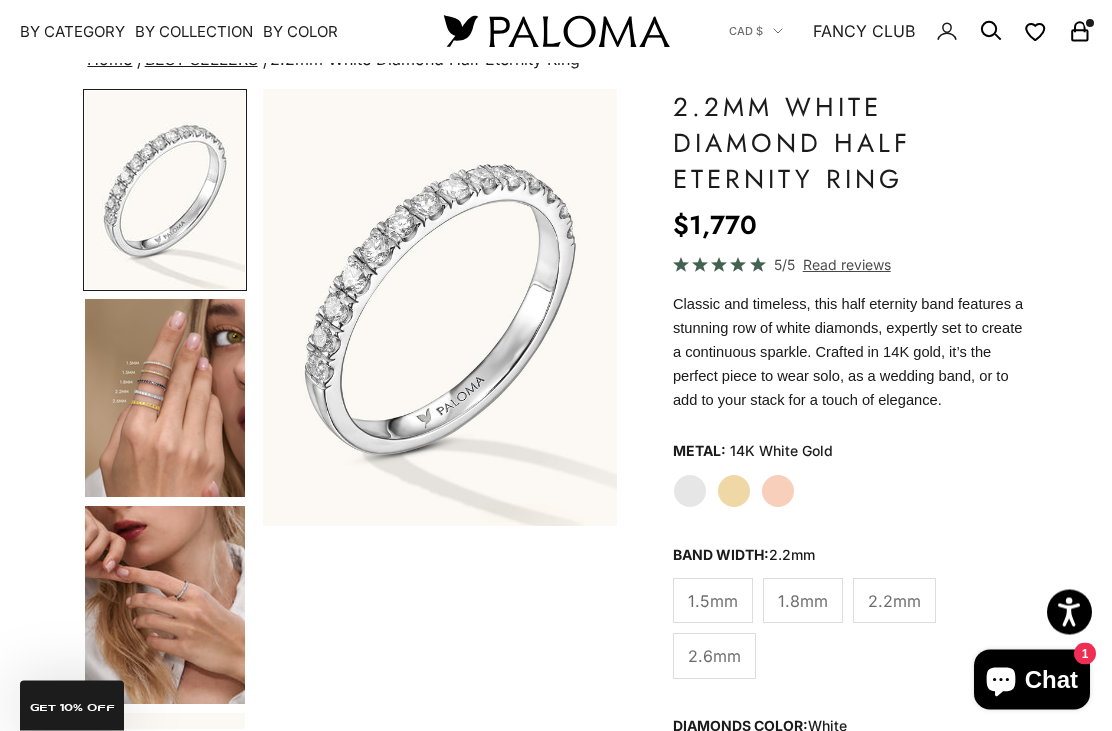 scroll, scrollTop: 110, scrollLeft: 0, axis: vertical 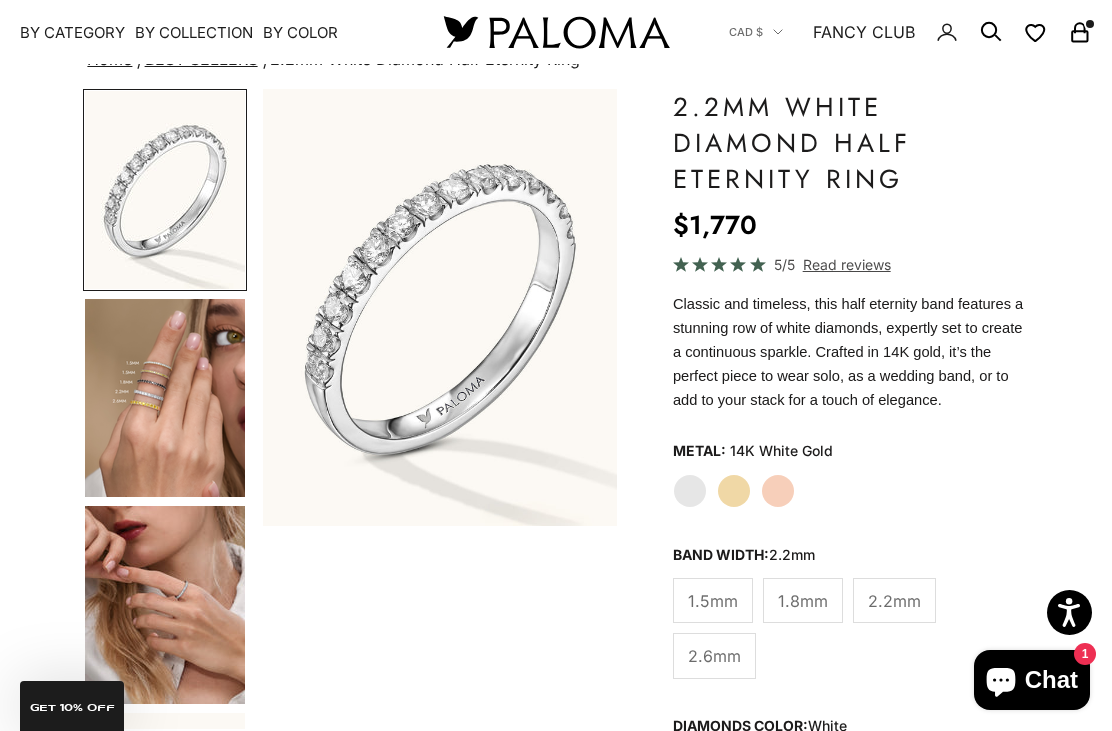 click at bounding box center (165, 398) 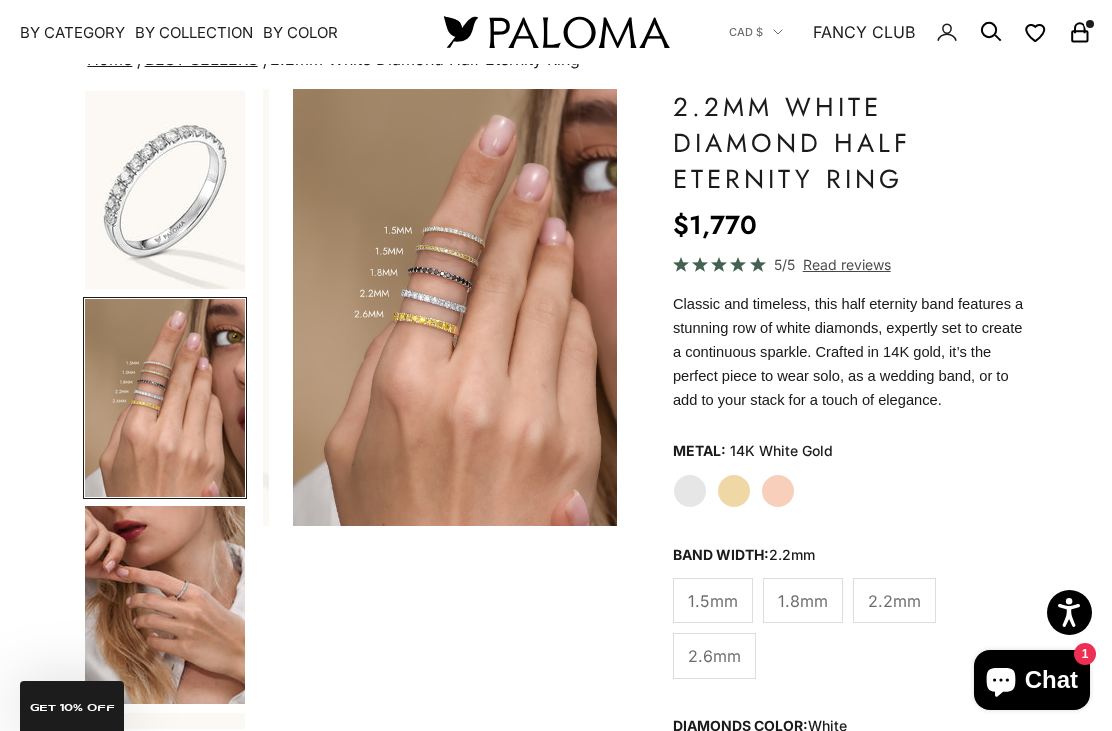 scroll, scrollTop: 0, scrollLeft: 378, axis: horizontal 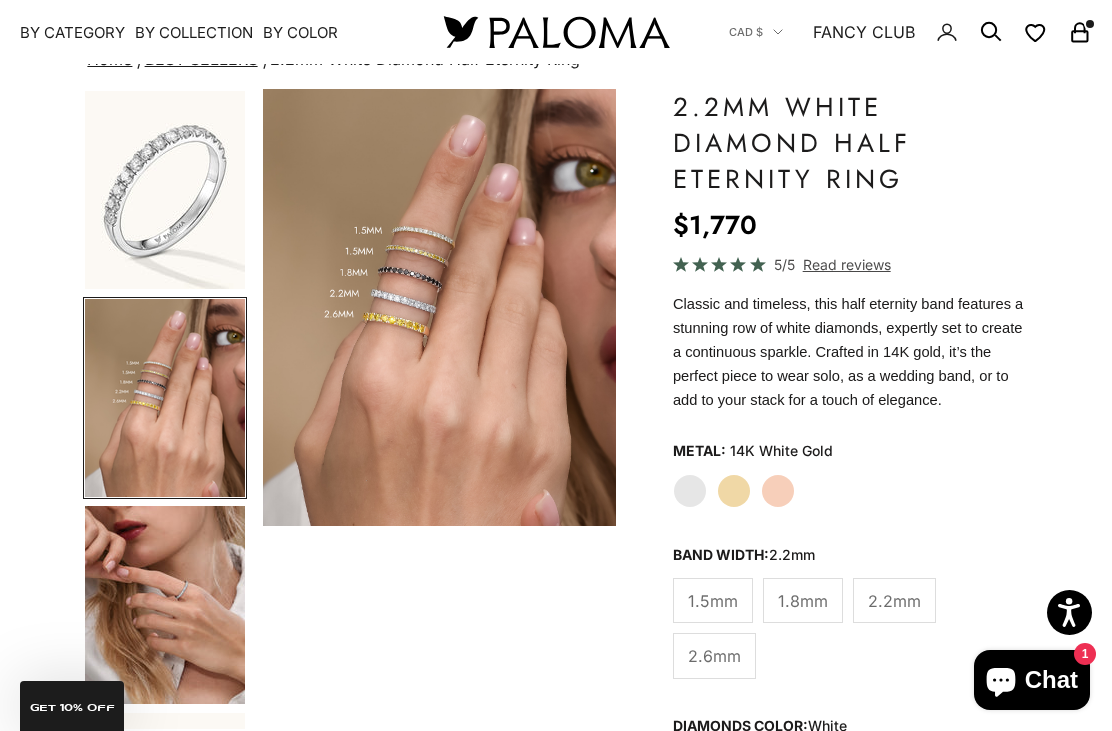 click at bounding box center (165, 605) 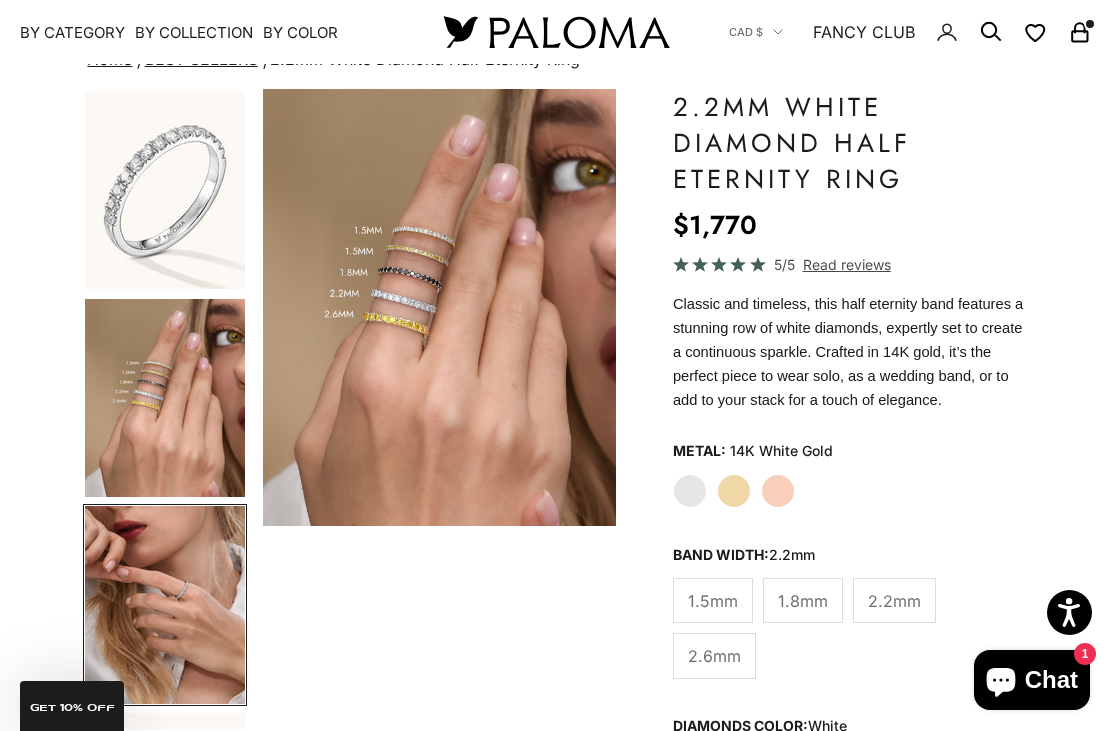 scroll, scrollTop: 185, scrollLeft: 0, axis: vertical 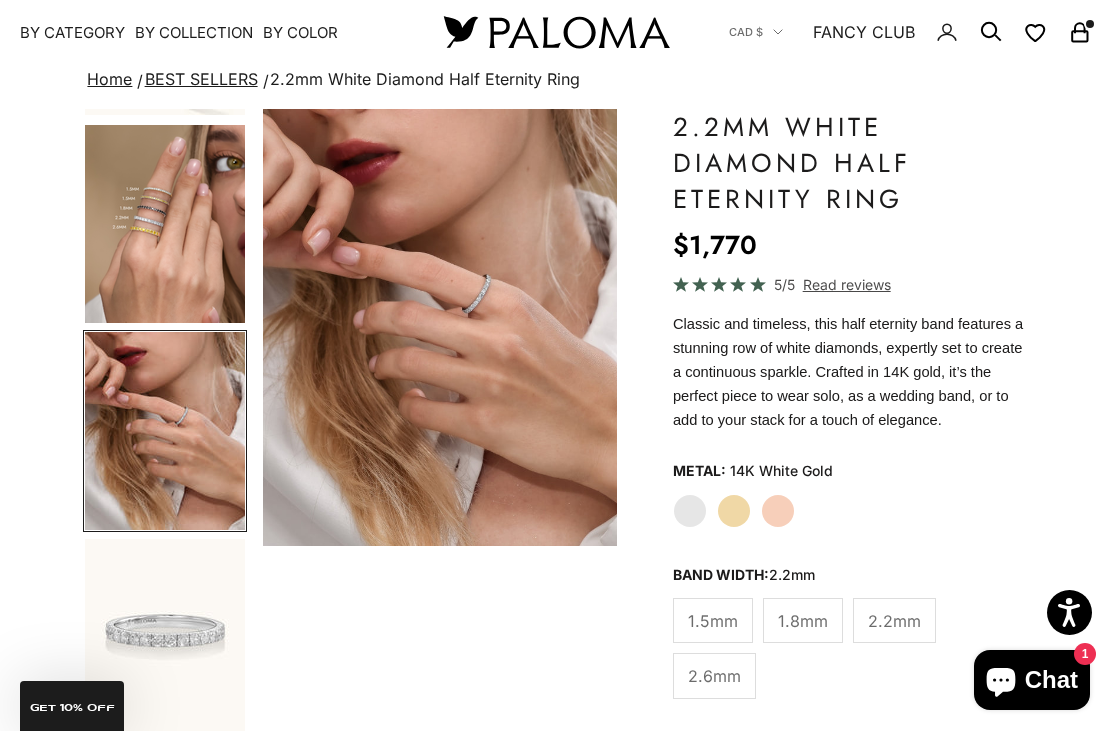 click at bounding box center (165, 638) 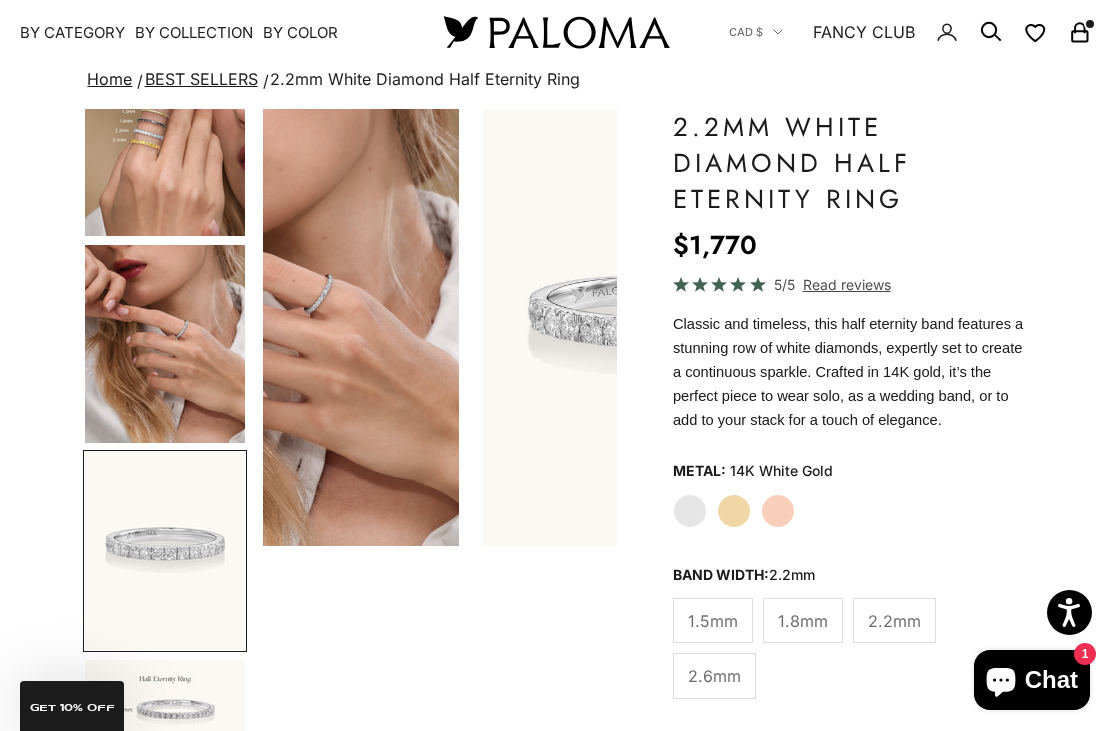 scroll, scrollTop: 365, scrollLeft: 0, axis: vertical 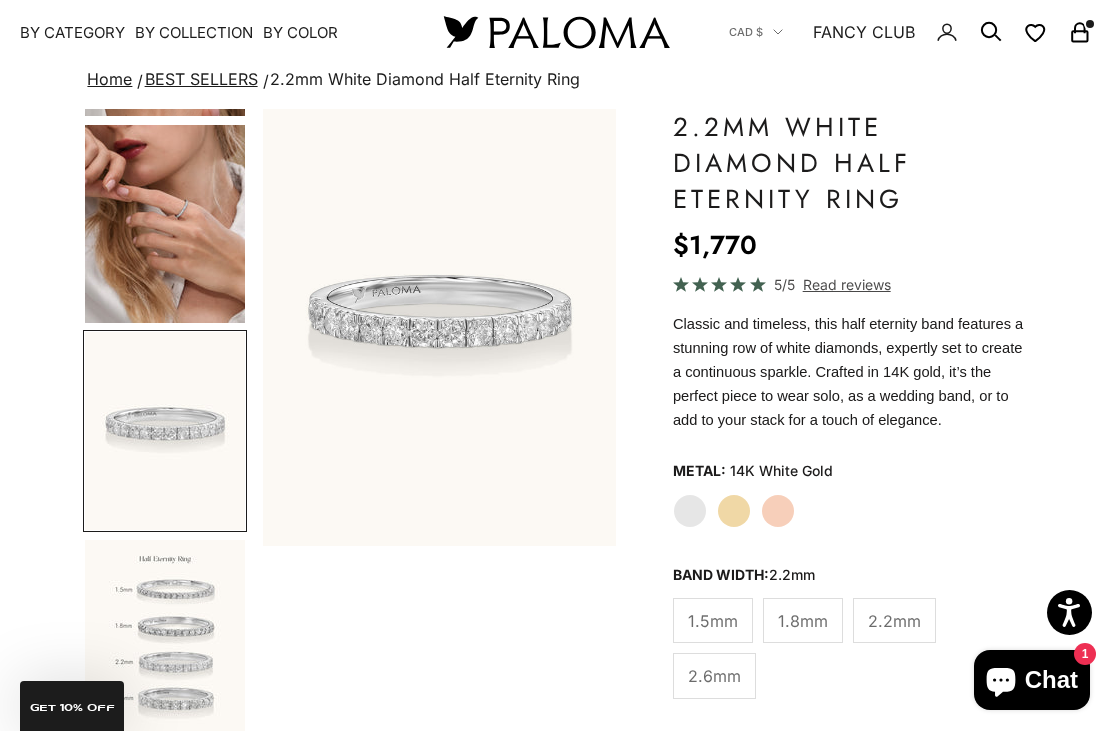 click at bounding box center (165, 639) 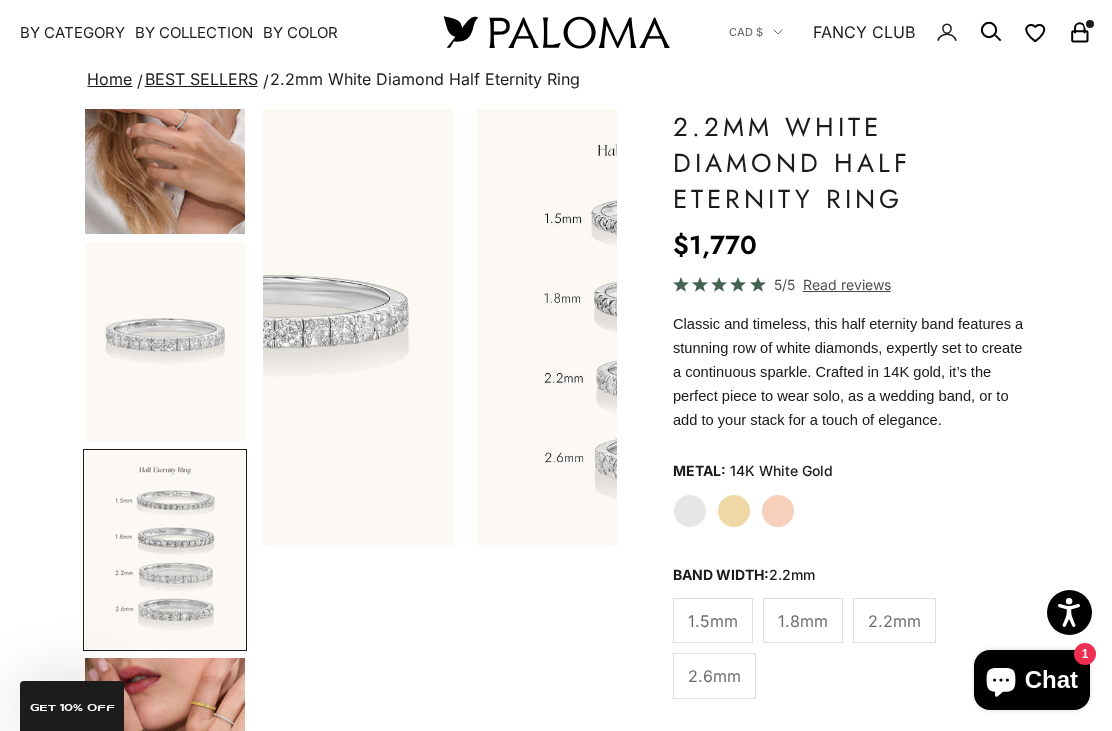 scroll, scrollTop: 596, scrollLeft: 0, axis: vertical 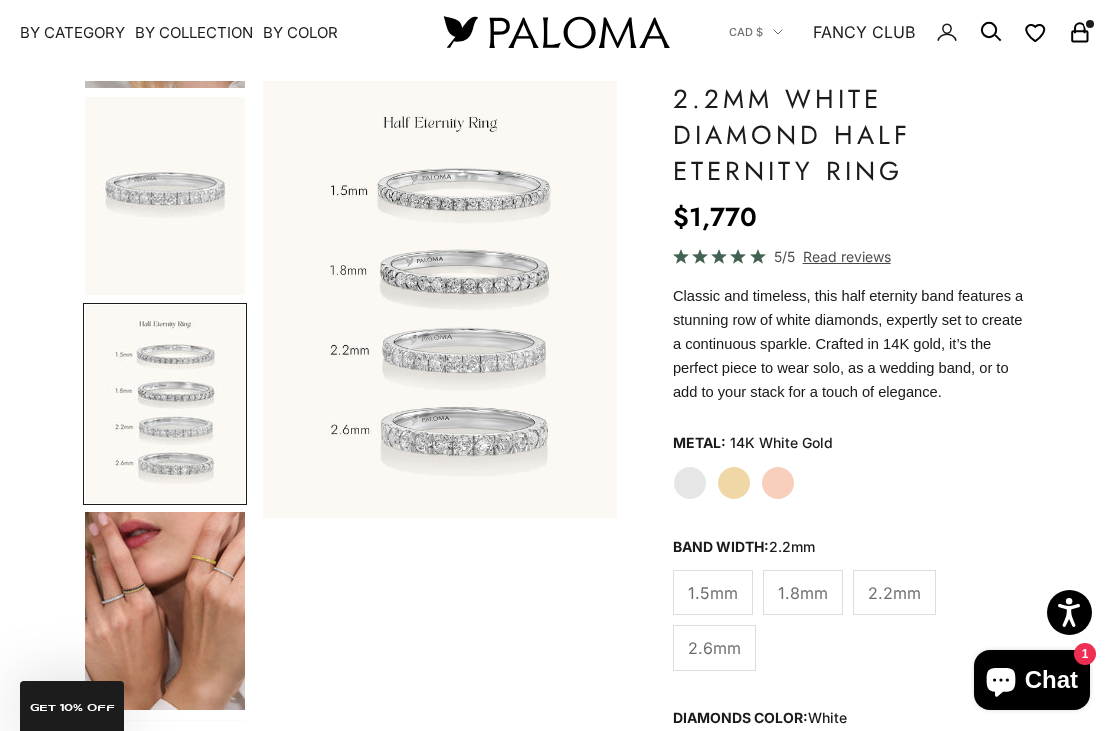 click at bounding box center (165, 611) 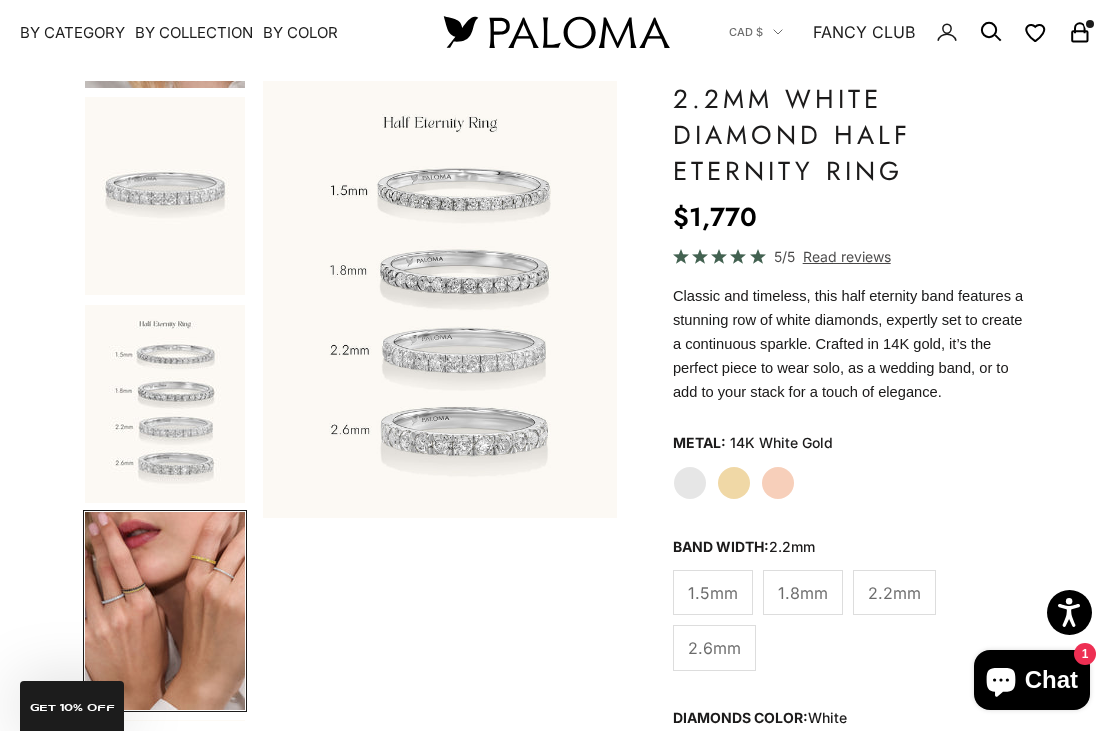 scroll, scrollTop: 685, scrollLeft: 0, axis: vertical 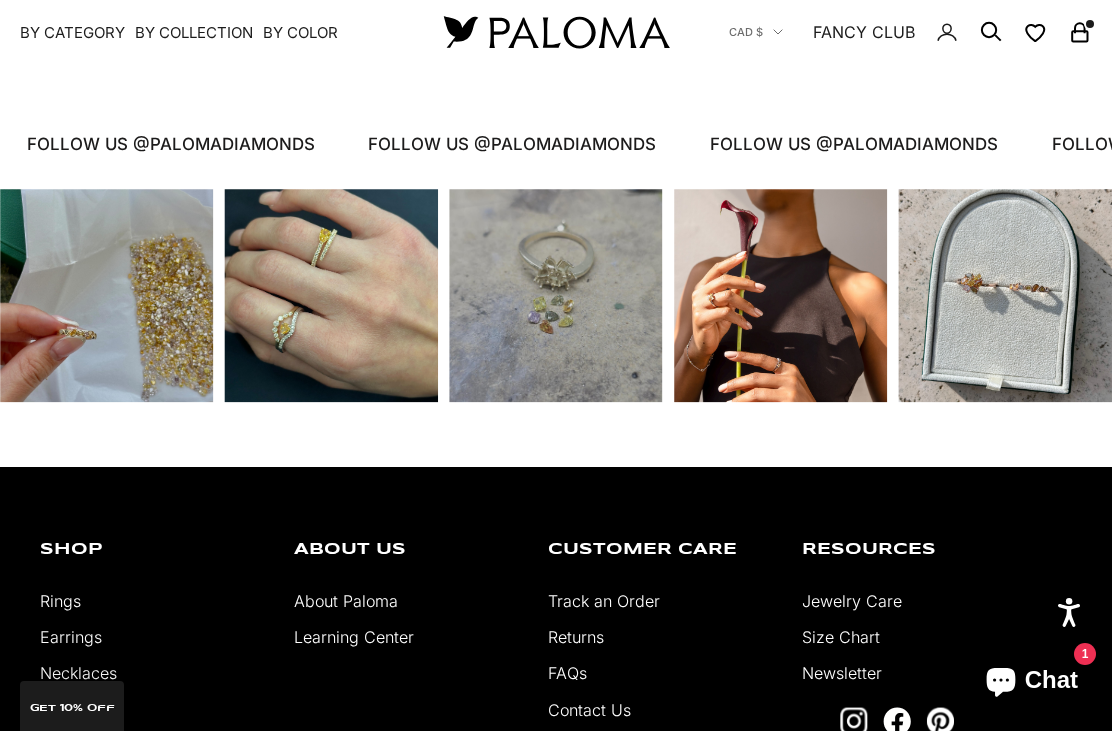 click on "FAQs" at bounding box center [567, 673] 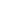 scroll, scrollTop: 0, scrollLeft: 0, axis: both 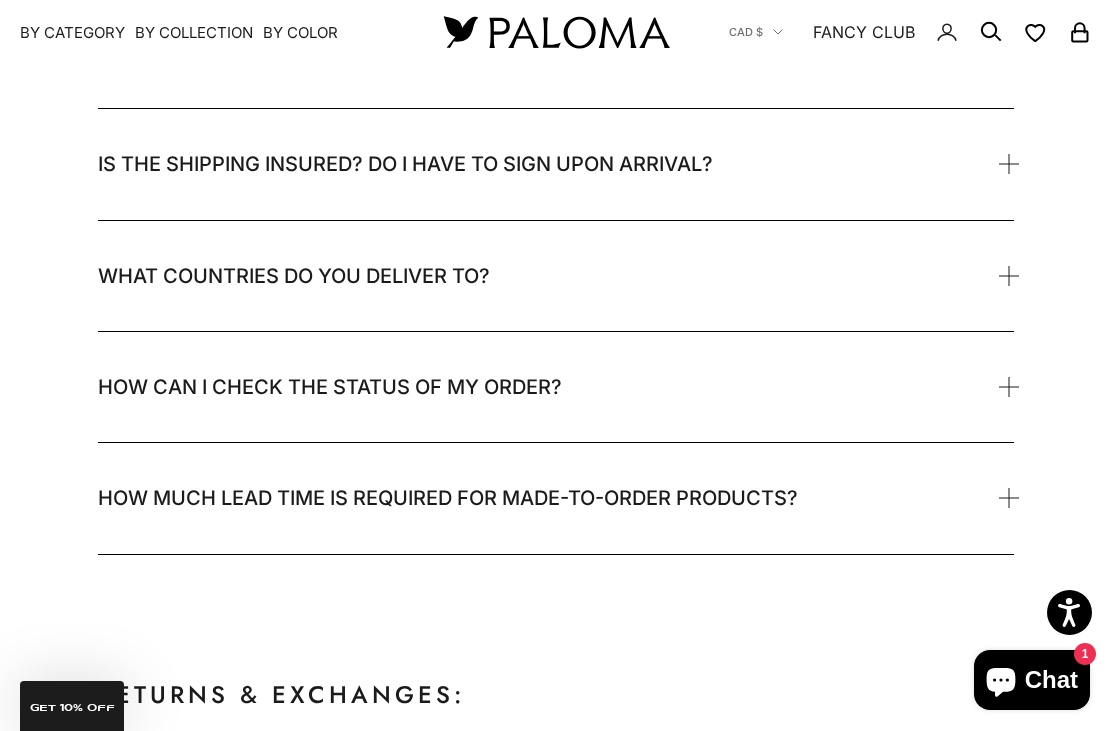 click on "What countries do you deliver to?" at bounding box center (555, 276) 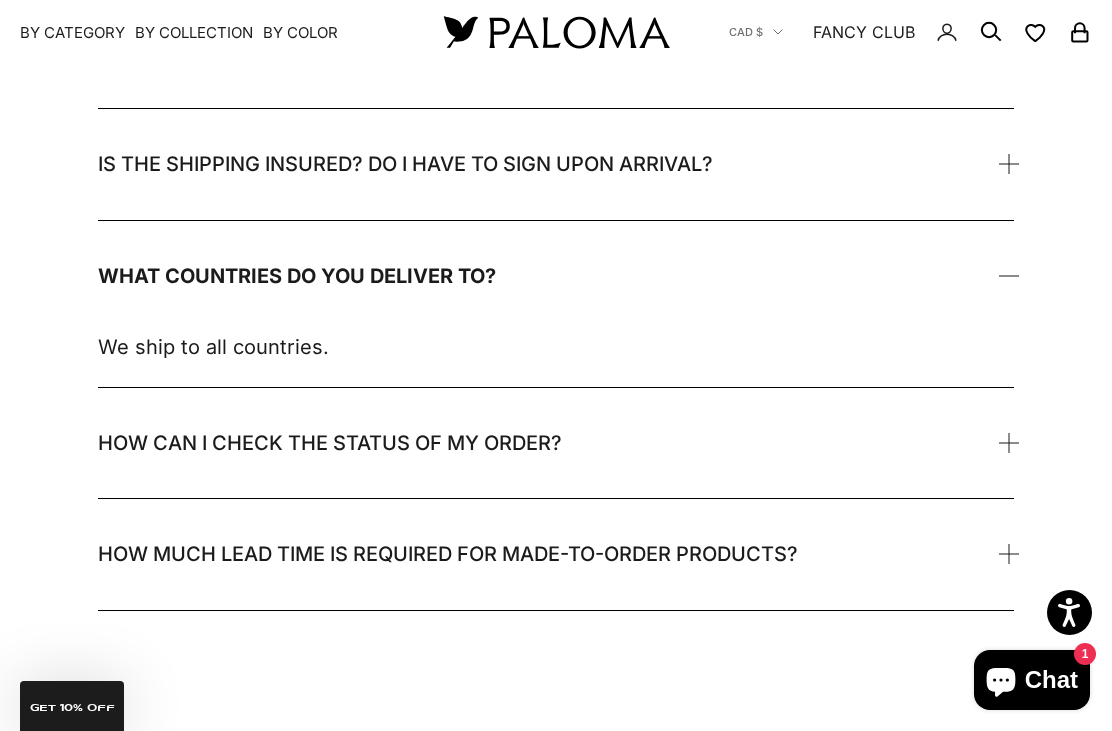 click on "How can I check the status of my order?" at bounding box center (555, 443) 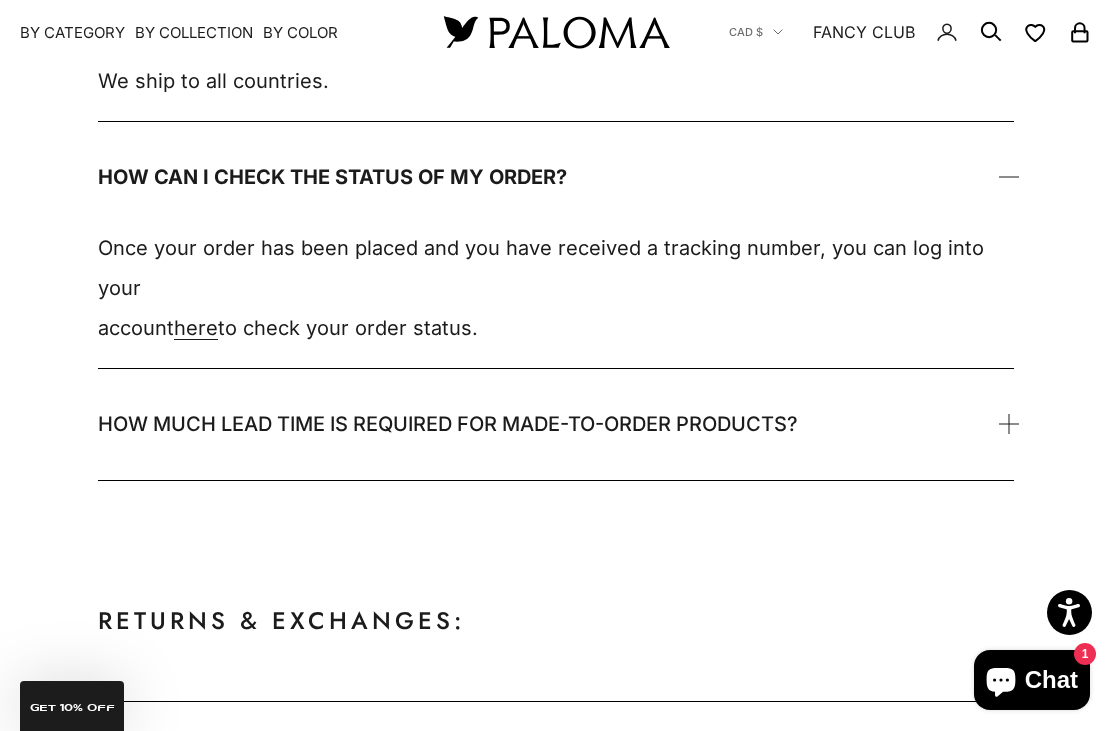 scroll, scrollTop: 894, scrollLeft: 0, axis: vertical 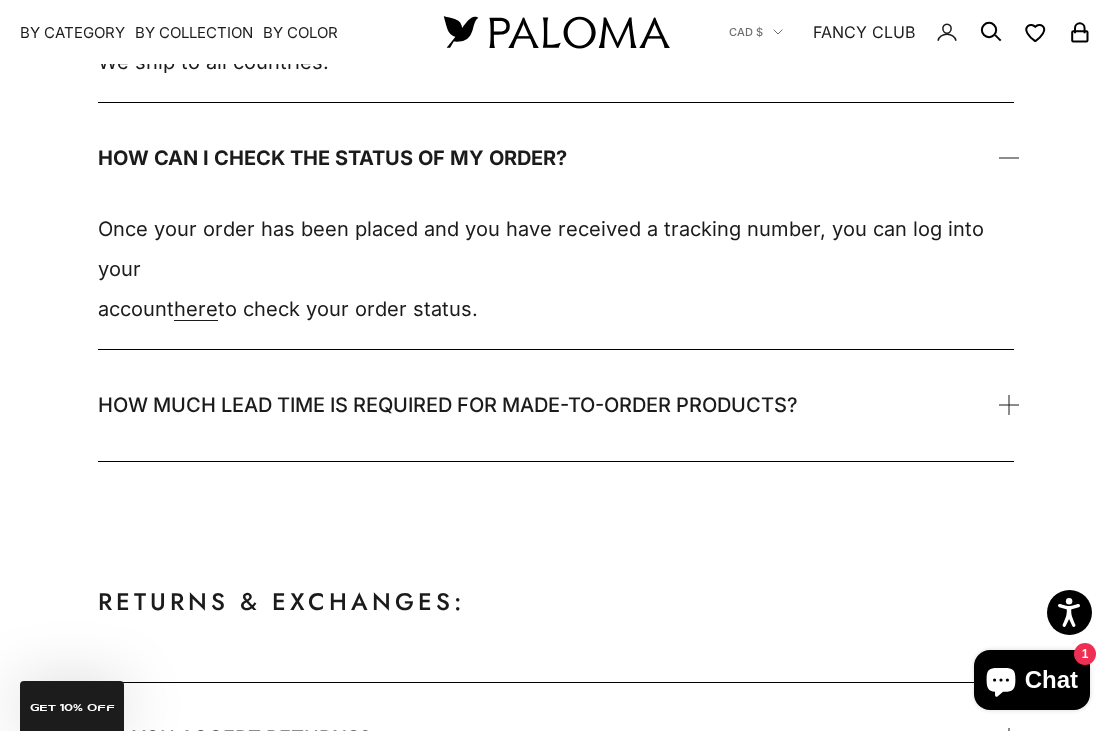 click on "FAQ's Shipping & Processing:
Do you provide free shipping?
We provide international free express shipping for all orders via FedEx. Shipping times may vary based on your destination. Generally, the estimated shipping times is between 2-5 business days, and includes a tracking number. Please note that state and city taxes will be calculated during checkout.
Where can I see my order information?
Once your order has been placed, you will receive an email confirmation with the tracking number. Click  here  to view the status of your order.
Is the shipping insured? Do I have to sign upon arrival?
Yes and yes! All Paloma shipments are fully insured and require a signature upon arrival.
What countries do you deliver to?
We ship to all countries.
How can I check the status of my order?
account  here  to check your order status." at bounding box center (556, 1218) 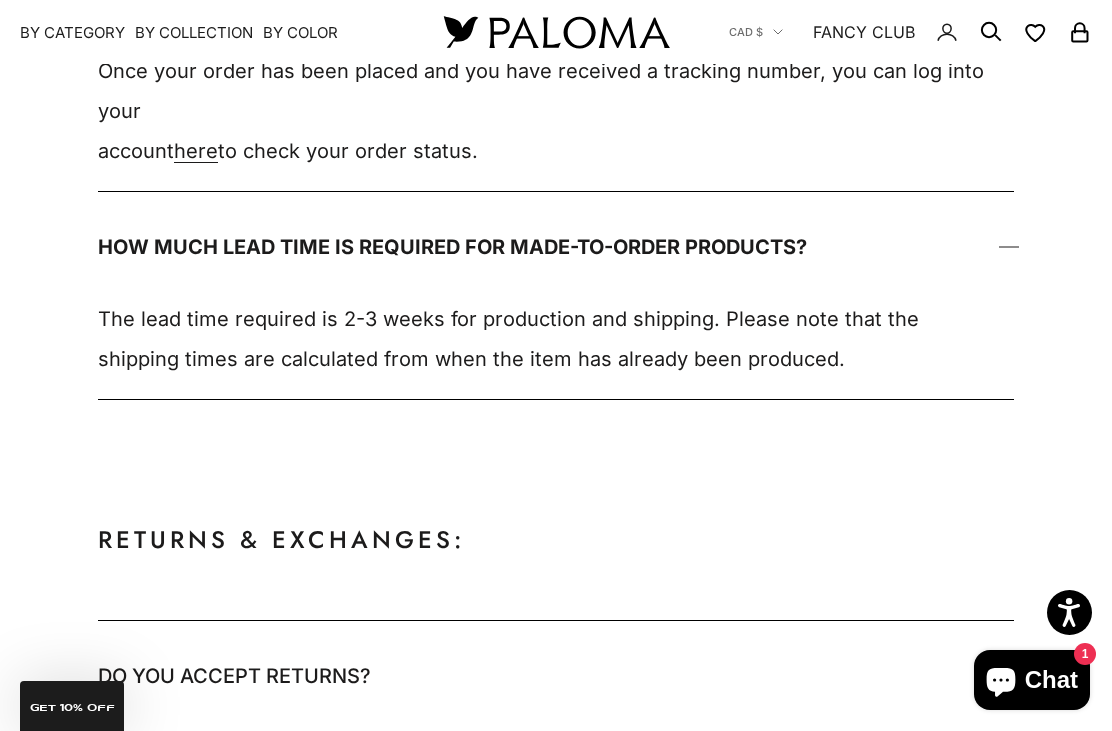 scroll, scrollTop: 1044, scrollLeft: 0, axis: vertical 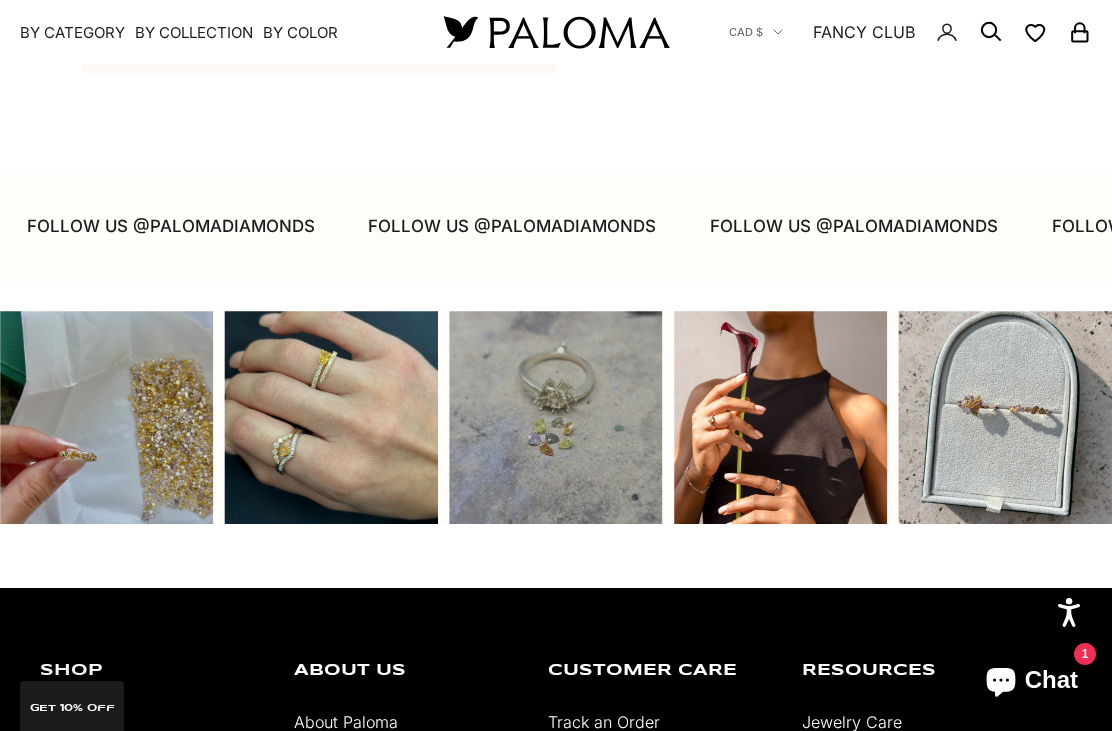 click on "FAQs" at bounding box center [567, 795] 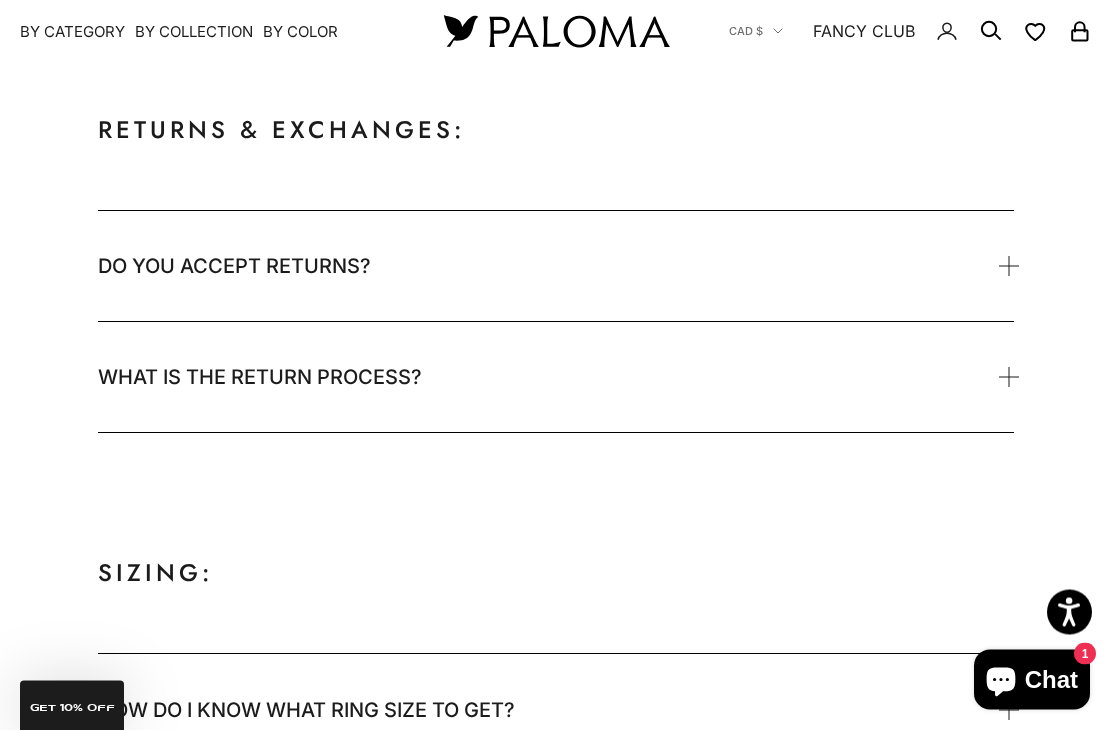 scroll, scrollTop: 1184, scrollLeft: 0, axis: vertical 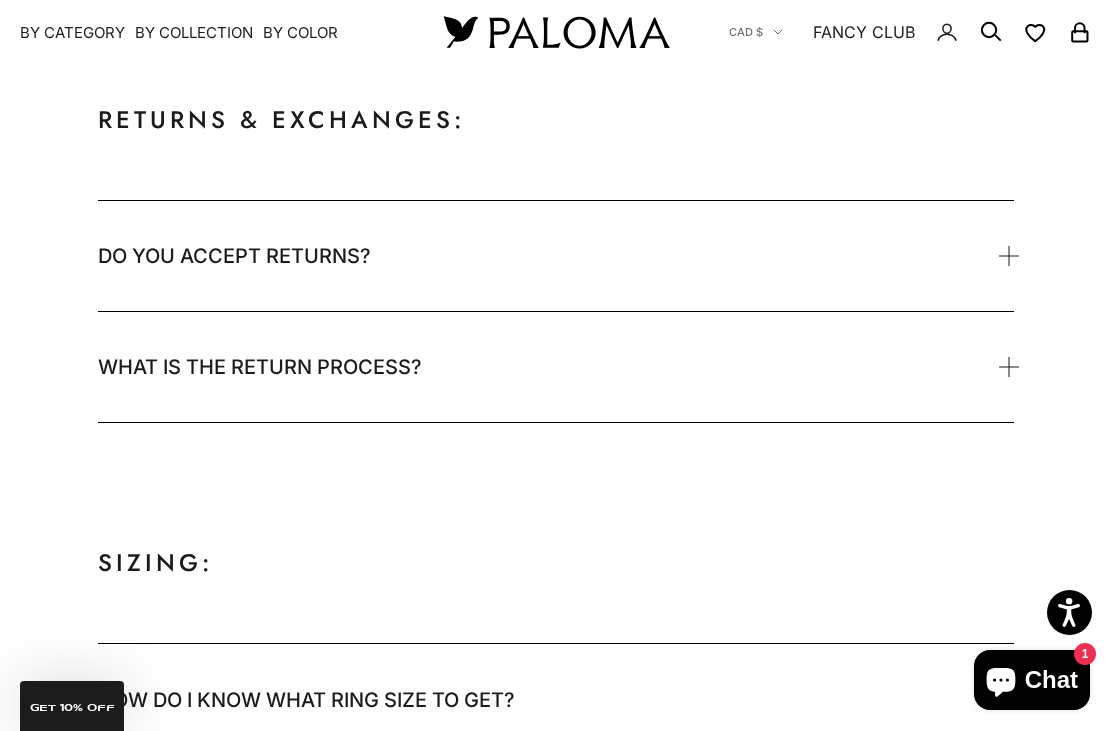 click on "Do you accept returns?" at bounding box center (555, 256) 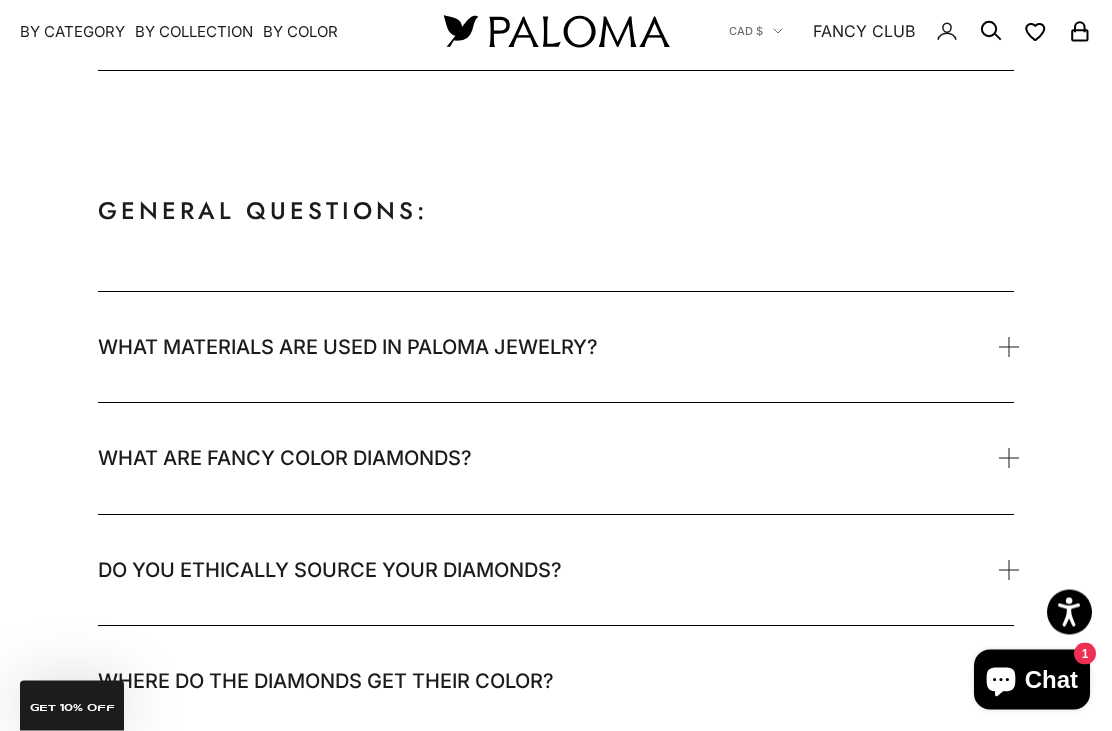 scroll, scrollTop: 2419, scrollLeft: 0, axis: vertical 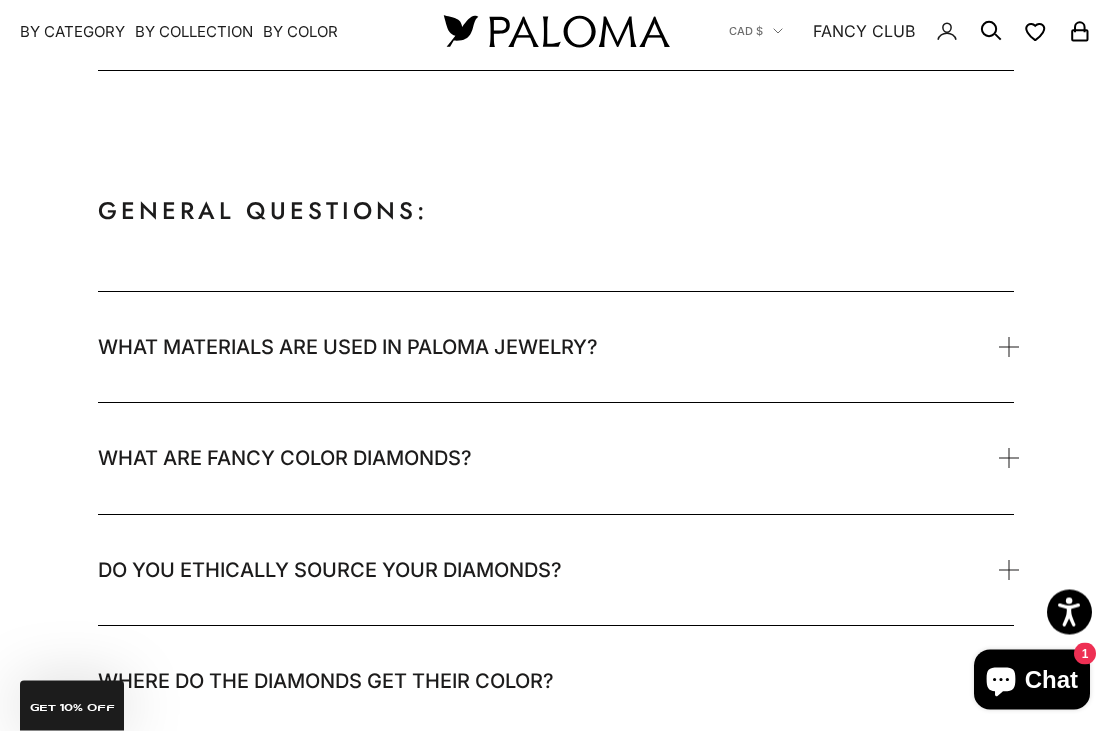 click on "What materials are used in Paloma jewelry?" at bounding box center (555, 348) 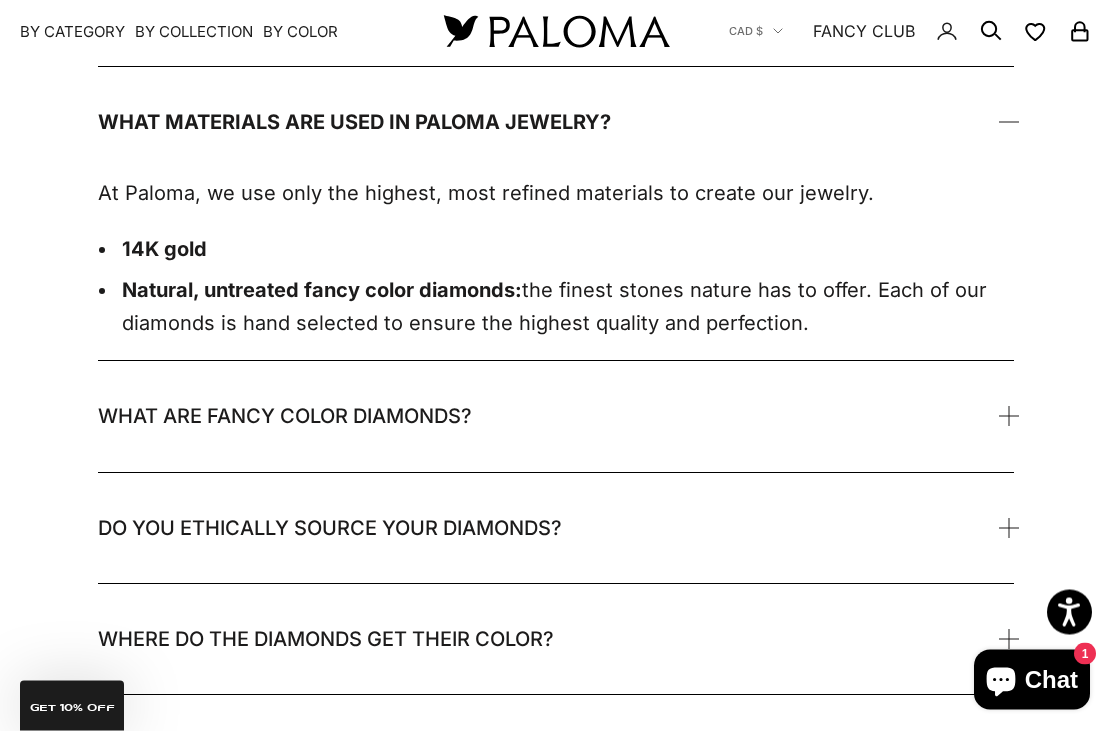 scroll, scrollTop: 2644, scrollLeft: 0, axis: vertical 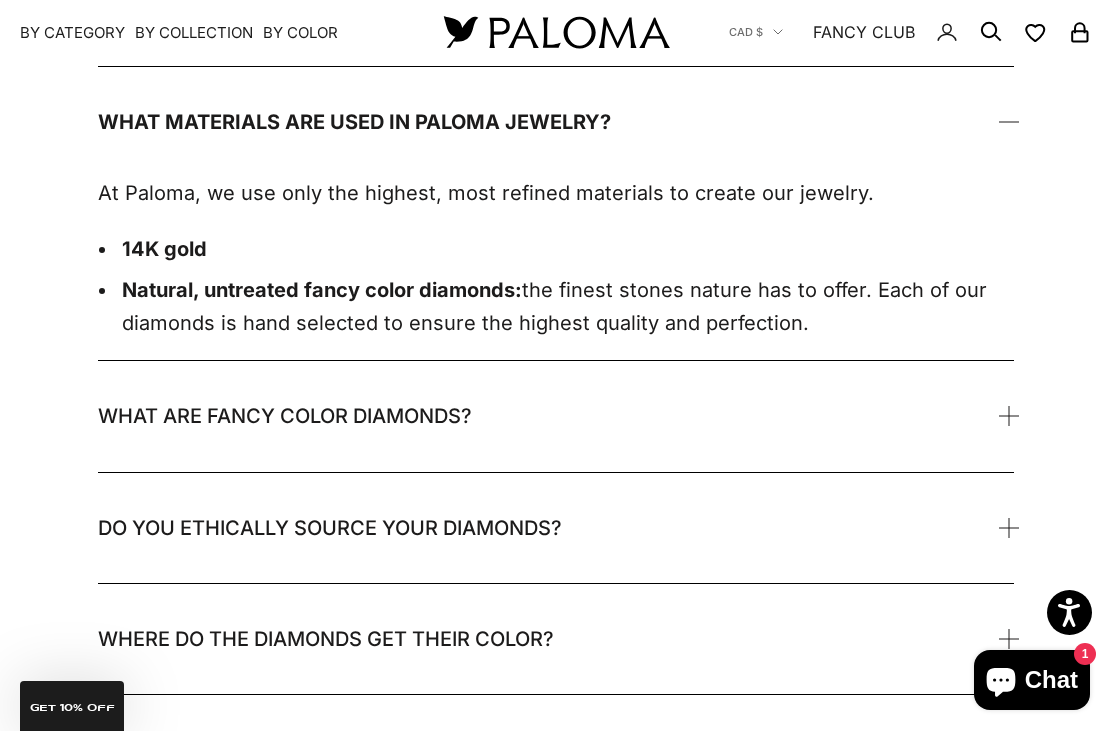 click on "FAQ's Shipping & Processing:
Do you provide free shipping?
We provide international free express shipping for all orders via FedEx. Shipping times may vary based on your destination. Generally, the estimated shipping times is between 2-5 business days, and includes a tracking number. Please note that [STATE] and [CITY] taxes will be calculated during checkout.
Where can I see my order information?
Once your order has been placed, you will receive an email confirmation with the tracking number. Click  here  to view the status of your order.
Is the shipping insured? Do I have to sign upon arrival?
Yes and yes! All Paloma shipments are fully insured and require a signature upon arrival.
What countries do you deliver to?
We ship to all countries.
How can I check the status of my order?
account  here  to check your order status." at bounding box center [555, -428] 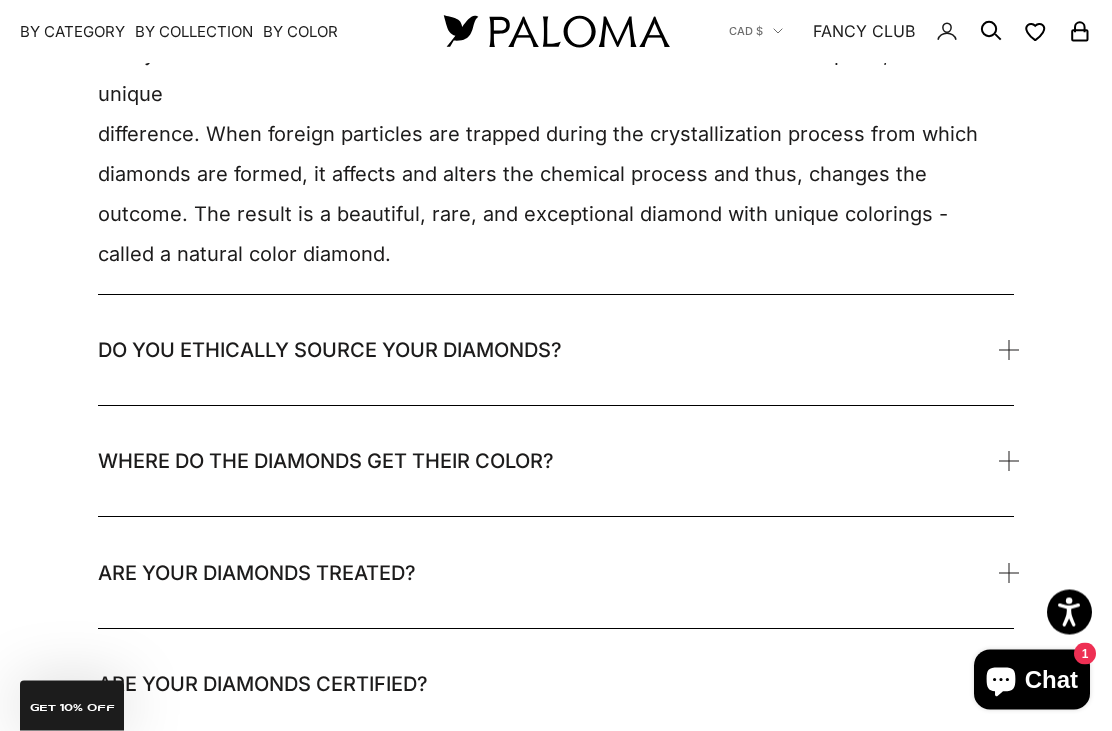 scroll, scrollTop: 3080, scrollLeft: 0, axis: vertical 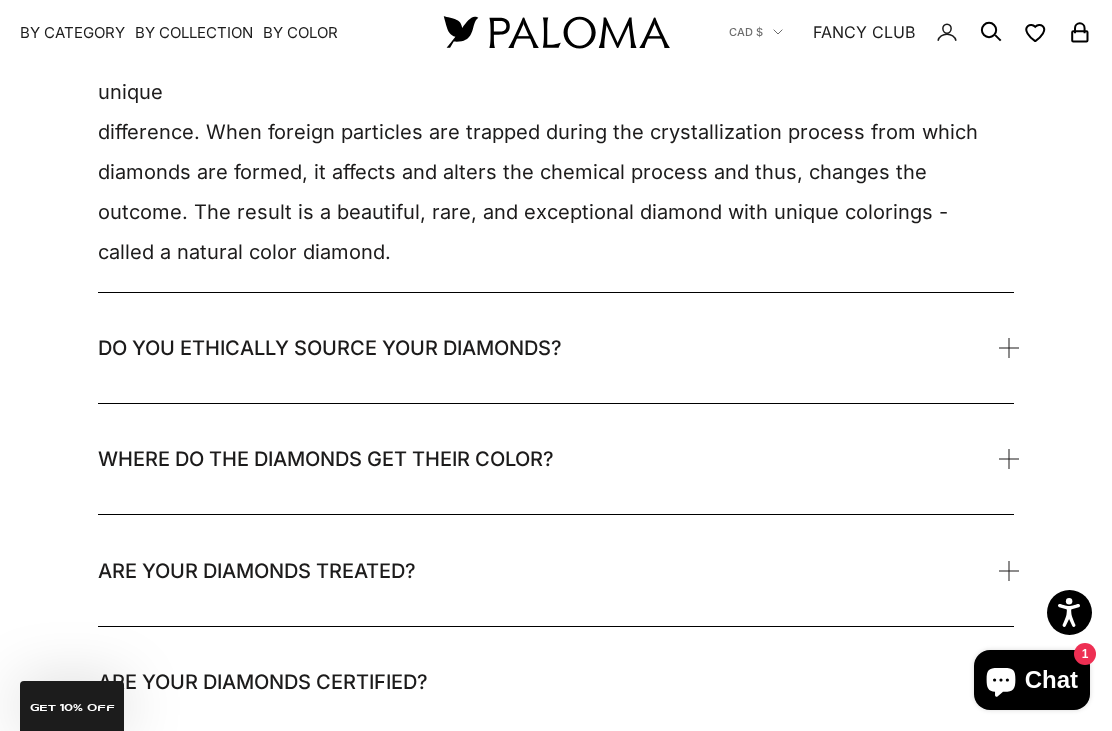 click on "Where do the diamonds get their color?" at bounding box center [555, 459] 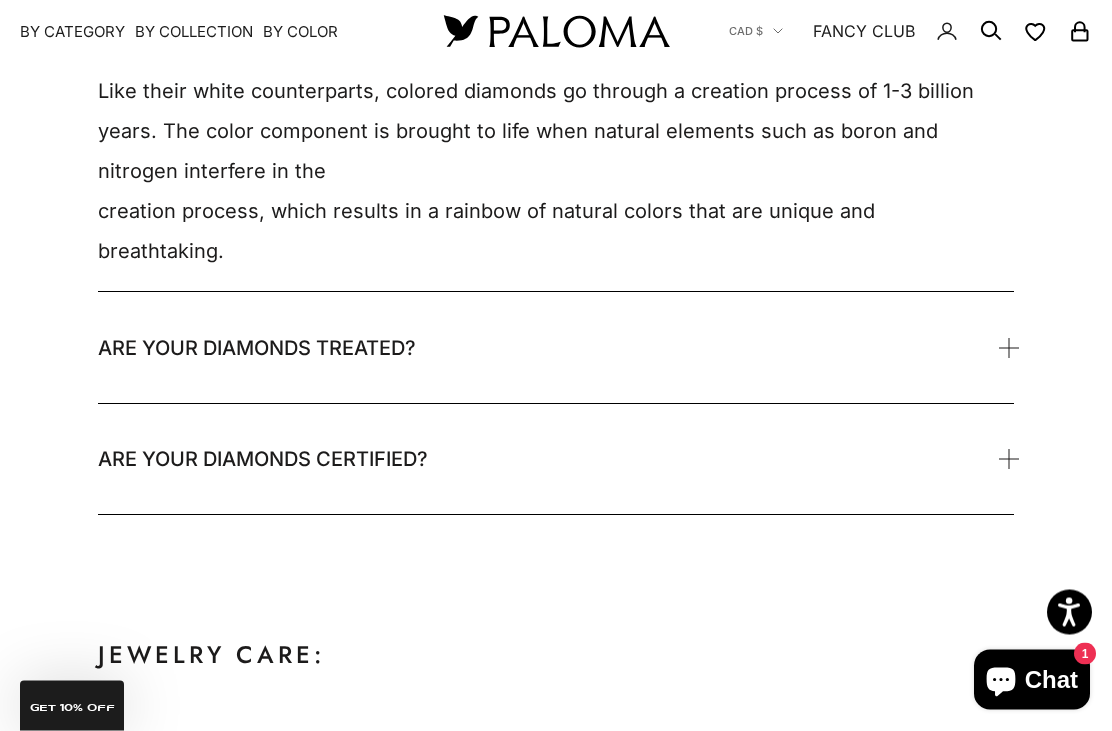 scroll, scrollTop: 3519, scrollLeft: 0, axis: vertical 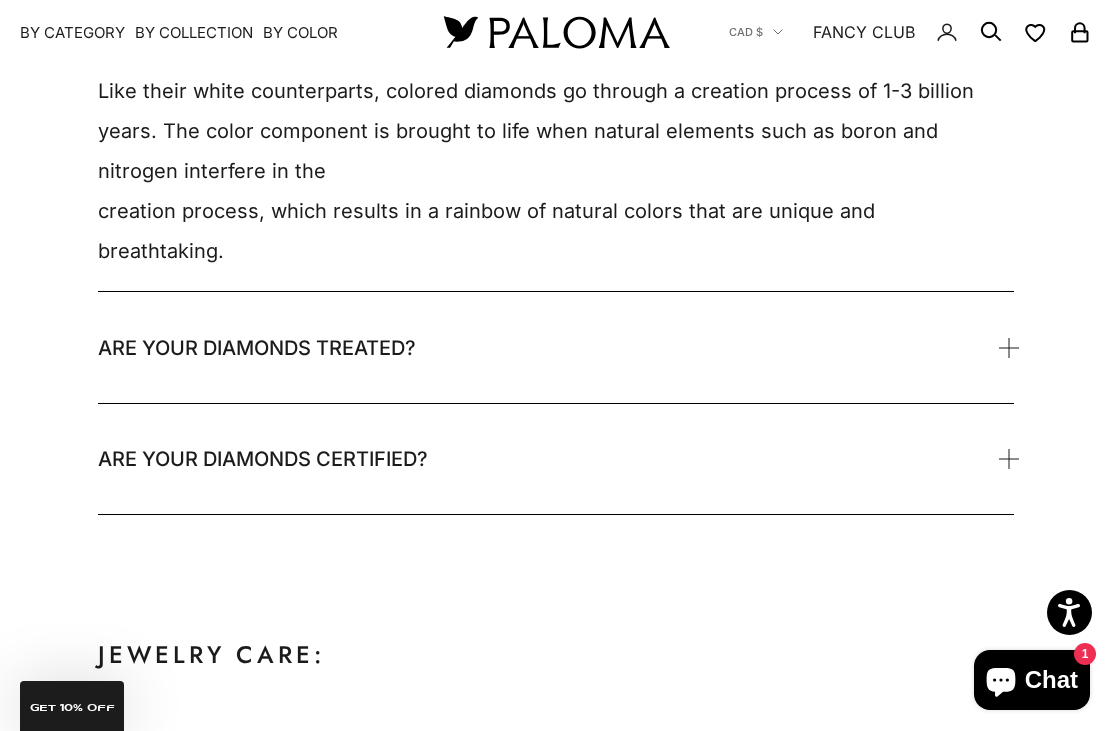 click on "FAQ's Shipping & Processing:
Do you provide free shipping?
We provide international free express shipping for all orders via FedEx. Shipping times may vary based on your destination. Generally, the estimated shipping times is between 2-5 business days, and includes a tracking number. Please note that [STATE] and [CITY] taxes will be calculated during checkout.
Where can I see my order information?
Once your order has been placed, you will receive an email confirmation with the tracking number. Click  here  to view the status of your order.
Is the shipping insured? Do I have to sign upon arrival?
Yes and yes! All Paloma shipments are fully insured and require a signature upon arrival.
What countries do you deliver to?
We ship to all countries.
How can I check the status of my order?
account  here  to check your order status." at bounding box center (556, -1067) 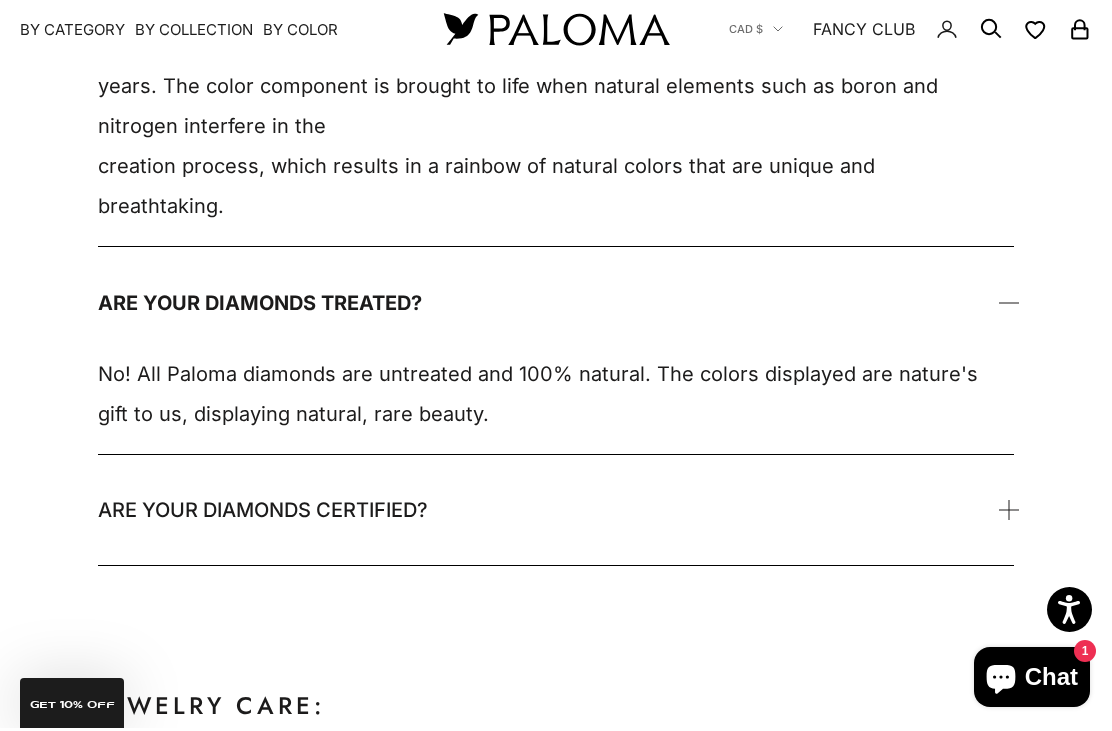scroll, scrollTop: 3564, scrollLeft: 0, axis: vertical 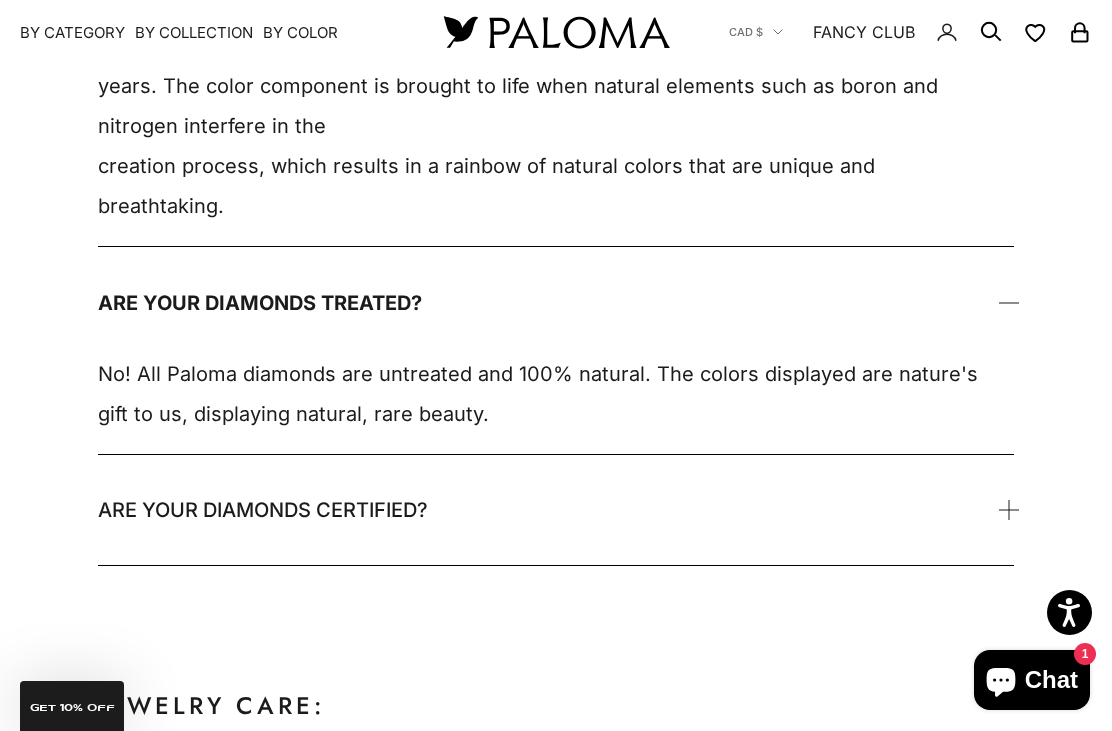 click on "FAQ's Shipping & Processing:
Do you provide free shipping?
We provide international free express shipping for all orders via FedEx. Shipping times may vary based on your destination. Generally, the estimated shipping times is between 2-5 business days, and includes a tracking number. Please note that [STATE] and [CITY] taxes will be calculated during checkout.
Where can I see my order information?
Once your order has been placed, you will receive an email confirmation with the tracking number. Click  here  to view the status of your order.
Is the shipping insured? Do I have to sign upon arrival?
Yes and yes! All Paloma shipments are fully insured and require a signature upon arrival.
What countries do you deliver to?
We ship to all countries.
How can I check the status of my order?
account  here  to check your order status." at bounding box center [556, -1064] 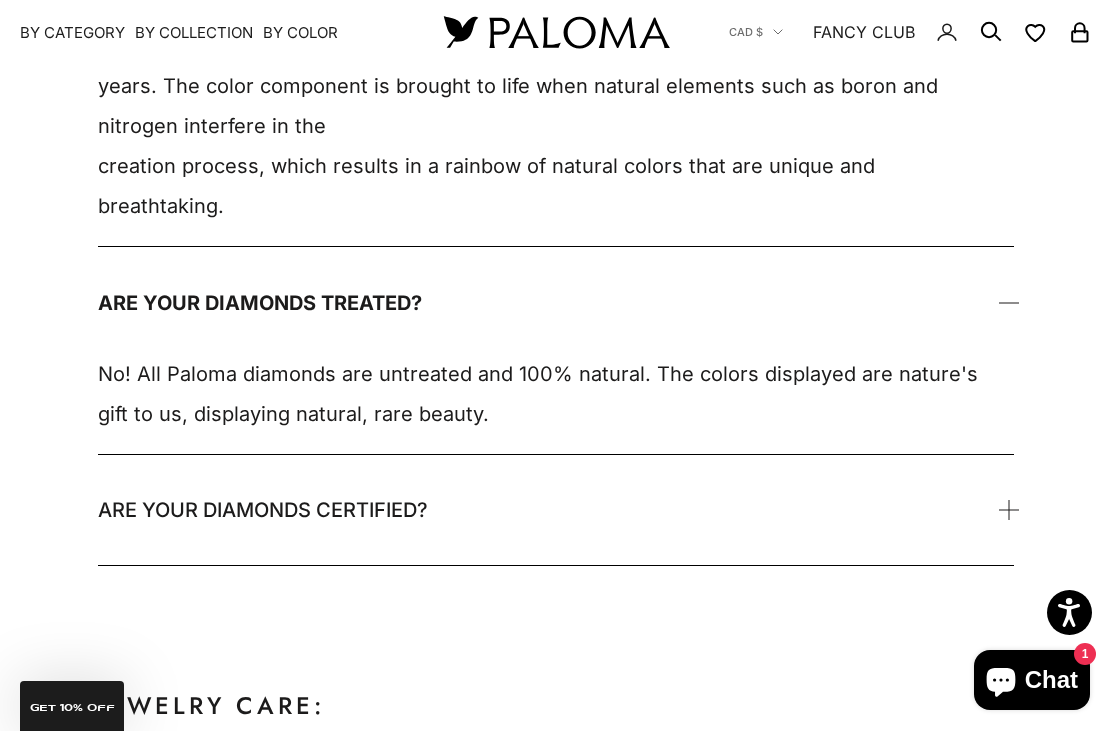 click at bounding box center (1009, 509) 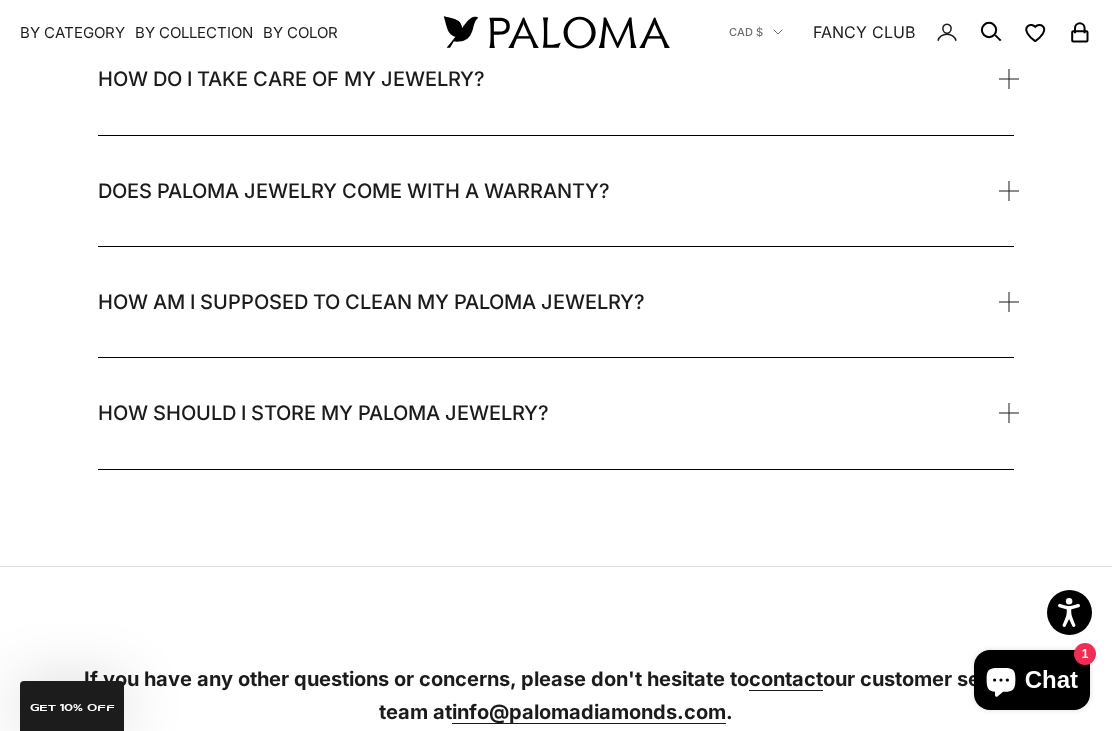 scroll, scrollTop: 4407, scrollLeft: 0, axis: vertical 